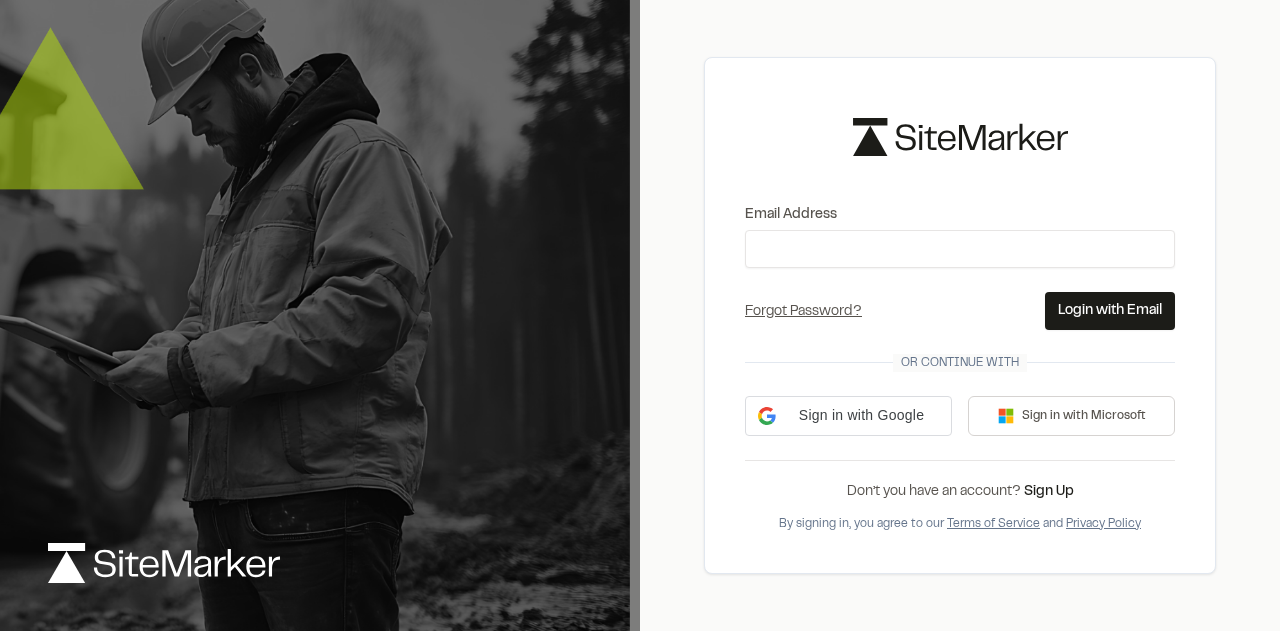 scroll, scrollTop: 0, scrollLeft: 0, axis: both 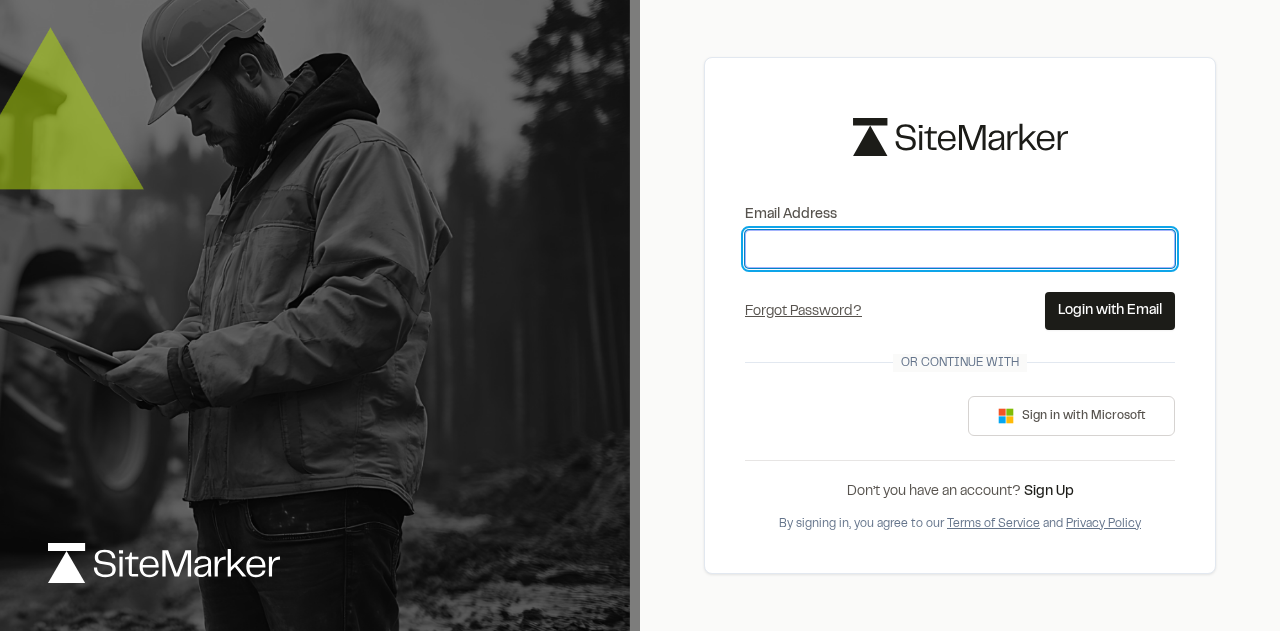 type on "**********" 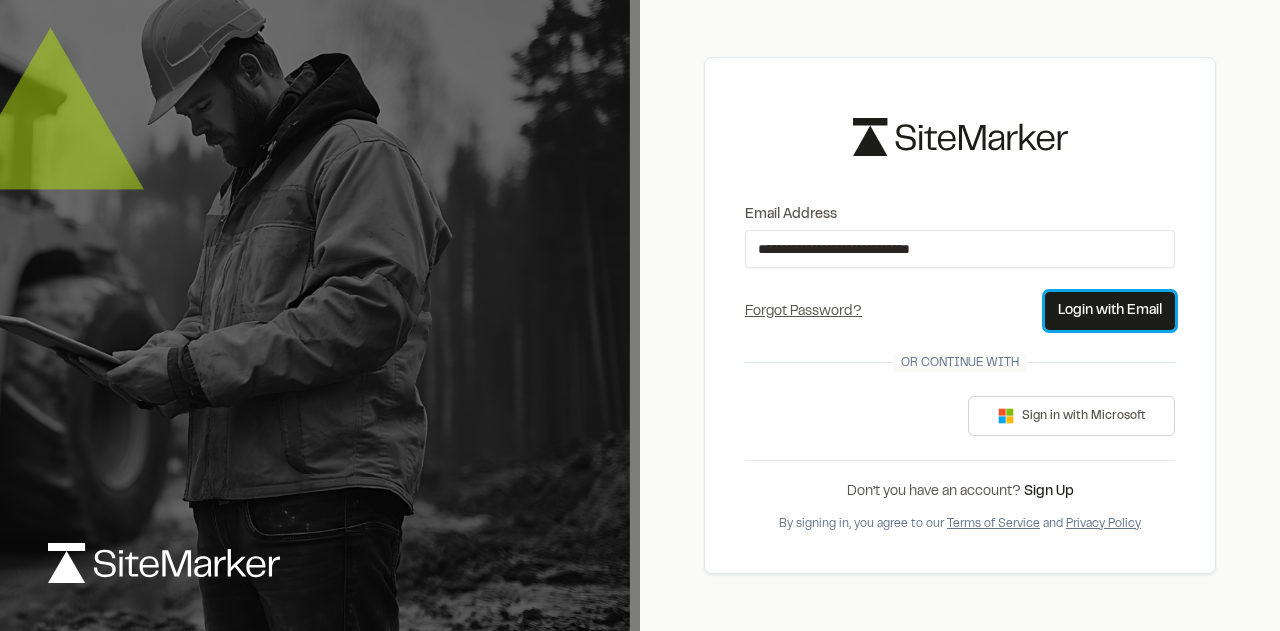 click on "Login with Email" at bounding box center [1110, 311] 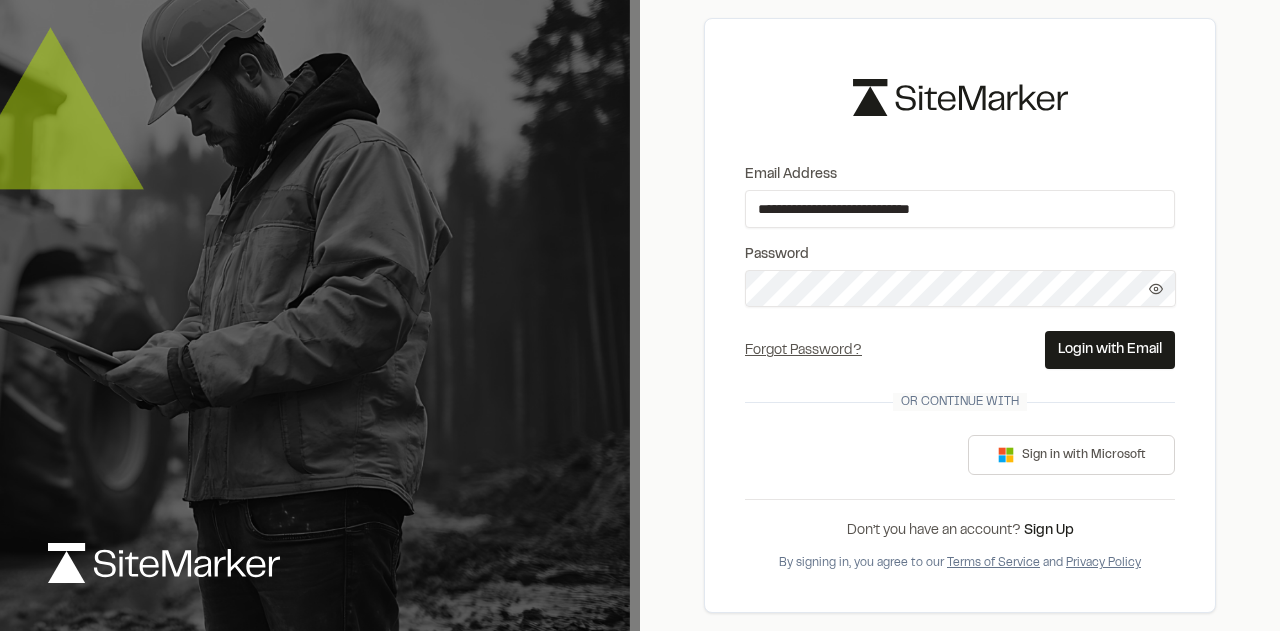 click on "Login with Email" at bounding box center (1110, 350) 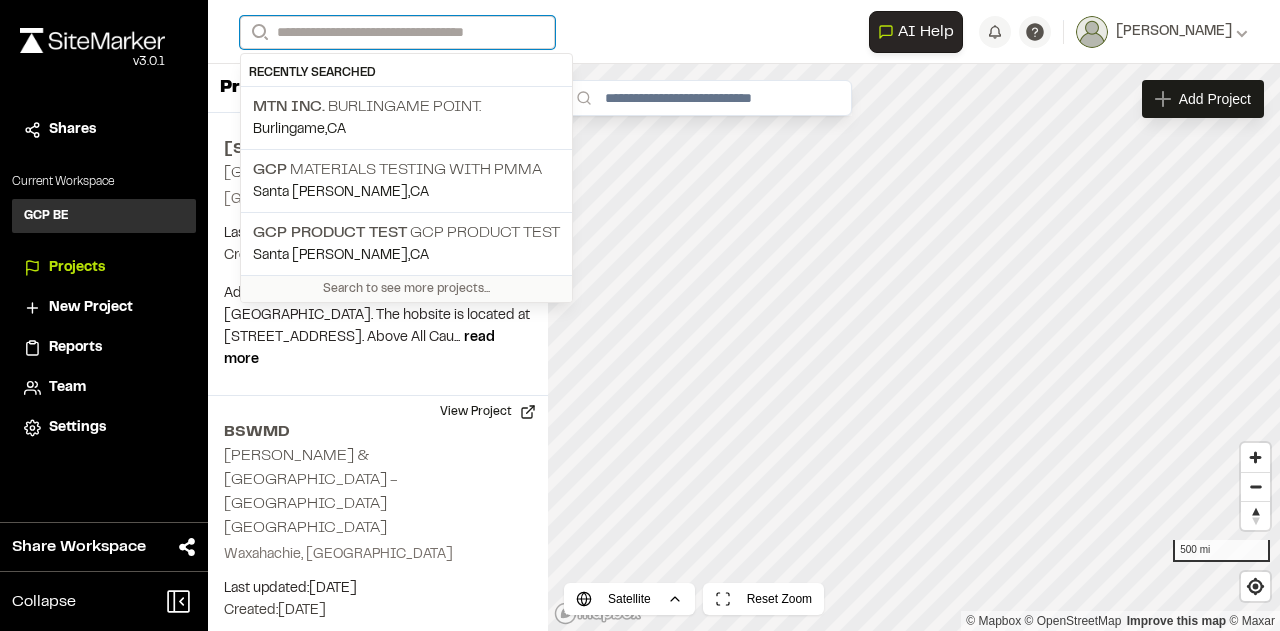 click on "Search" at bounding box center [397, 32] 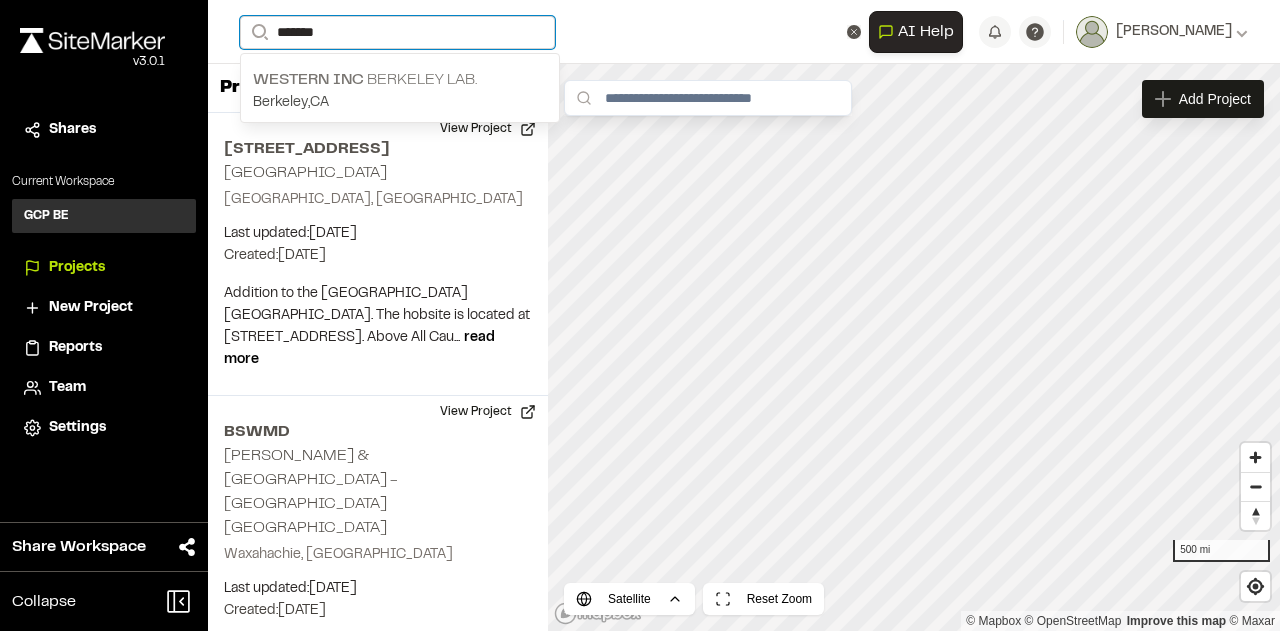 type on "*******" 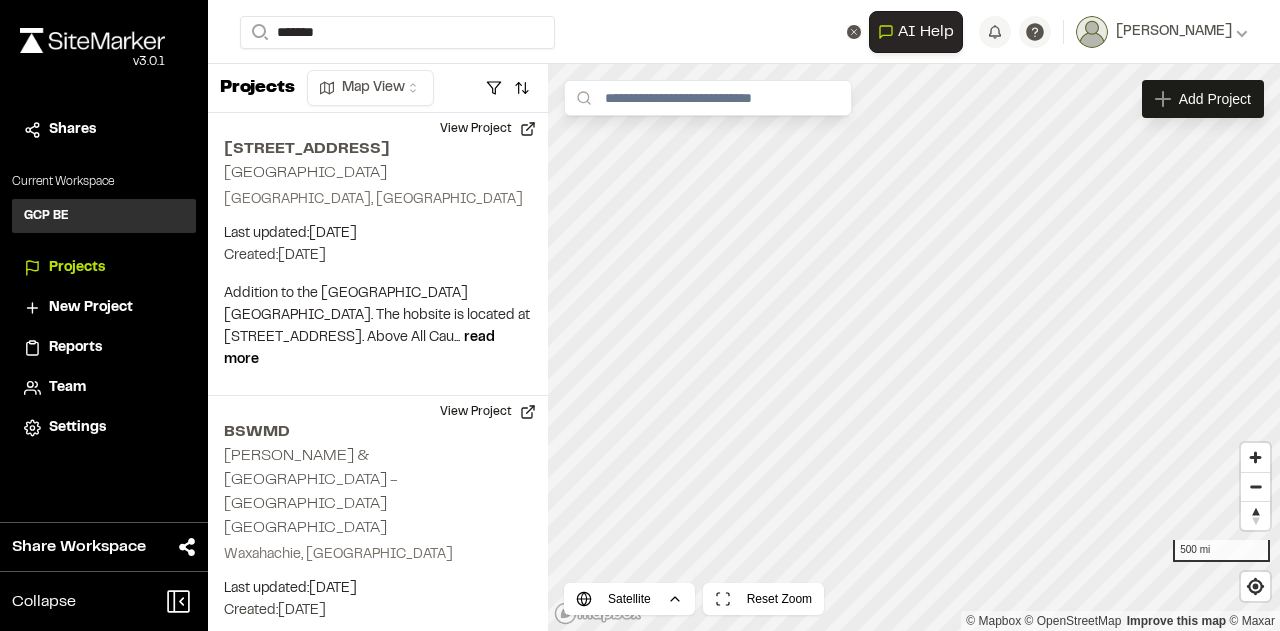 click on "Western Inc" at bounding box center (308, 80) 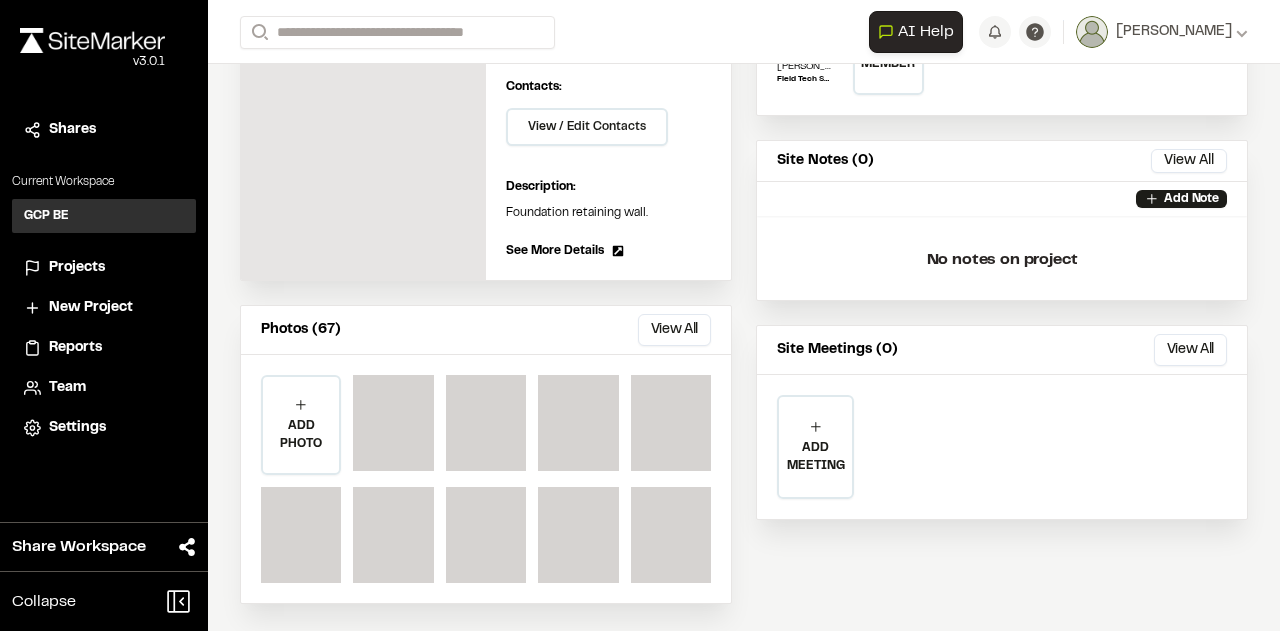 scroll, scrollTop: 5, scrollLeft: 0, axis: vertical 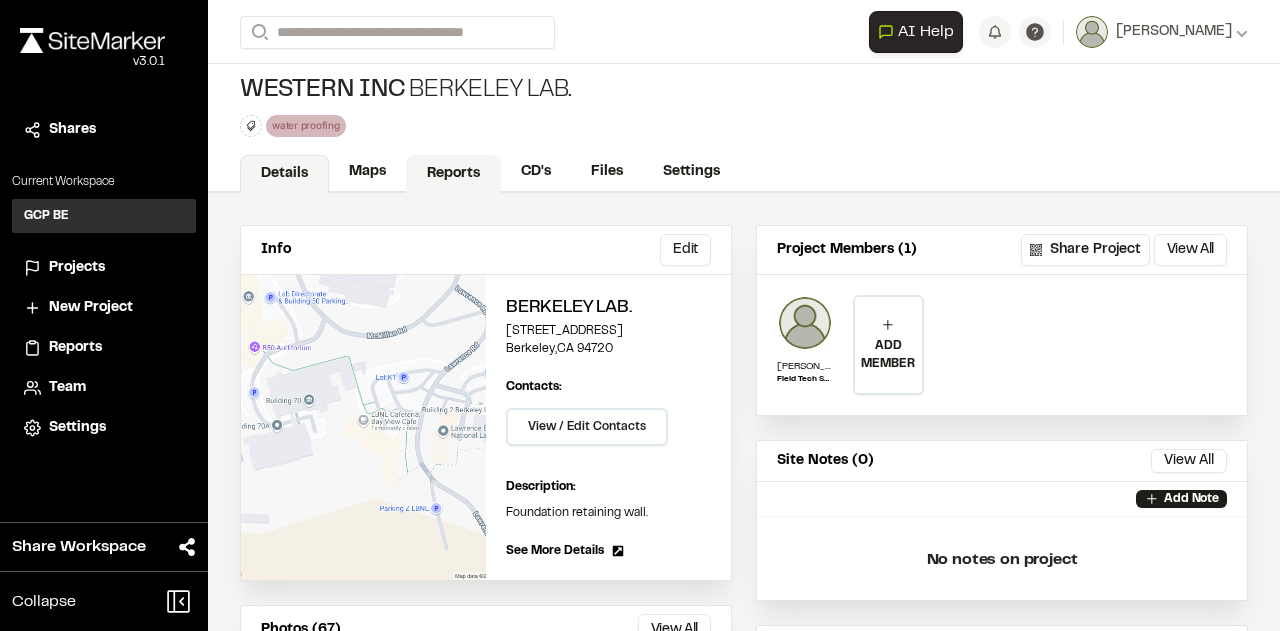 click on "Reports" at bounding box center (453, 174) 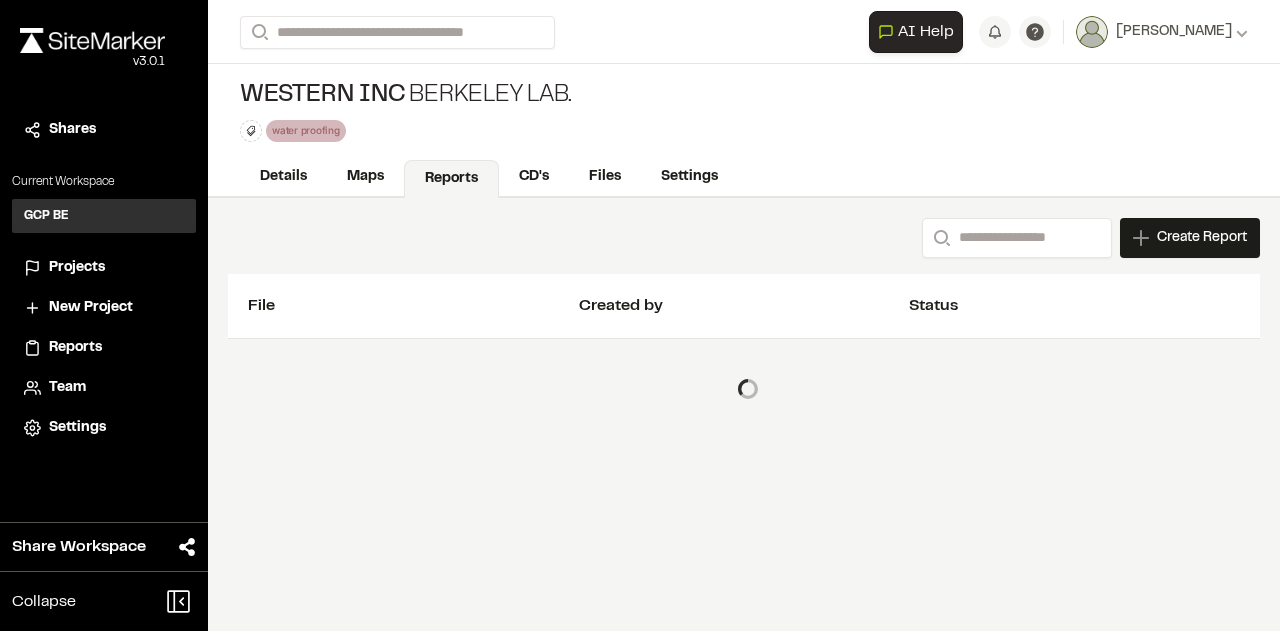 scroll, scrollTop: 0, scrollLeft: 0, axis: both 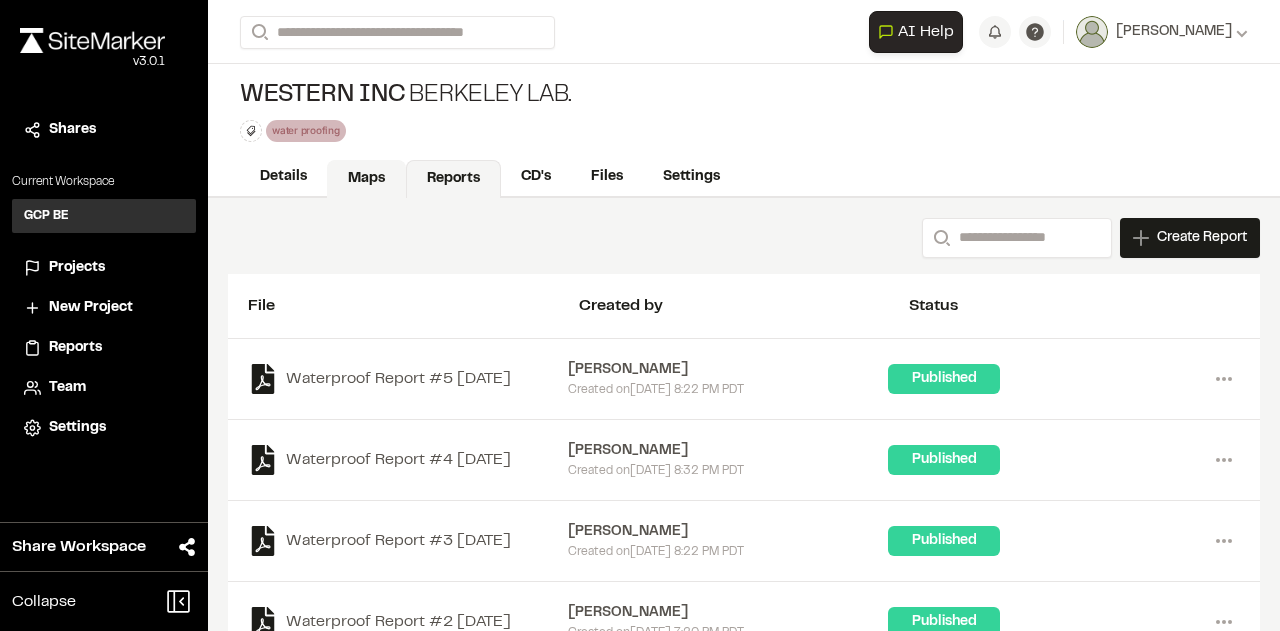 click on "Maps" at bounding box center [366, 179] 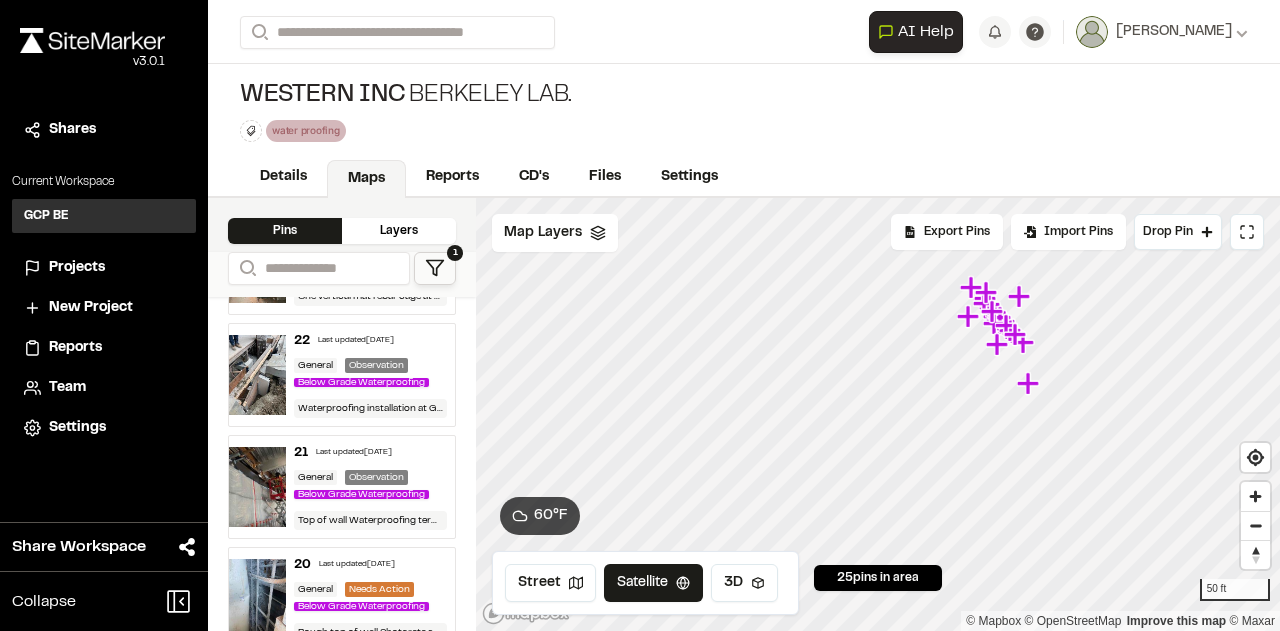 scroll, scrollTop: 300, scrollLeft: 0, axis: vertical 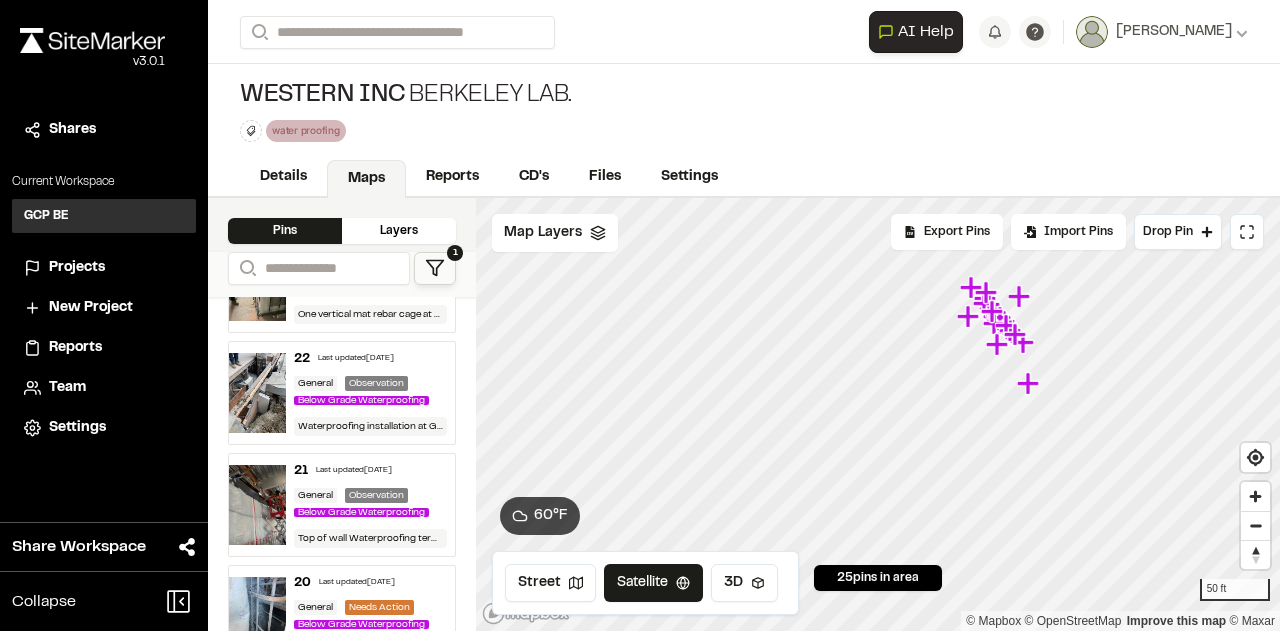 click on "21 Last updated  [DATE] General Observation Below Grade Waterproofing Top of wall Waterproofing termination below the steel embeds:
The project approved top of wall termination detail was discussed with Applicator and GC.  Applicator was advised to install a min. 24” in. strip of Preprufe Membrane right below the steel embeds to terminate the SCS membrane below the removal of temporary plywood substrate.
GC to provide elevation of temporary substrate that will be remove at later time to terminate the waterproofing membrane from the positive side of wall." at bounding box center (371, 505) 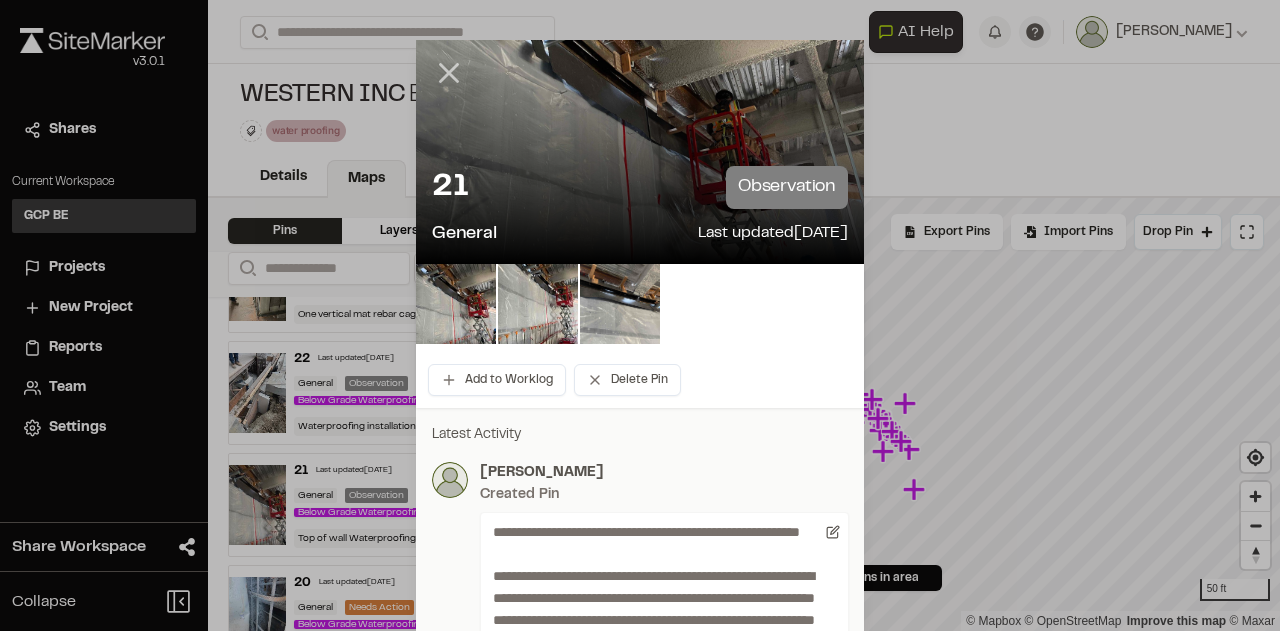 click 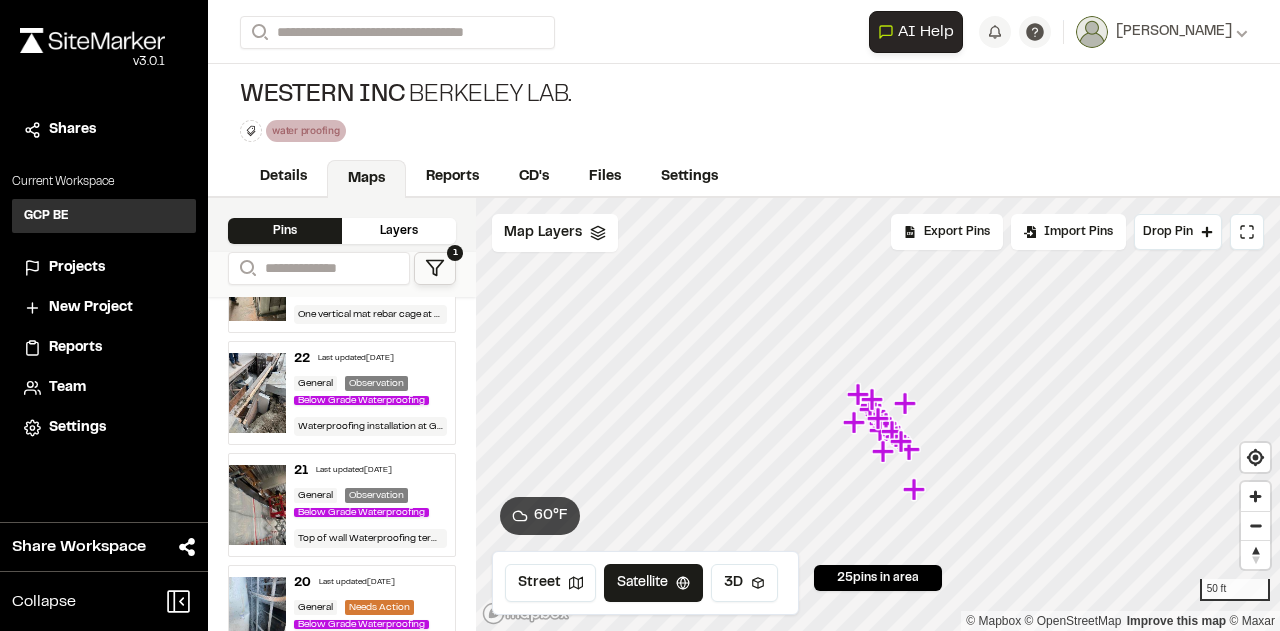 click on "22 Last updated  [DATE]" at bounding box center (371, 359) 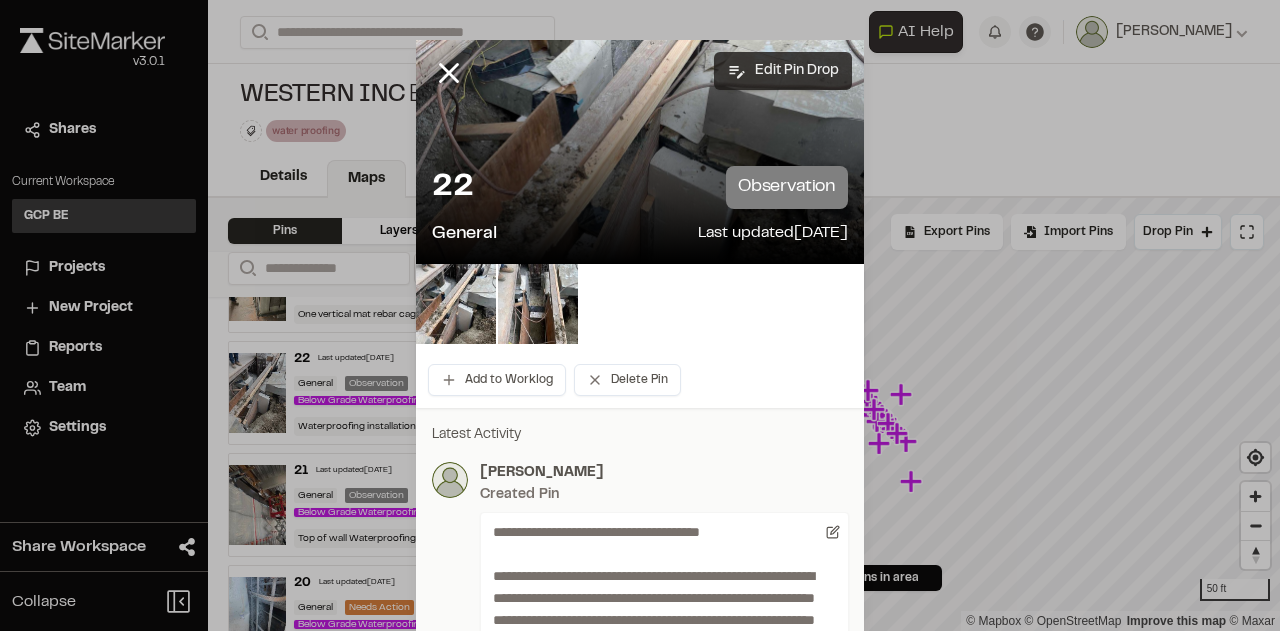 click on "Edit Pin Drop" at bounding box center [783, 71] 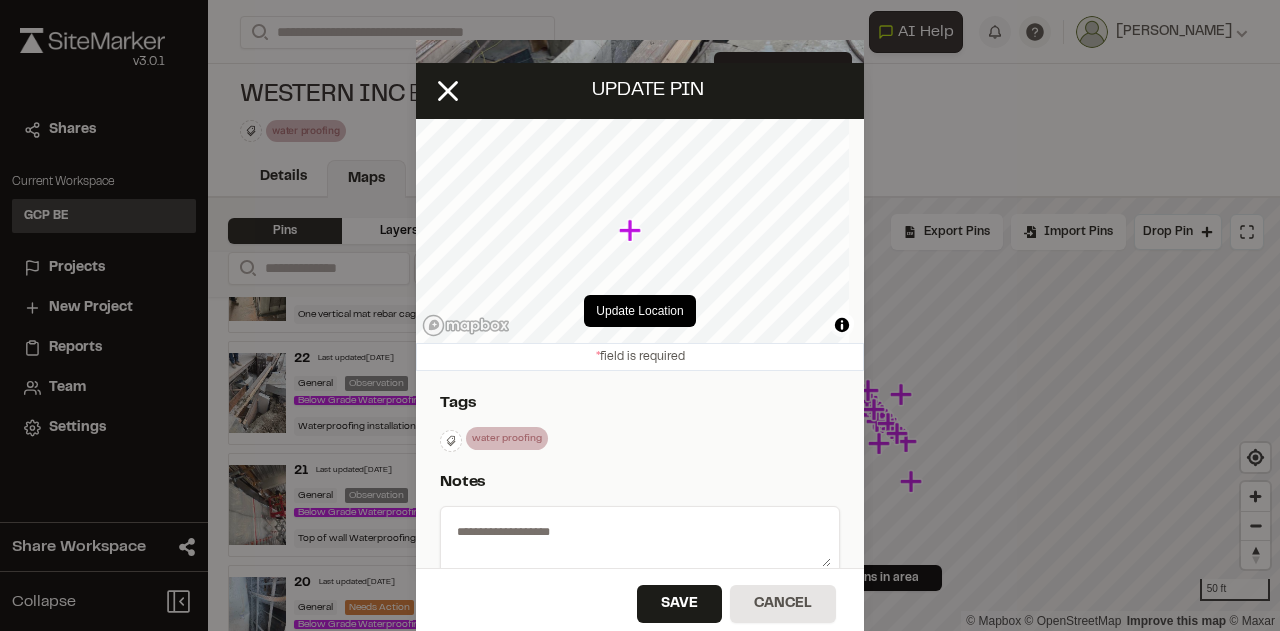 type on "**********" 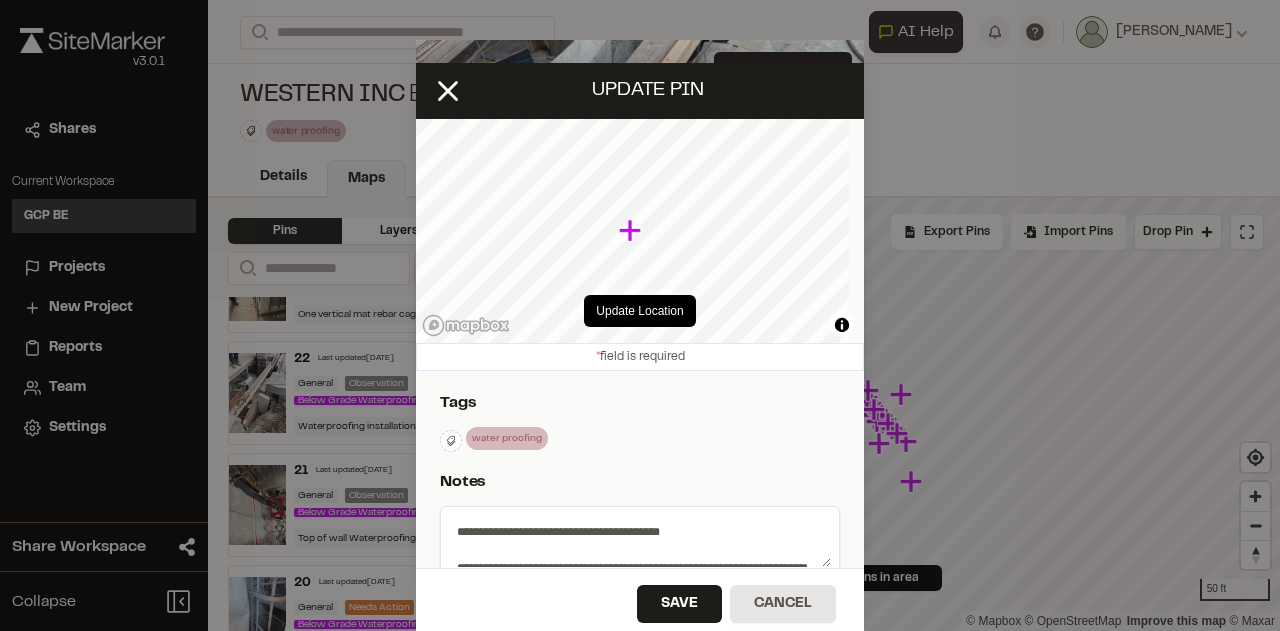 select on "****" 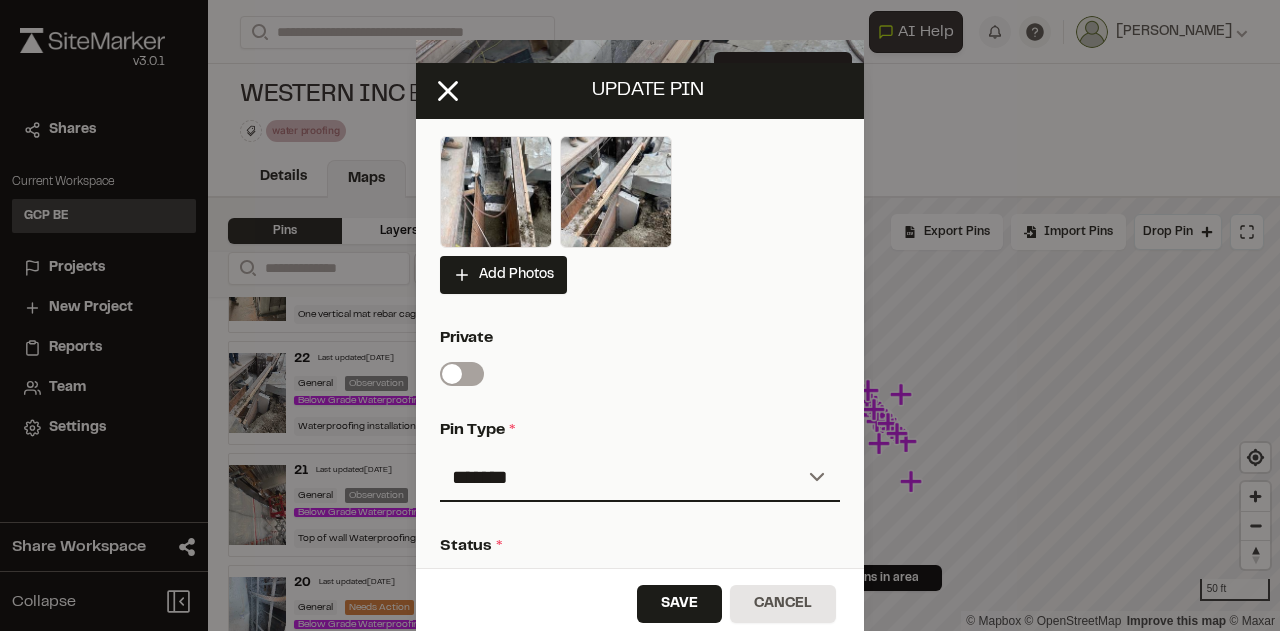 scroll, scrollTop: 300, scrollLeft: 0, axis: vertical 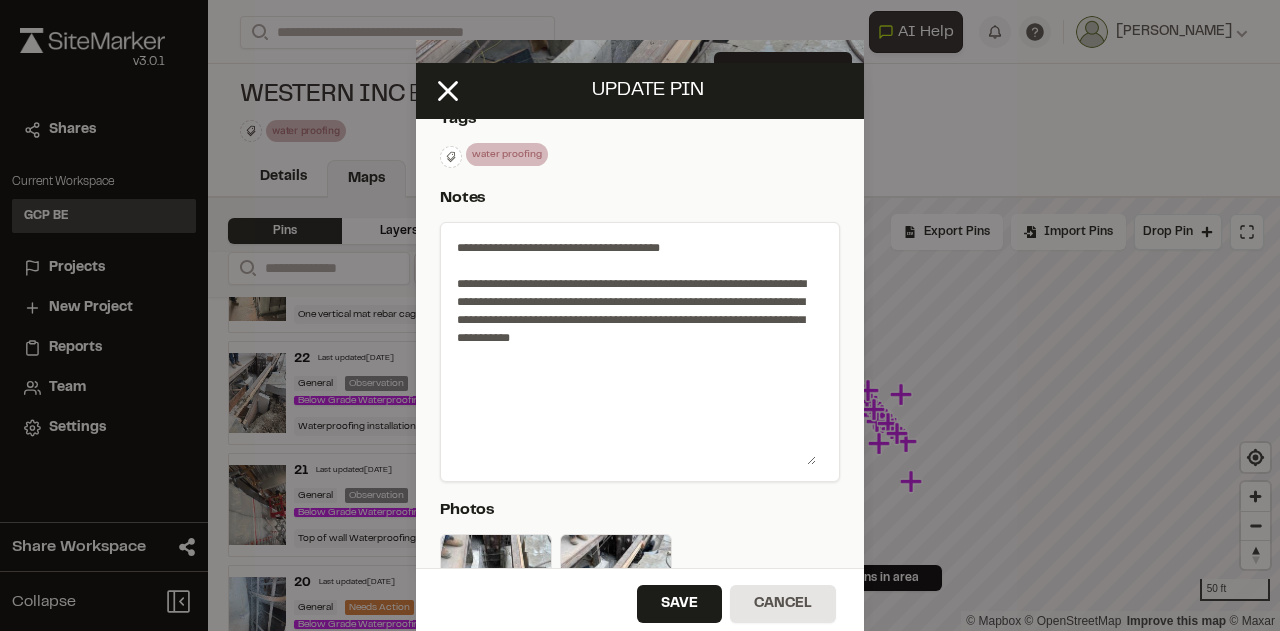 drag, startPoint x: 801, startPoint y: 281, endPoint x: 799, endPoint y: 463, distance: 182.01099 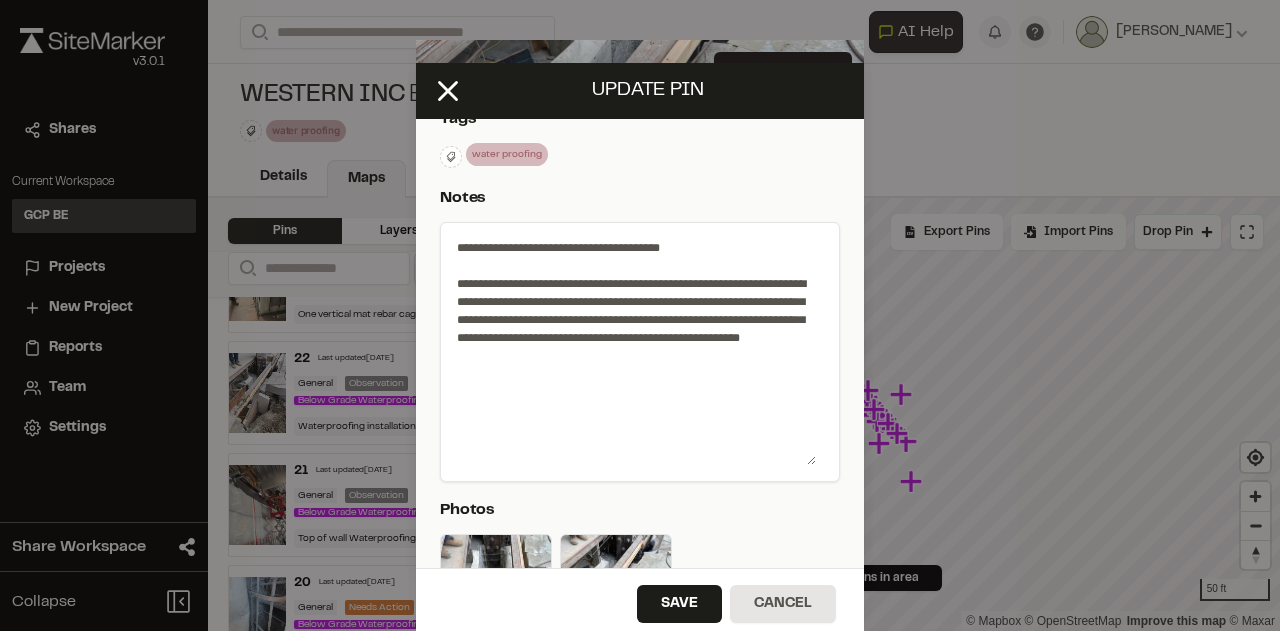 drag, startPoint x: 448, startPoint y: 356, endPoint x: 464, endPoint y: 381, distance: 29.681644 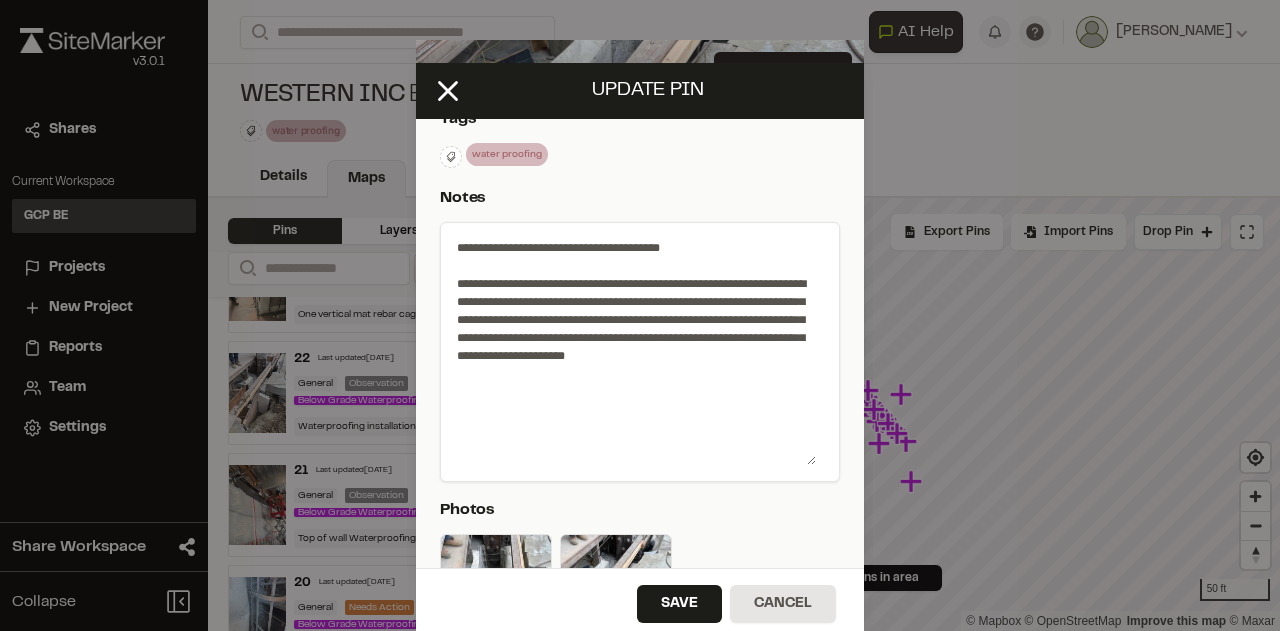 click on "**********" at bounding box center [632, 348] 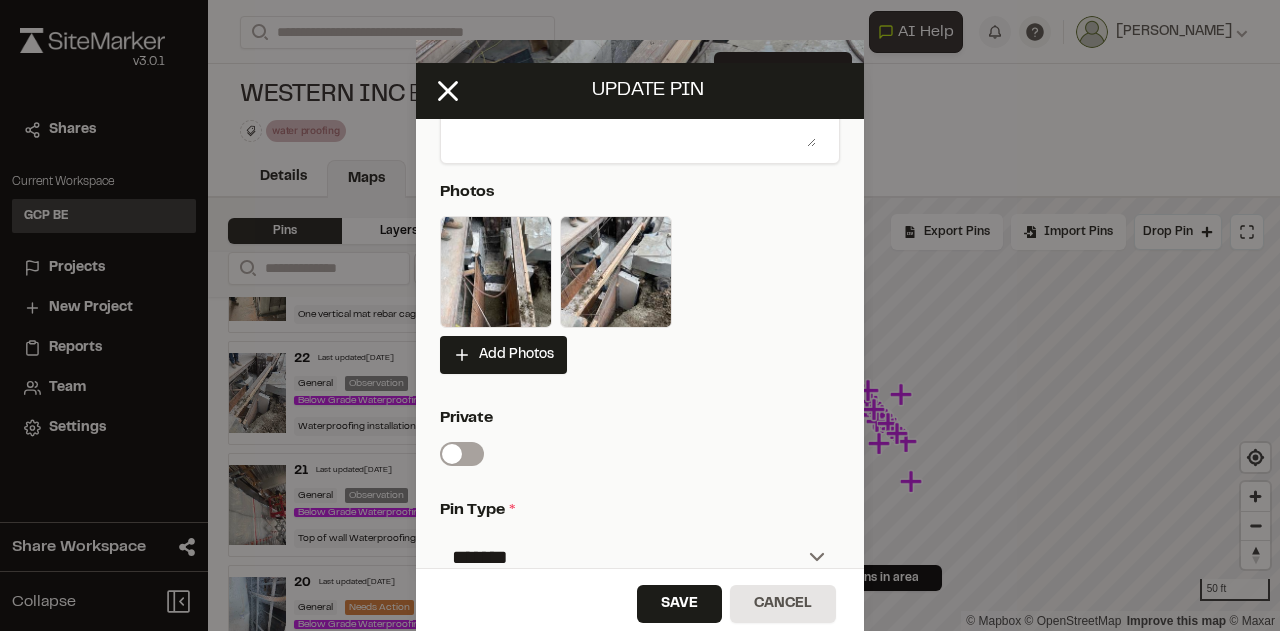 scroll, scrollTop: 684, scrollLeft: 0, axis: vertical 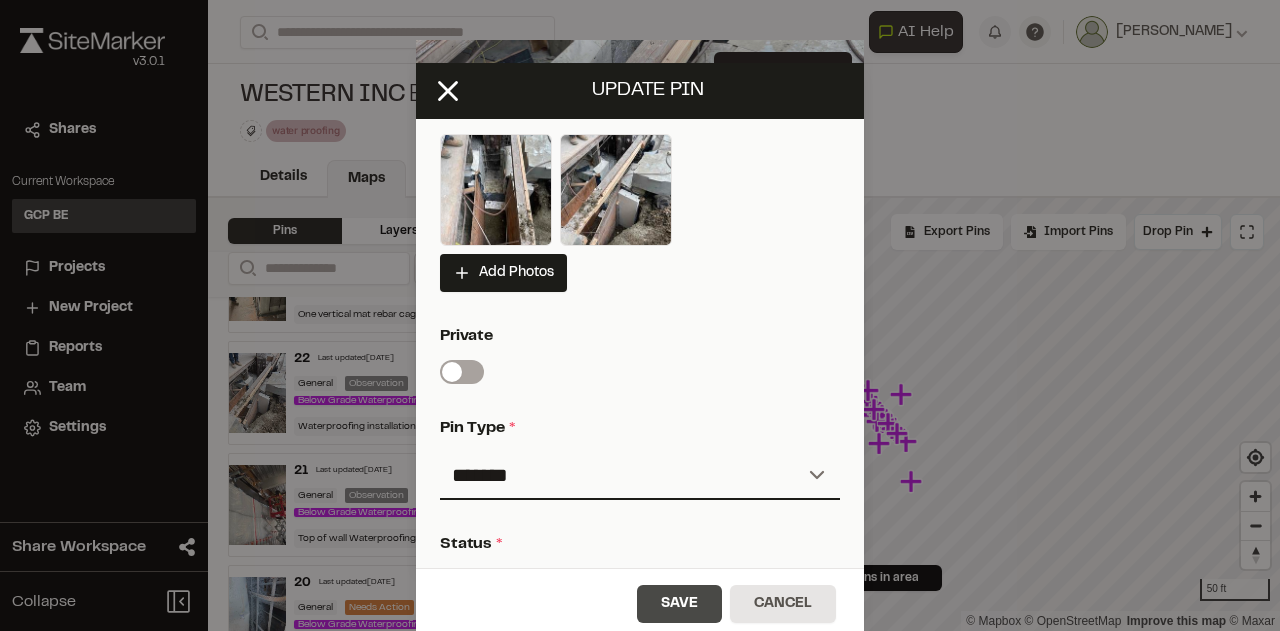 type on "**********" 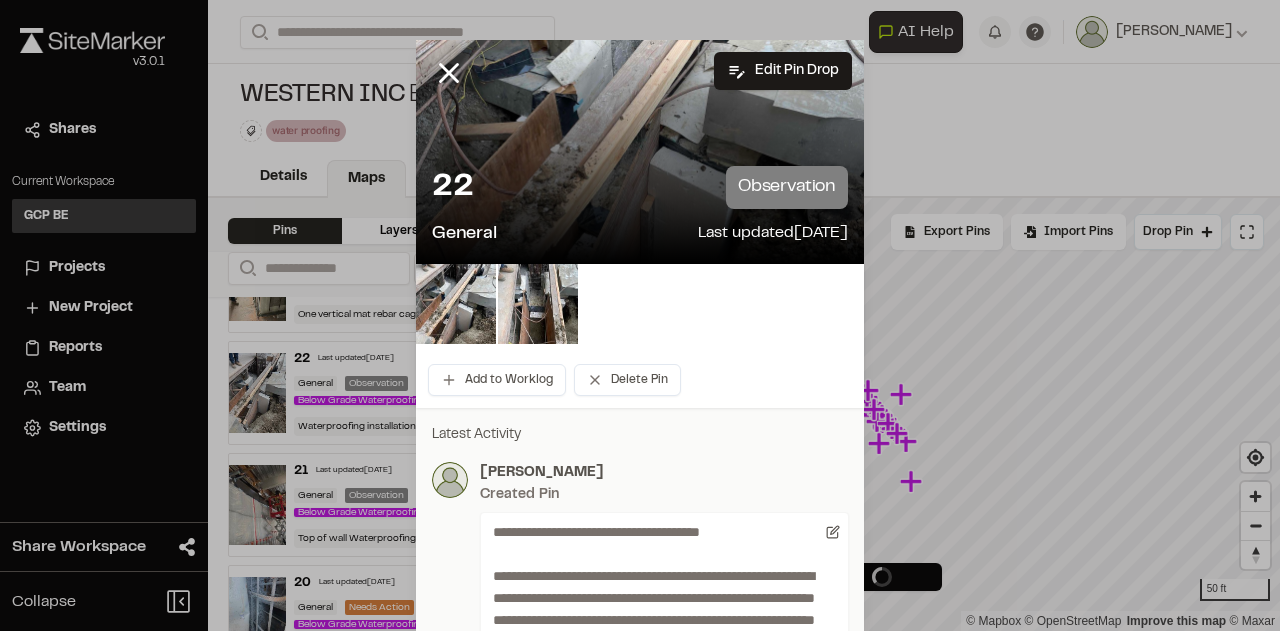 scroll, scrollTop: 0, scrollLeft: 0, axis: both 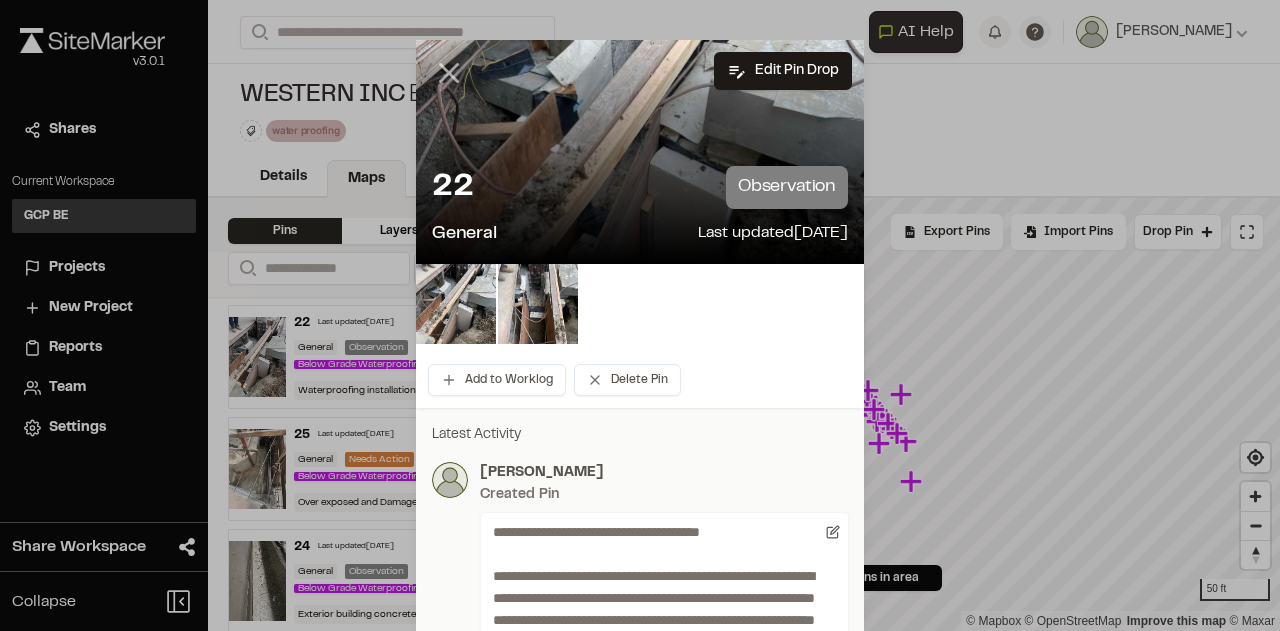 click 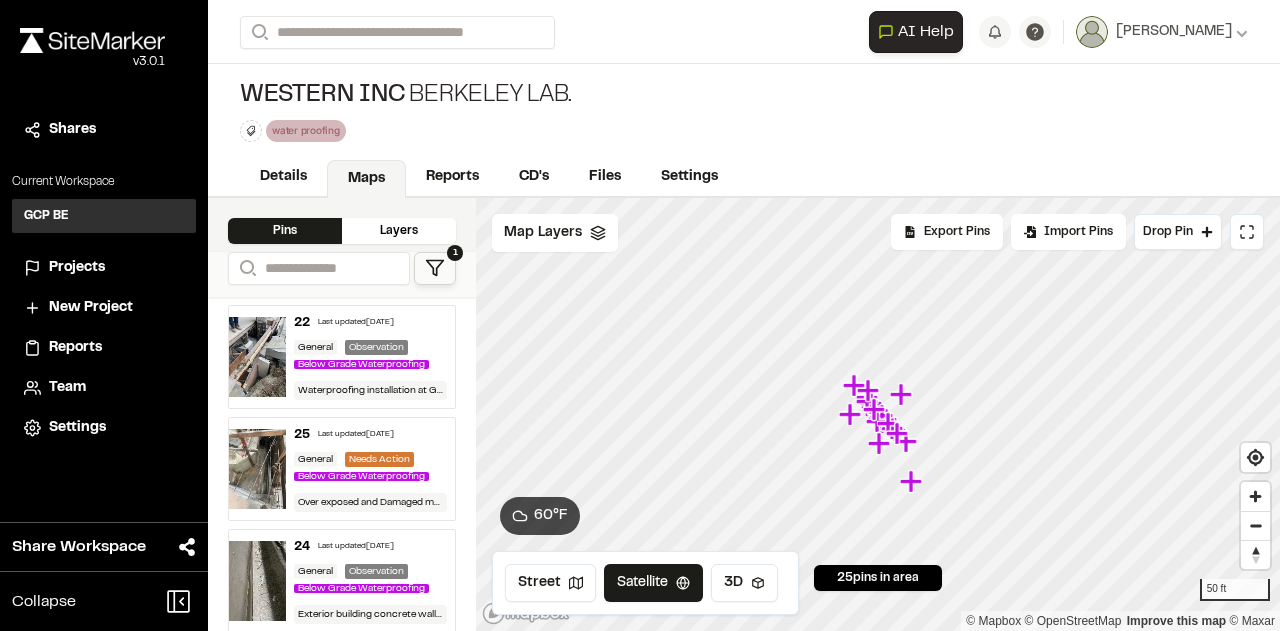 scroll, scrollTop: 300, scrollLeft: 0, axis: vertical 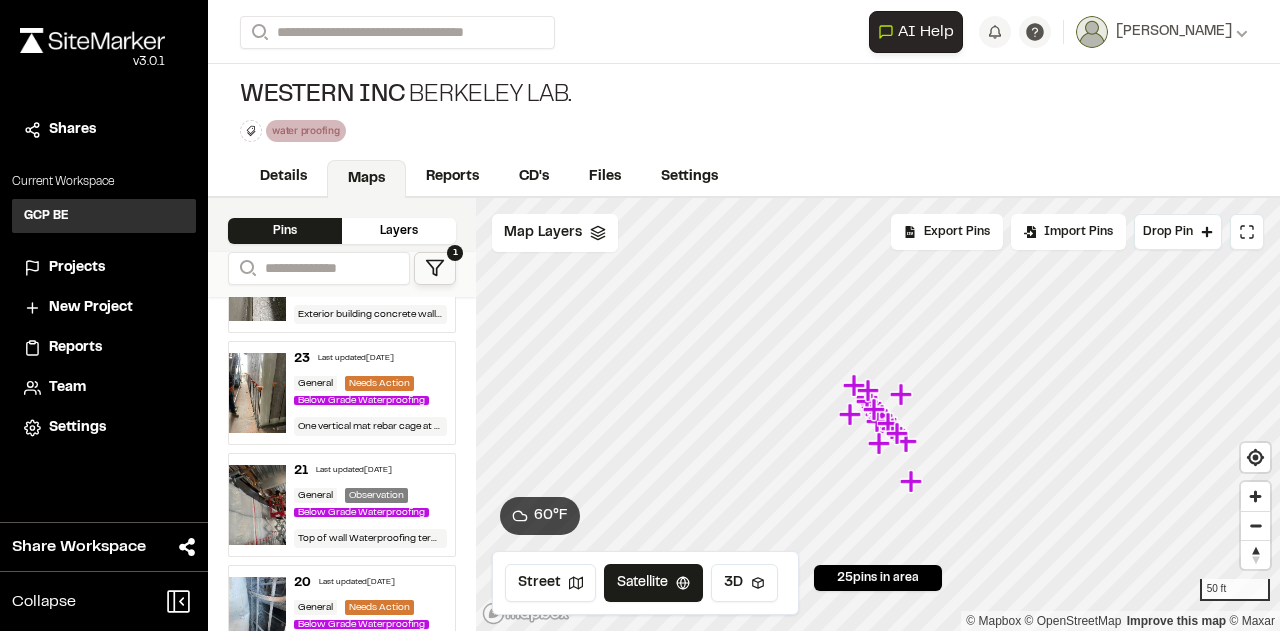 click on "Last updated  [DATE]" at bounding box center [356, 359] 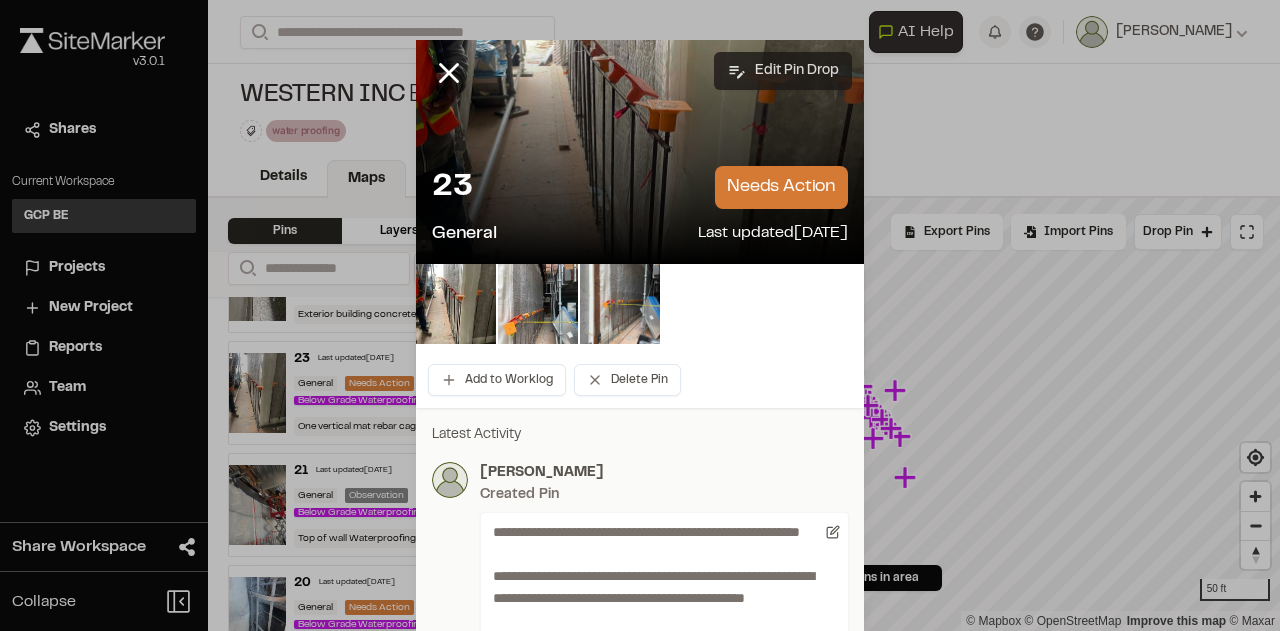 click on "Edit Pin Drop" at bounding box center [783, 71] 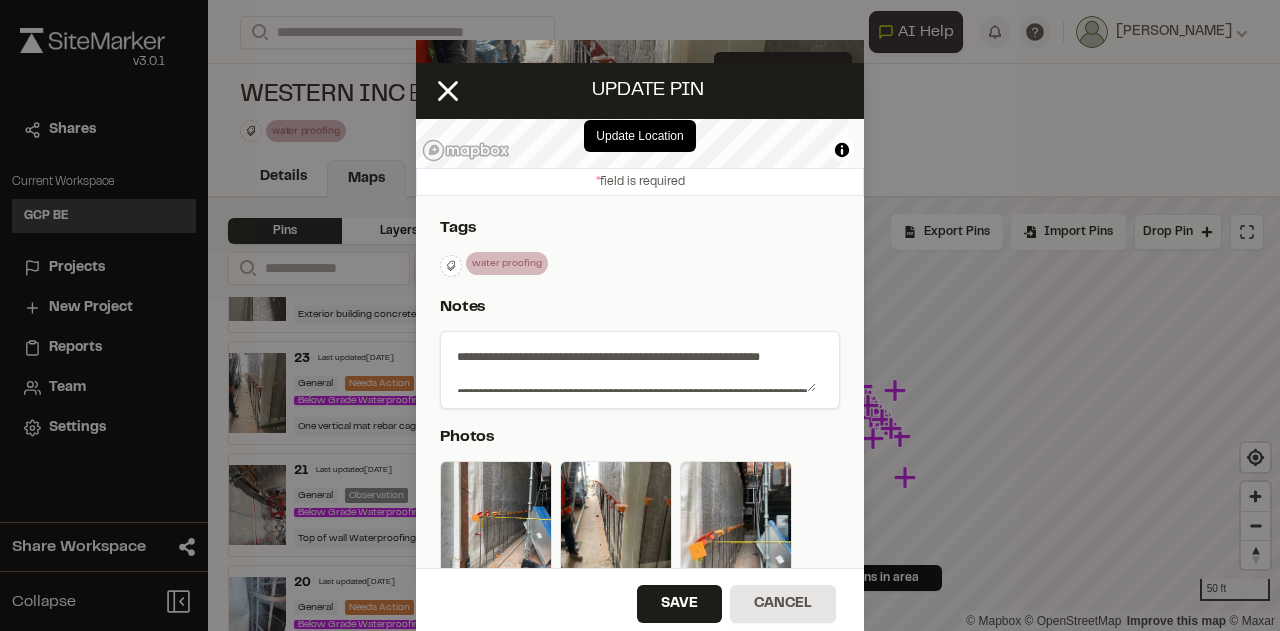 scroll, scrollTop: 200, scrollLeft: 0, axis: vertical 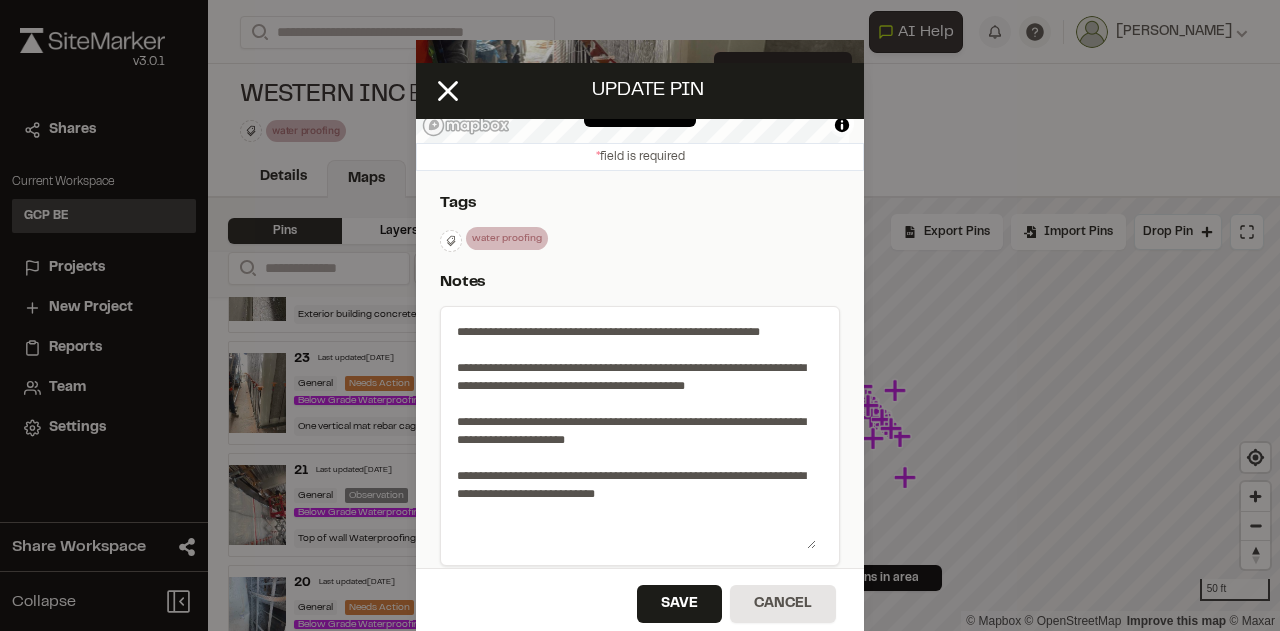 drag, startPoint x: 801, startPoint y: 365, endPoint x: 825, endPoint y: 543, distance: 179.61069 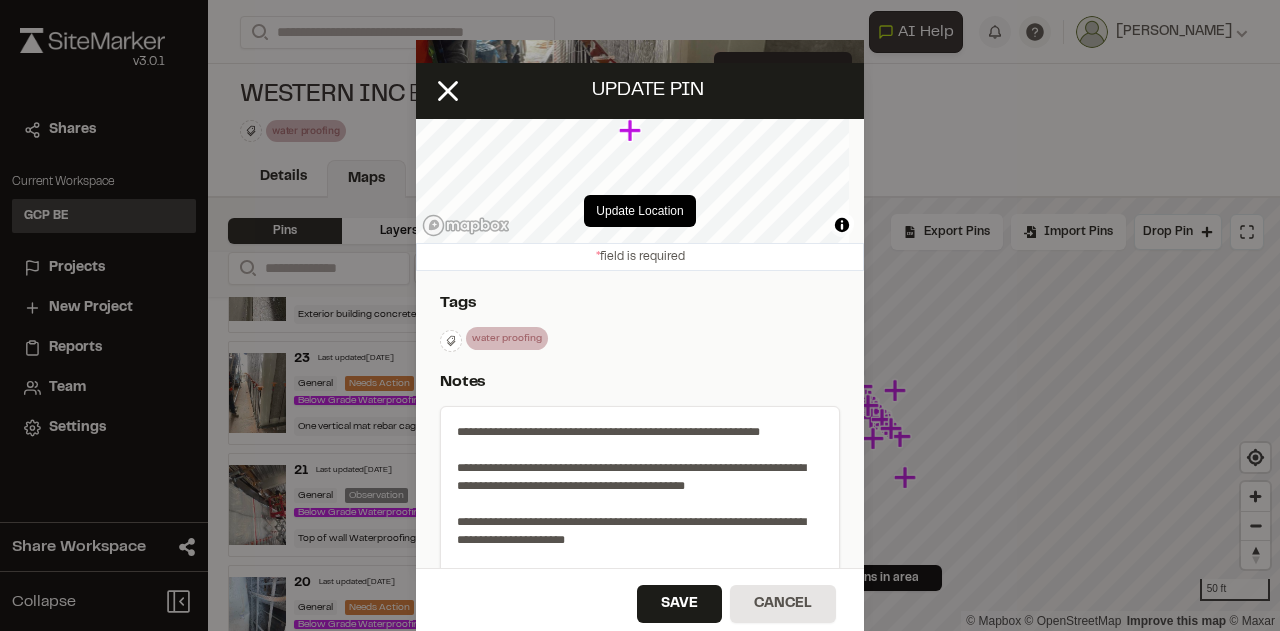 scroll, scrollTop: 300, scrollLeft: 0, axis: vertical 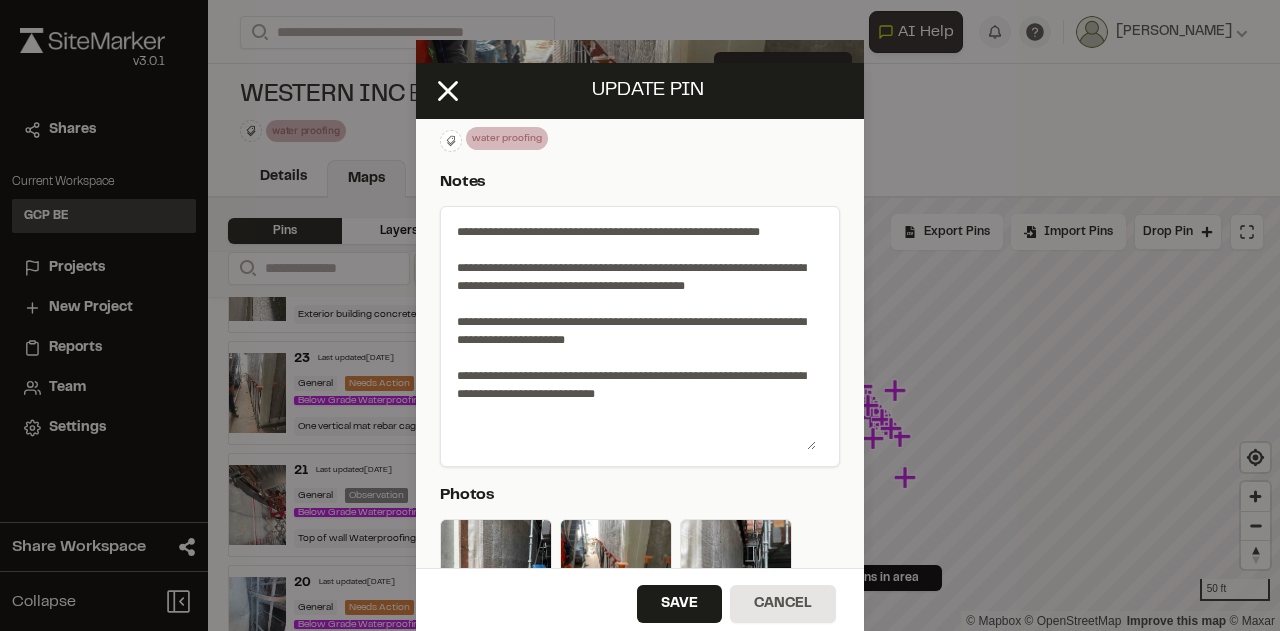 click on "**********" at bounding box center [632, 332] 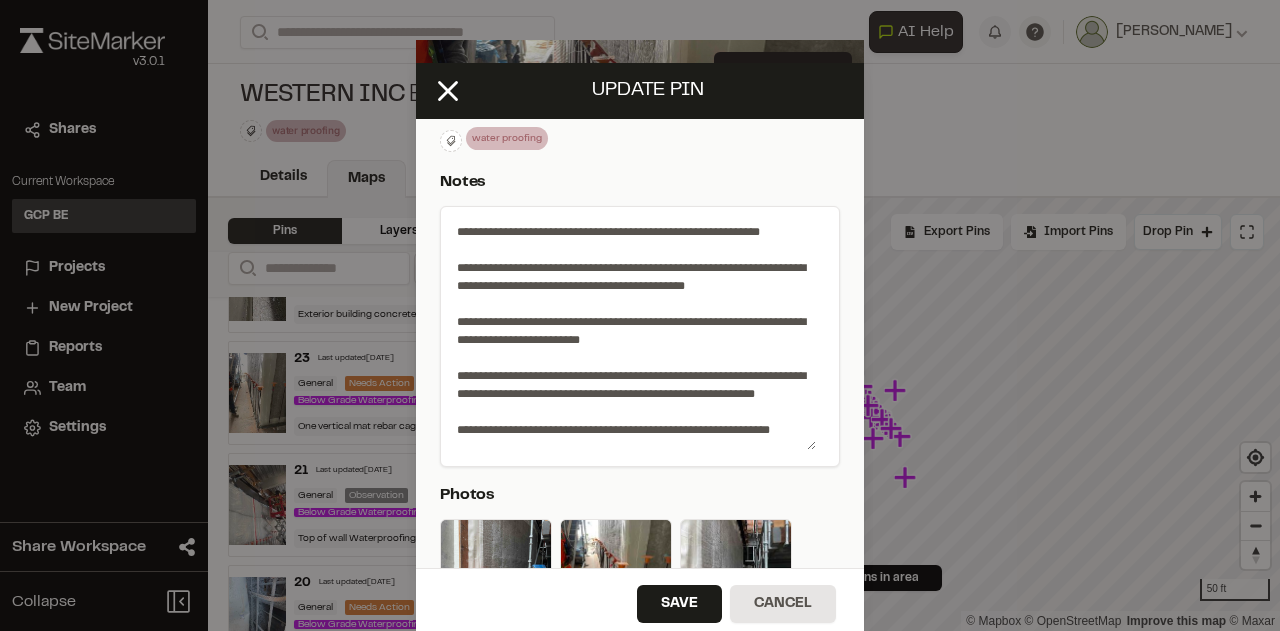 scroll, scrollTop: 21, scrollLeft: 0, axis: vertical 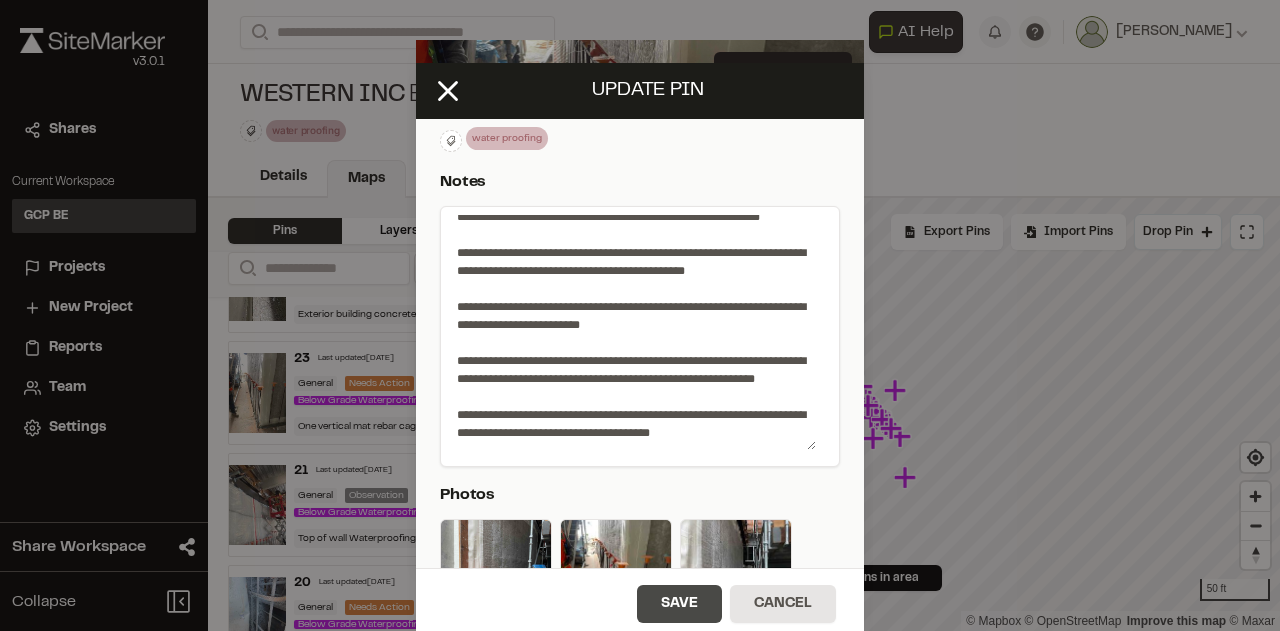type on "**********" 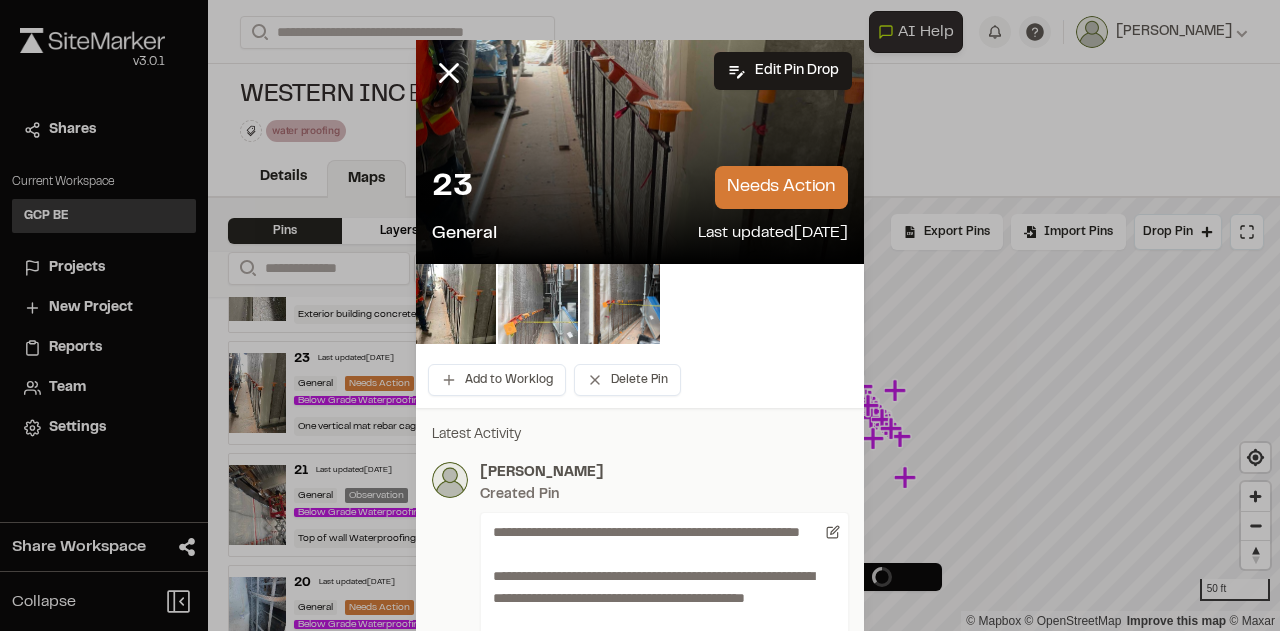 scroll, scrollTop: 0, scrollLeft: 0, axis: both 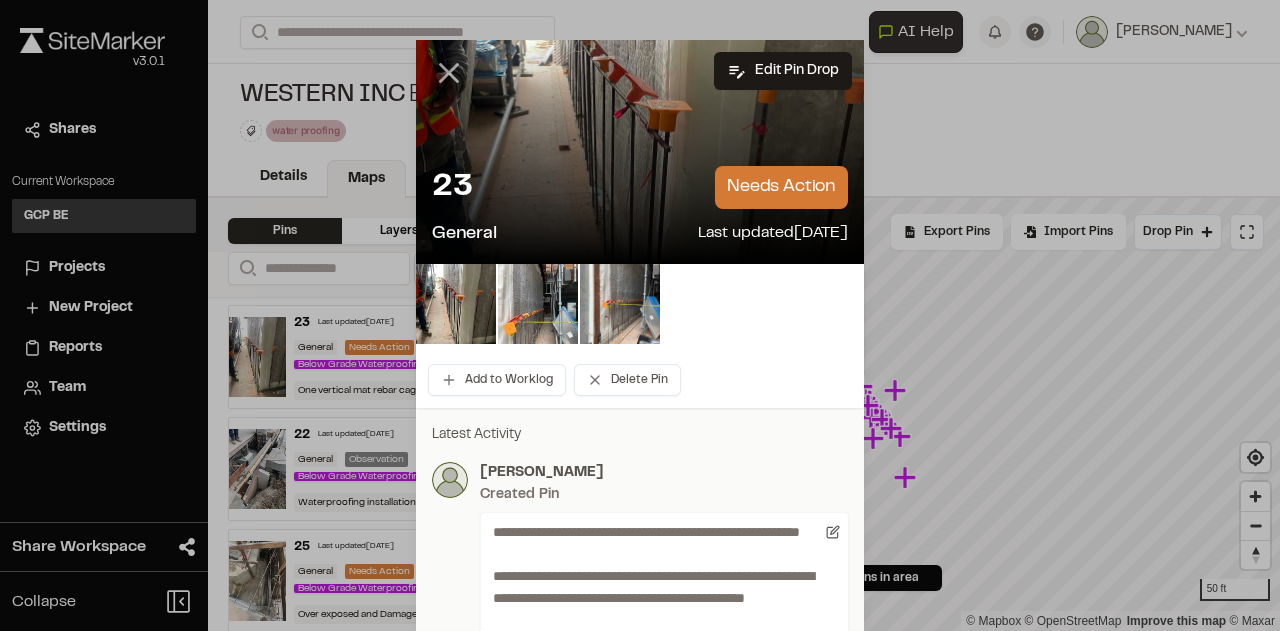 click 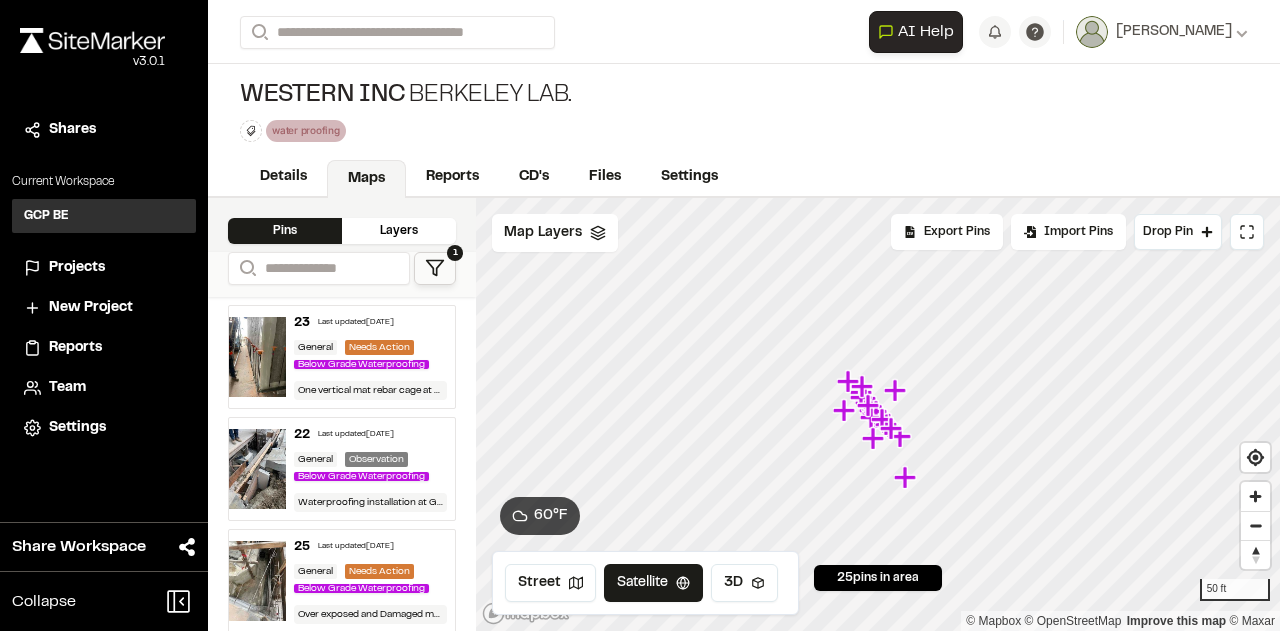 scroll, scrollTop: 200, scrollLeft: 0, axis: vertical 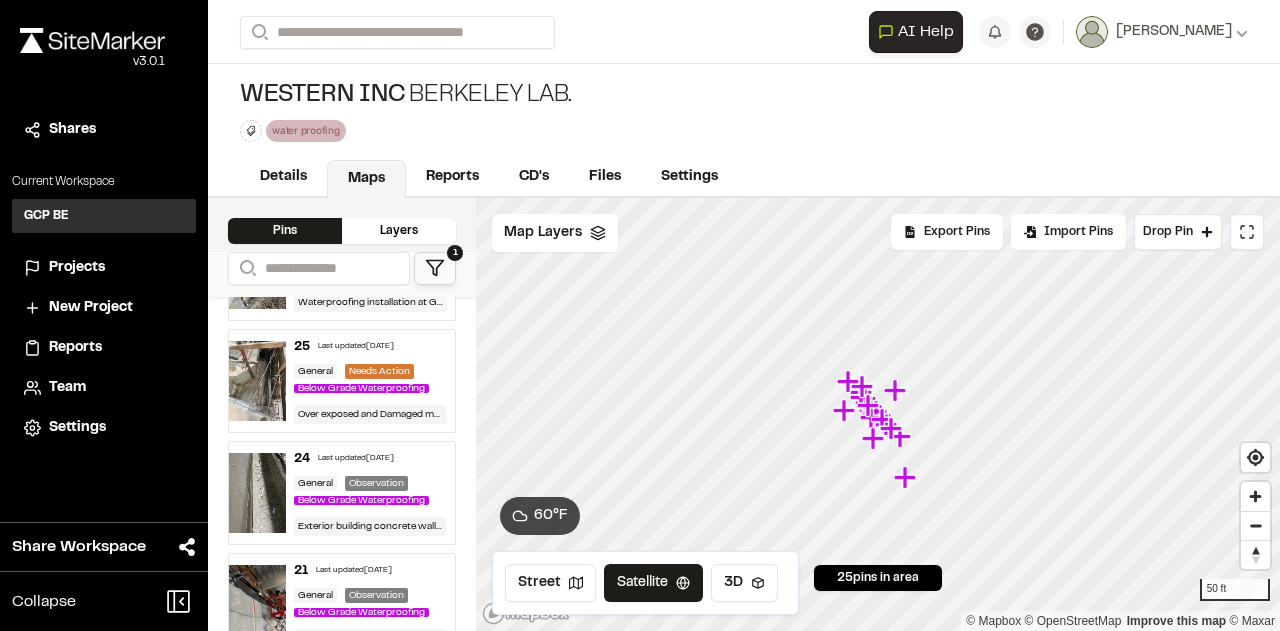 click on "24 Last updated  [DATE] General Observation Below Grade Waterproofing Exterior building concrete wall at Planter level B1:
At end of the East wall level B1 there is a concrete wall next to the planter that will require post apply waterproofing.
GC is advised to waterproof the footing and entire concrete wall with Bituthene membrane to protect the building owater intrusion from planter." at bounding box center (371, 493) 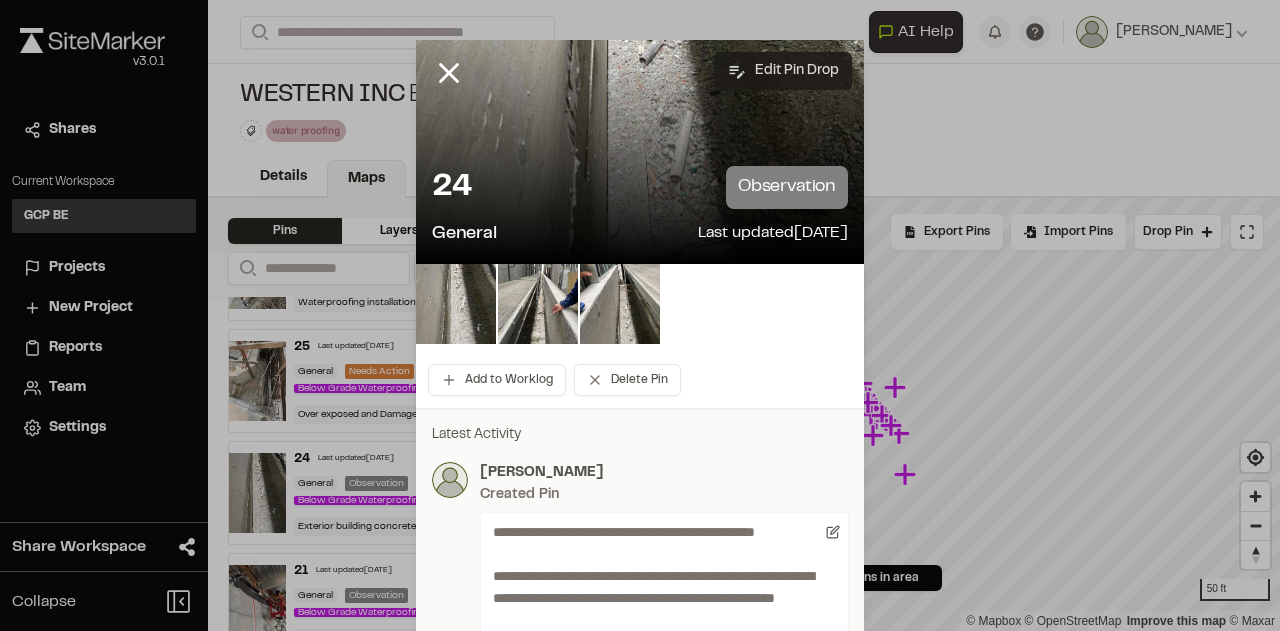 click on "Edit Pin Drop" at bounding box center [783, 71] 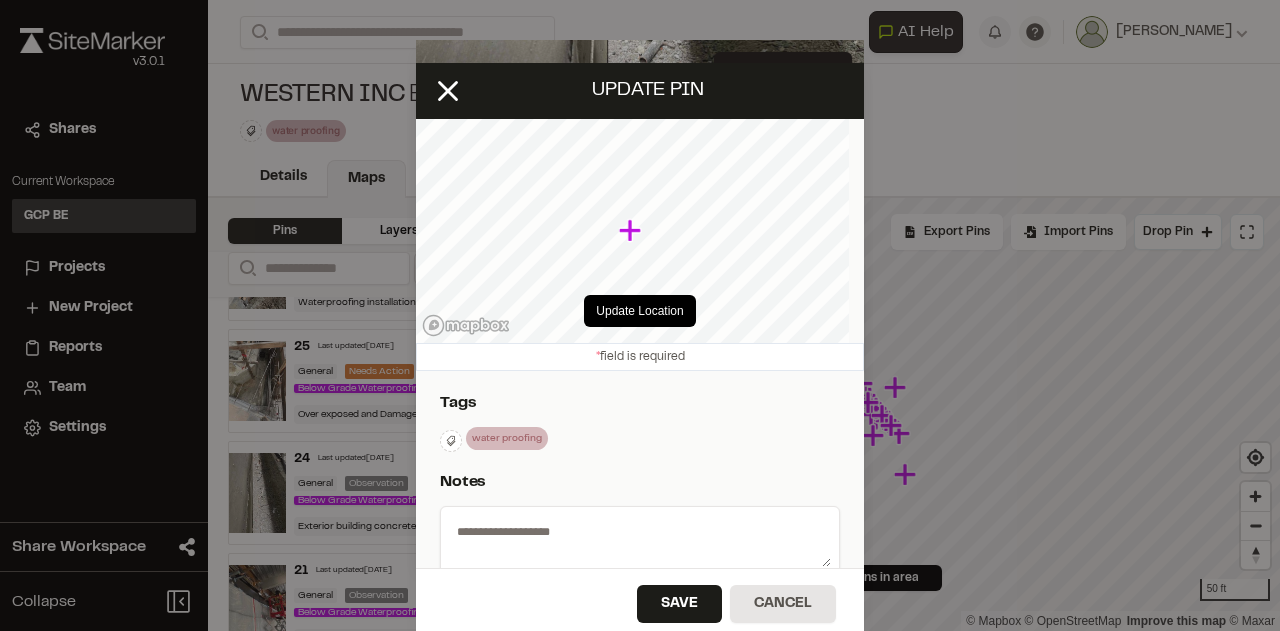 type on "**********" 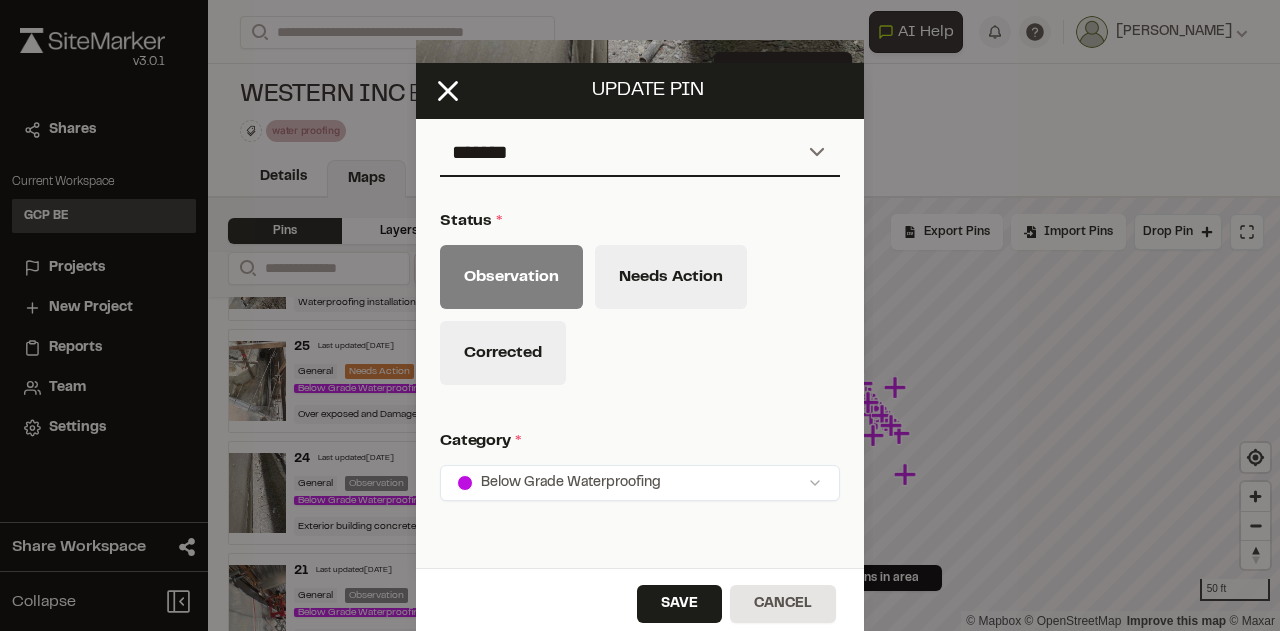 scroll, scrollTop: 900, scrollLeft: 0, axis: vertical 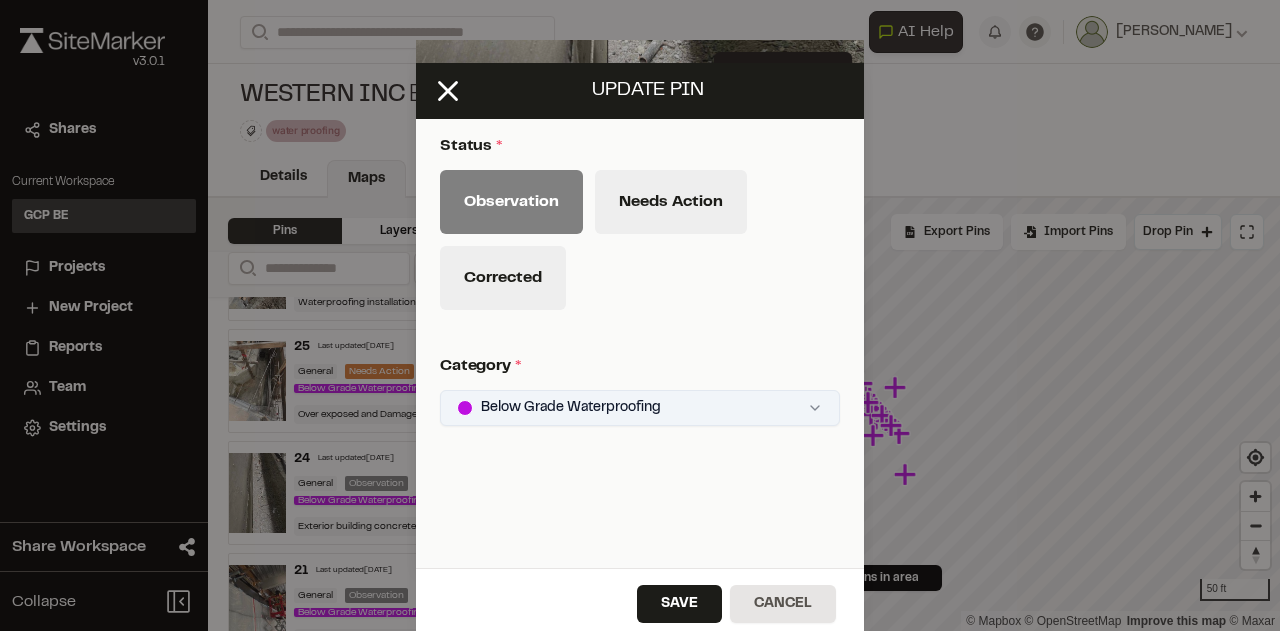 click on "Close sidebar v 3.0.1 Shares Current Workspace GCP BE GB Projects New Project Reports Team Settings Share Workspace Collapse Invite Link Uh oh! You don't currently have acces to invite members to join Sitemarker. Done Open sidebar Search Recently Searched Western Inc    Berkeley Lab.  [GEOGRAPHIC_DATA] ,  [GEOGRAPHIC_DATA] MTN Inc.    [GEOGRAPHIC_DATA].  Burlingame ,  [GEOGRAPHIC_DATA] GCP   Materials testing with PMMA  [GEOGRAPHIC_DATA] ,  [GEOGRAPHIC_DATA] Search to see more projects... AI Help AI Assistant Ask about features or construction insights What can I help you with? How can I add pins to a project? How do I invite team members? How do I create a new project?
To pick up a draggable item, press the space bar.
While dragging, use the arrow keys to move the item.
Press space again to drop the item in its new position, or press escape to cancel.
Join project Ready to join  ? You were invited to join  project    by   . Accept Decline Need help? Need help? FAQ Support Site Request a Feature Submit Bug Report [PERSON_NAME] Settings *" at bounding box center (640, 315) 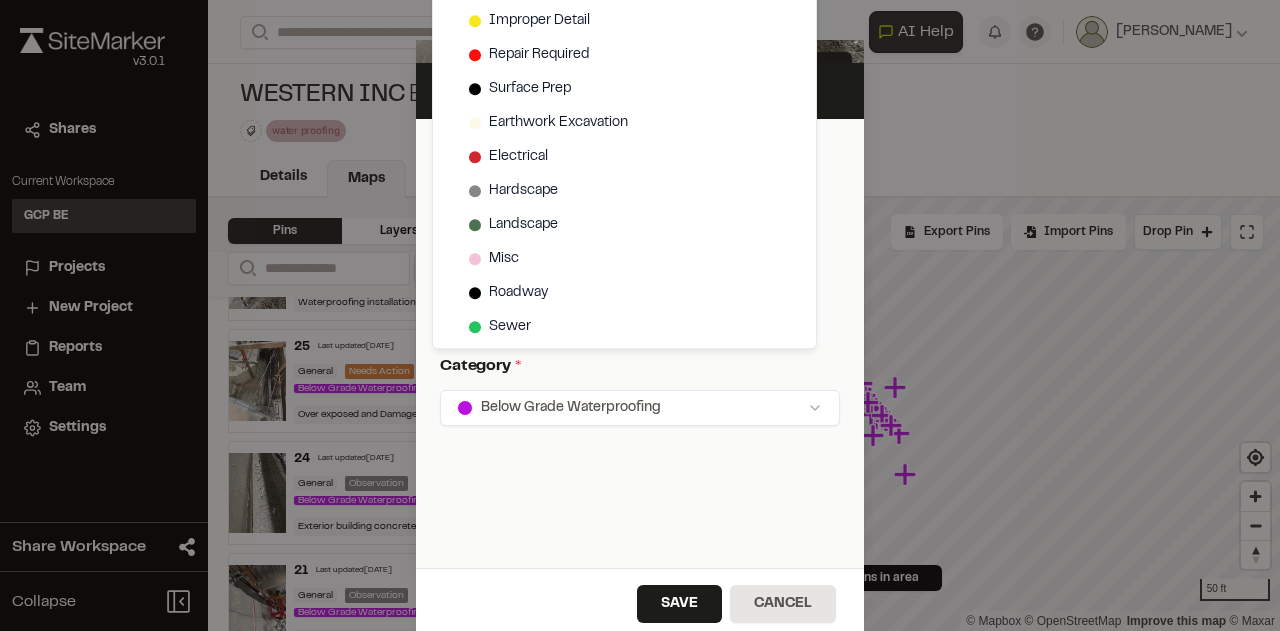 click on "Close sidebar v 3.0.1 Shares Current Workspace GCP BE GB Projects New Project Reports Team Settings Share Workspace Collapse Invite Link Uh oh! You don't currently have acces to invite members to join Sitemarker. Done Open sidebar Search Recently Searched Western Inc    Berkeley Lab.  [GEOGRAPHIC_DATA] ,  [GEOGRAPHIC_DATA] MTN Inc.    [GEOGRAPHIC_DATA].  Burlingame ,  [GEOGRAPHIC_DATA] GCP   Materials testing with PMMA  [GEOGRAPHIC_DATA] ,  [GEOGRAPHIC_DATA] Search to see more projects... AI Help AI Assistant Ask about features or construction insights What can I help you with? How can I add pins to a project? How do I invite team members? How do I create a new project?
To pick up a draggable item, press the space bar.
While dragging, use the arrow keys to move the item.
Press space again to drop the item in its new position, or press escape to cancel.
Join project Ready to join  ? You were invited to join  project    by   . Accept Decline Need help? Need help? FAQ Support Site Request a Feature Submit Bug Report [PERSON_NAME] Settings *" at bounding box center [640, 315] 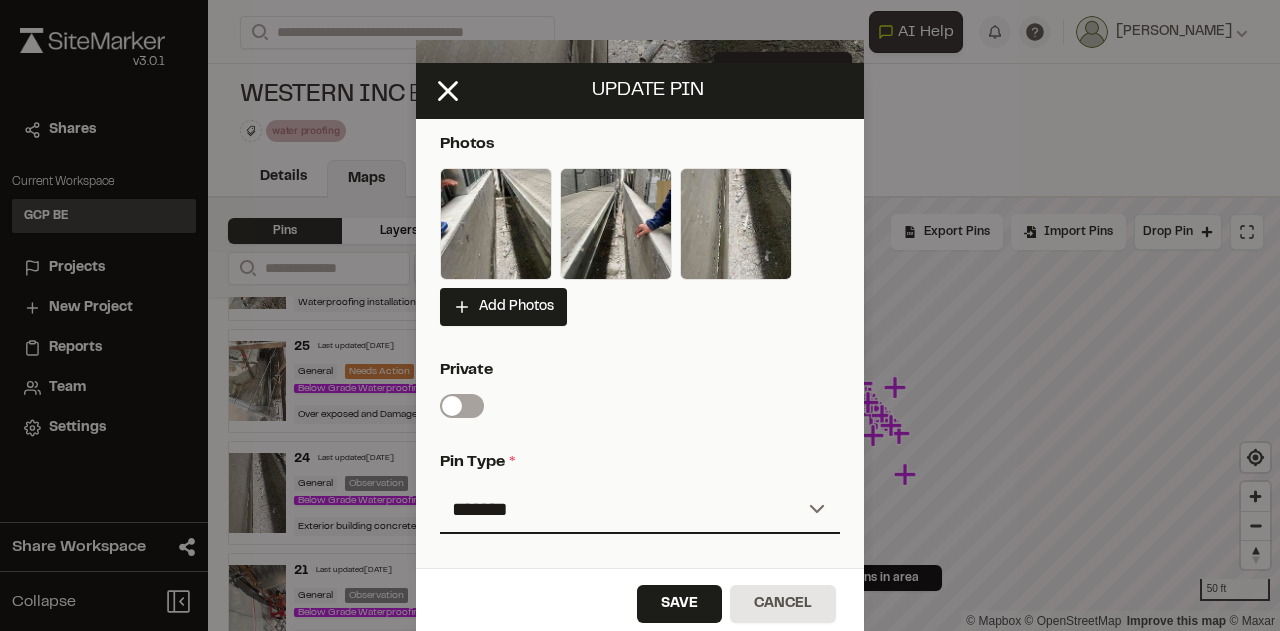 scroll, scrollTop: 168, scrollLeft: 0, axis: vertical 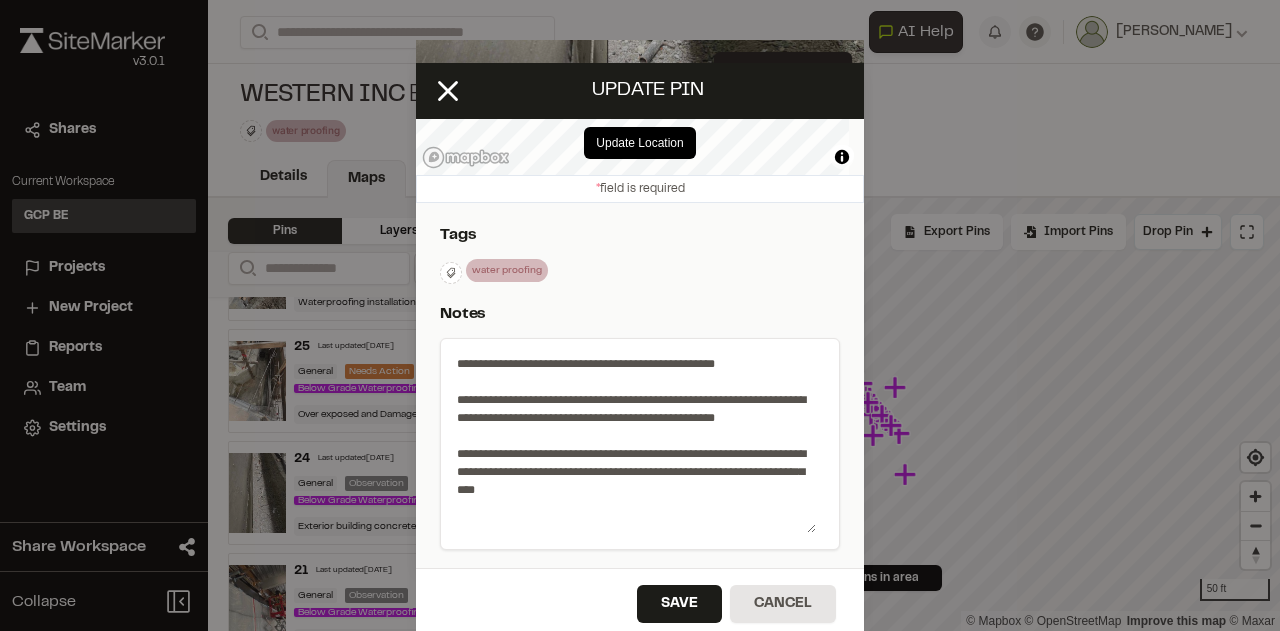 drag, startPoint x: 804, startPoint y: 395, endPoint x: 820, endPoint y: 529, distance: 134.95184 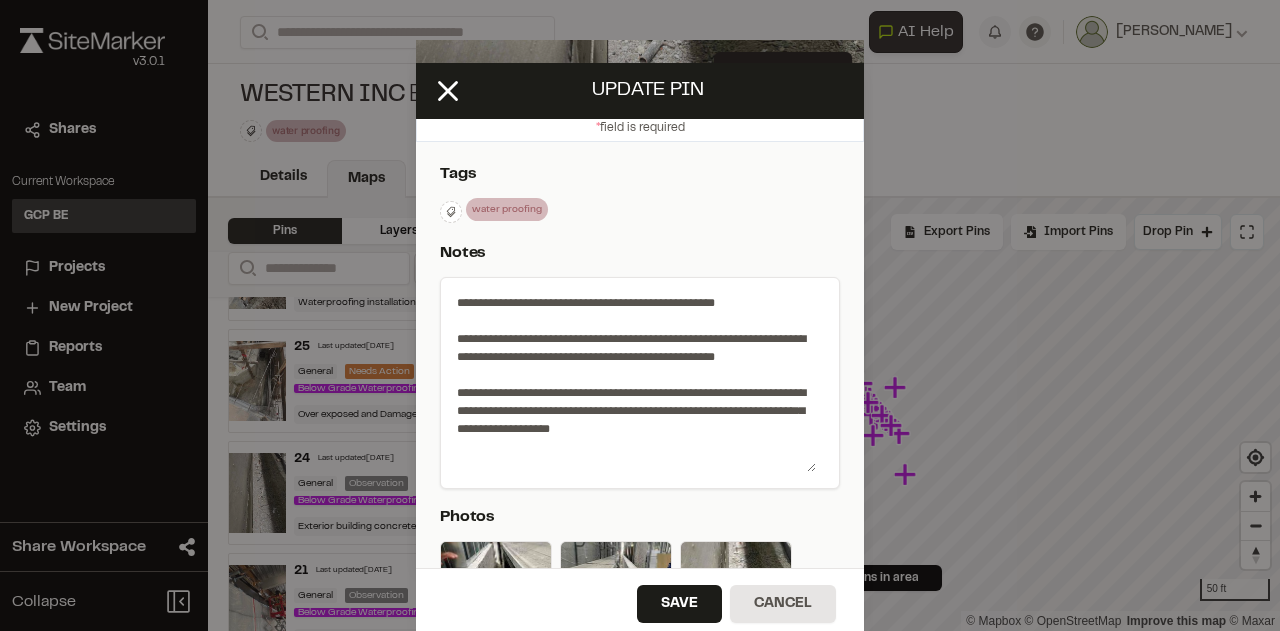 scroll, scrollTop: 268, scrollLeft: 0, axis: vertical 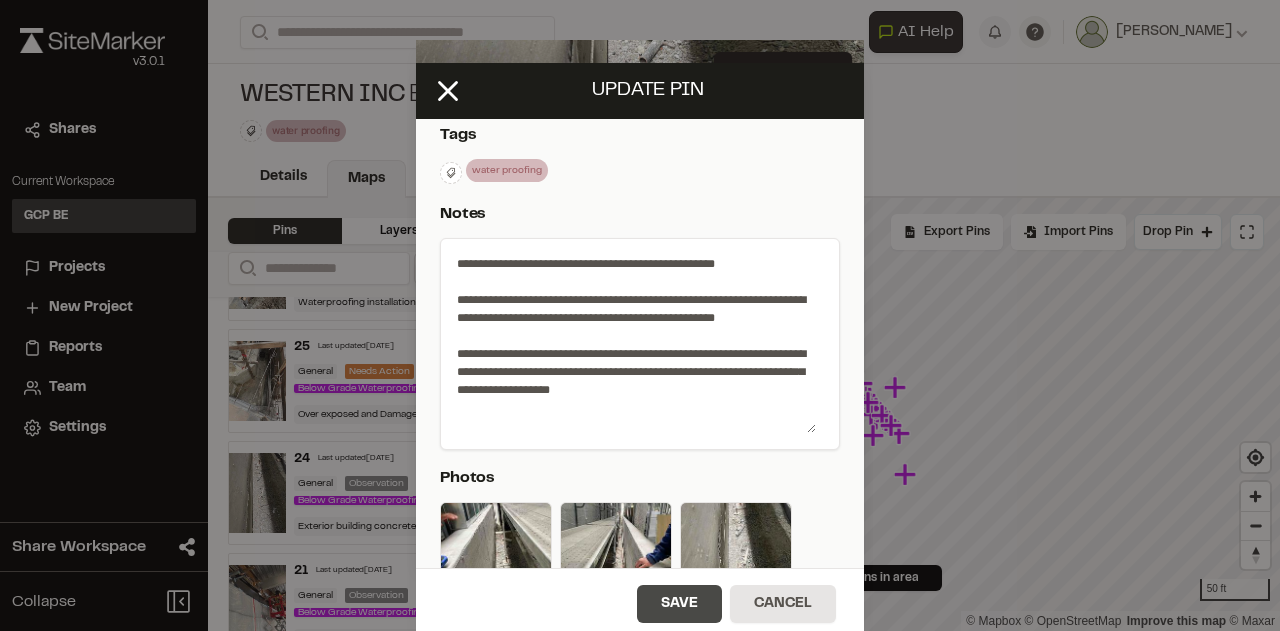 type on "**********" 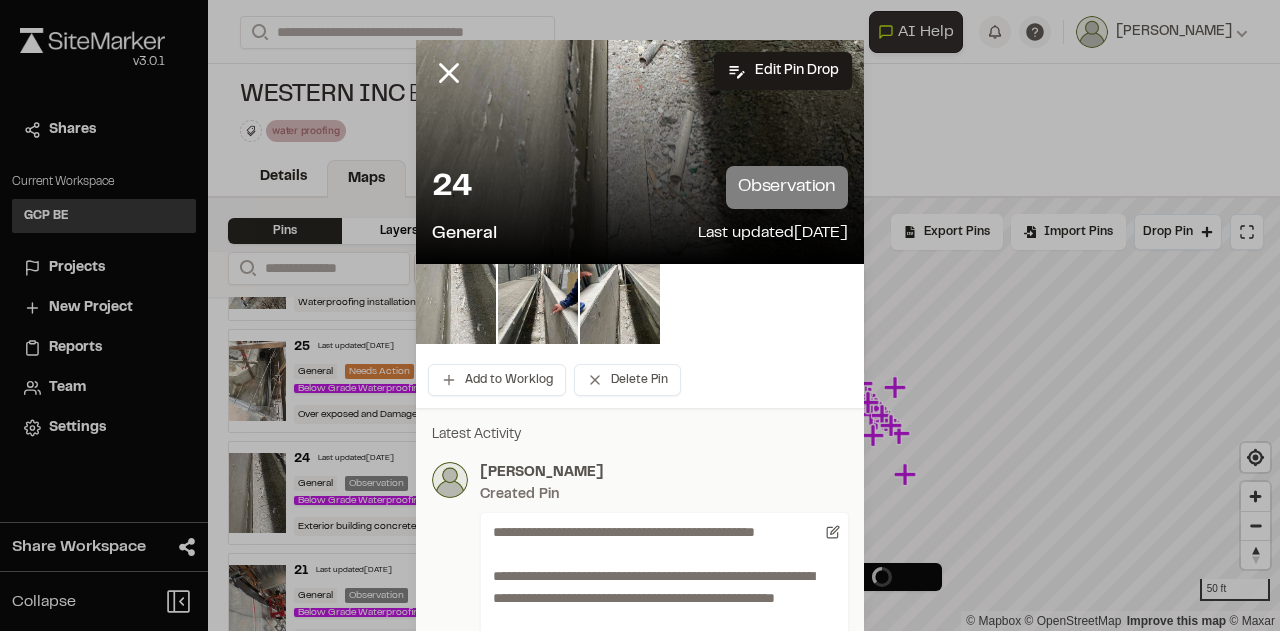 scroll, scrollTop: 0, scrollLeft: 0, axis: both 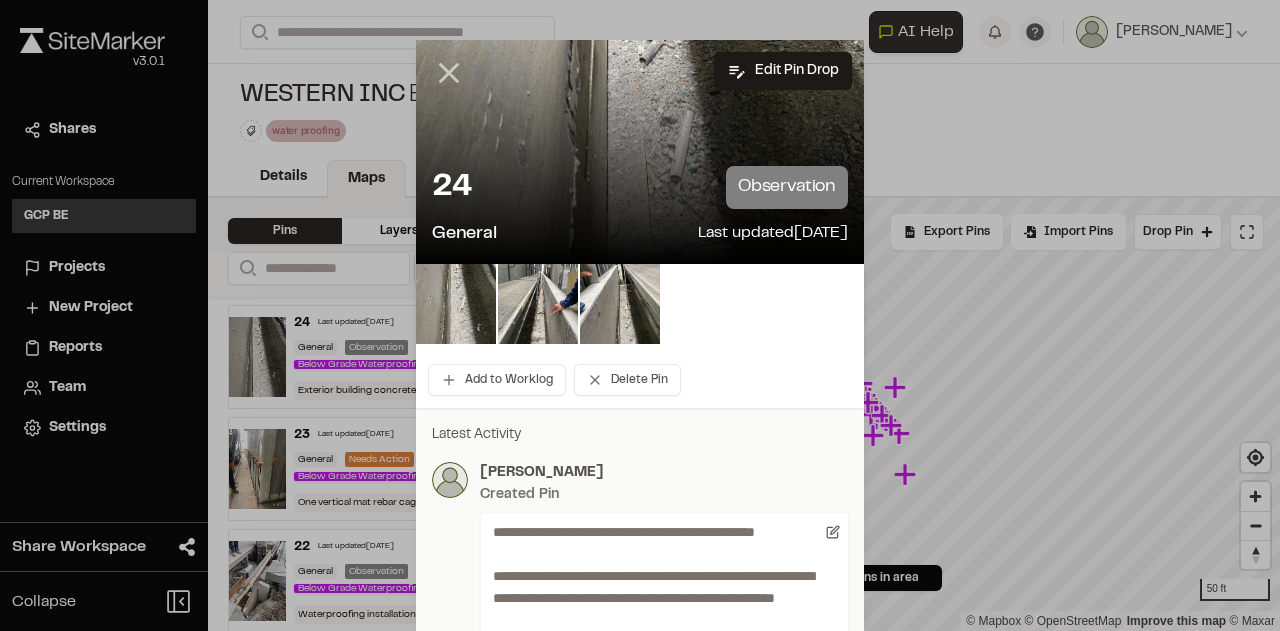 click 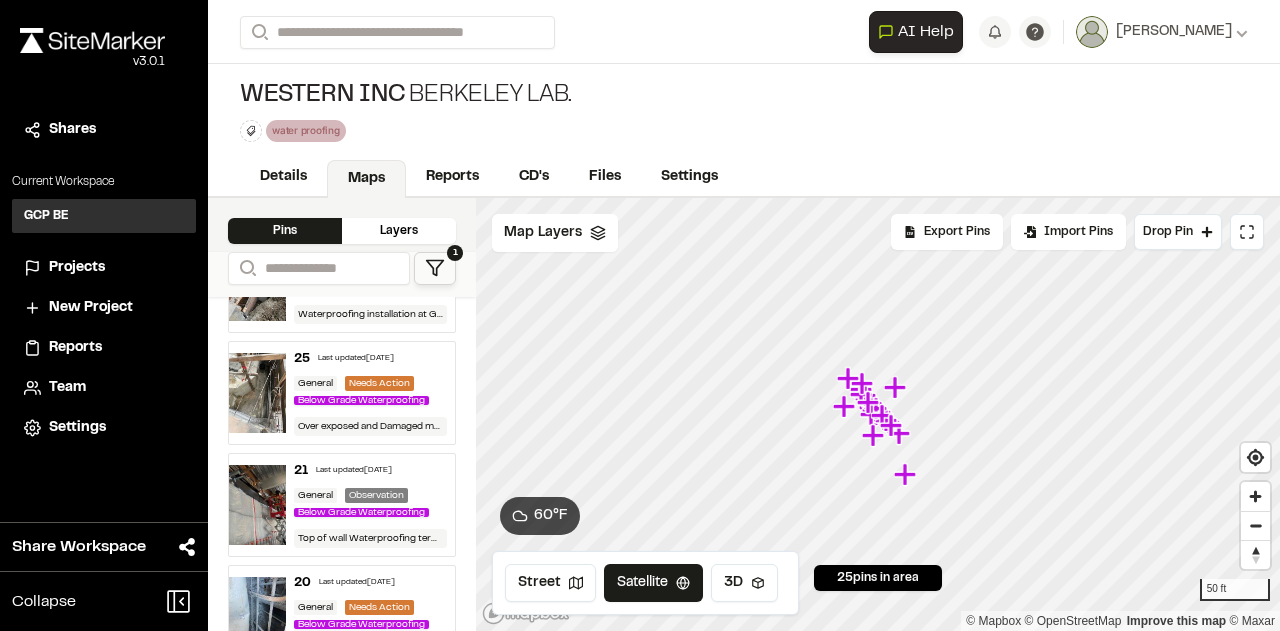 scroll, scrollTop: 400, scrollLeft: 0, axis: vertical 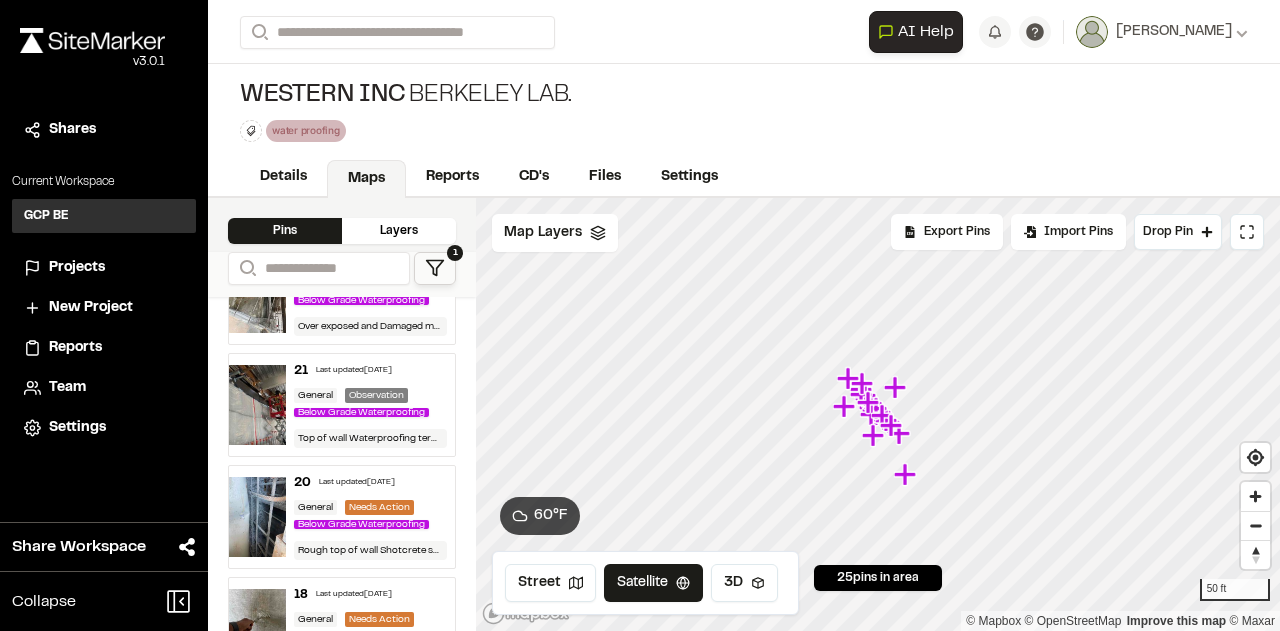 click on "25 Last updated  [DATE] General Needs Action Below Grade Waterproofing Over exposed and Damaged membrane  at grade beam next to tunnel.
The Preprufe membrane at under-slab appears to be damaged, overexposed, and unprotected.
GC is advised to replaced the damaged membrane with new overlay membrane installation." at bounding box center (371, 293) 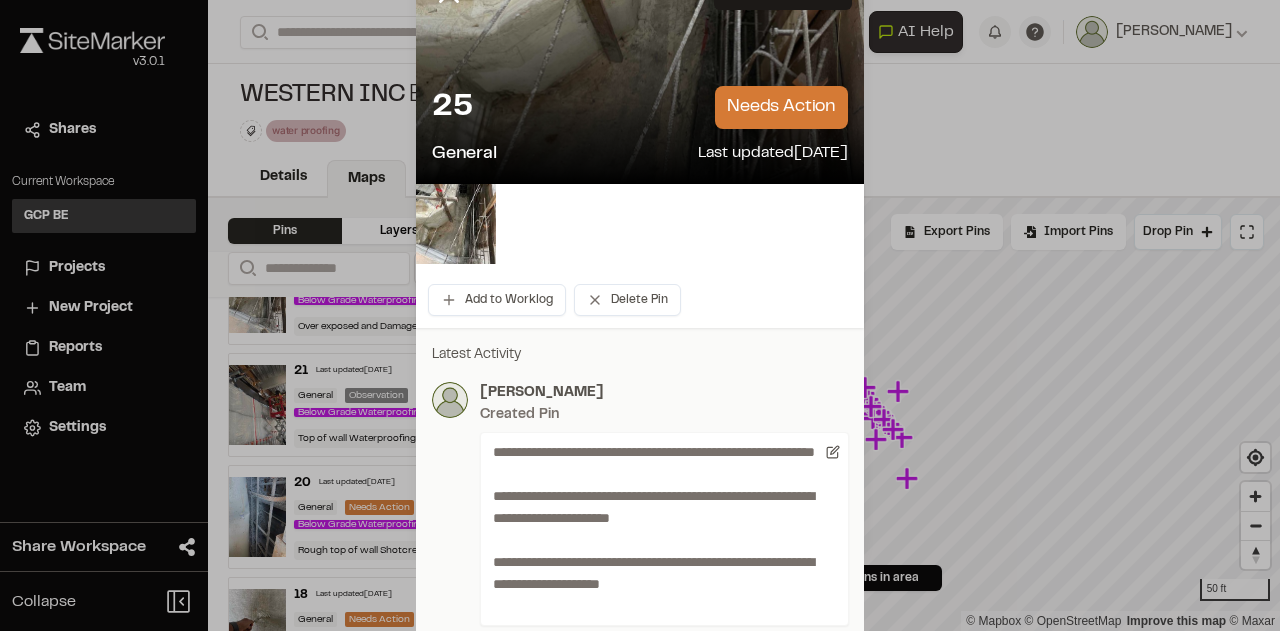 scroll, scrollTop: 0, scrollLeft: 0, axis: both 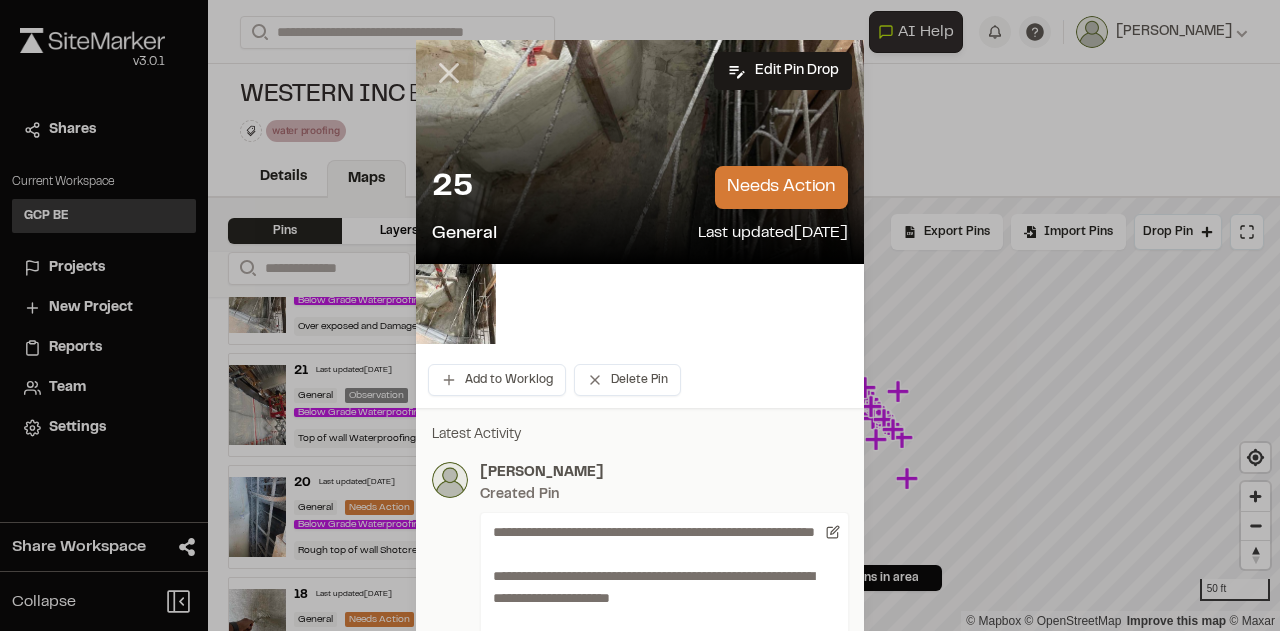 click 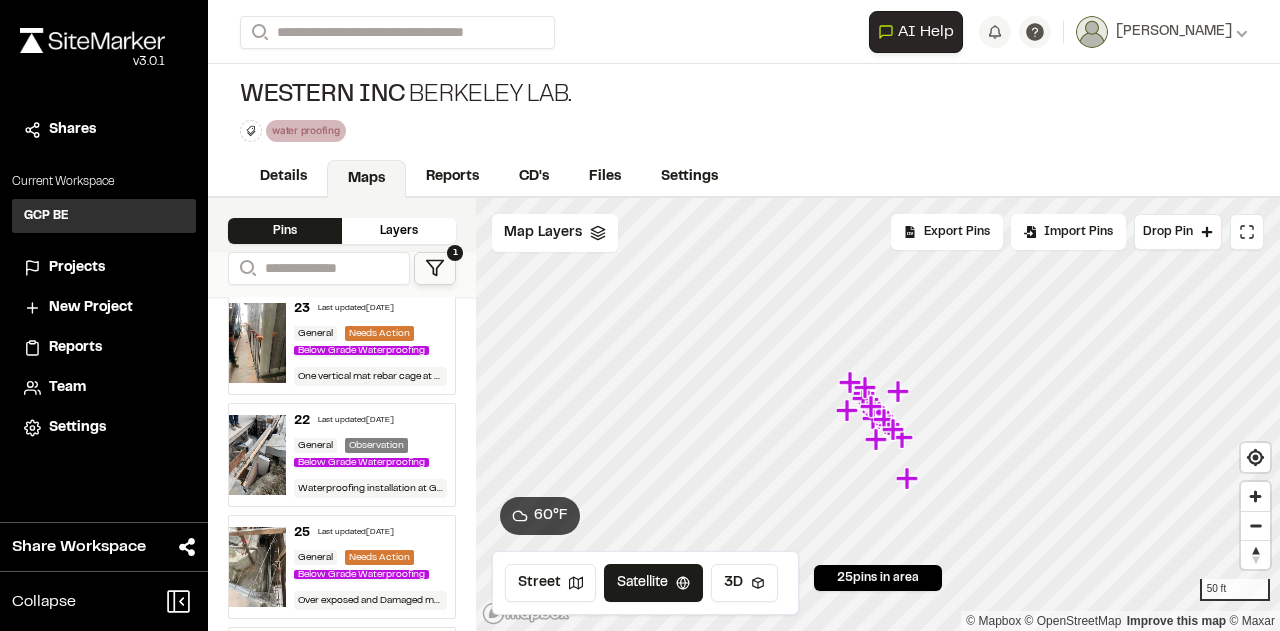 scroll, scrollTop: 100, scrollLeft: 0, axis: vertical 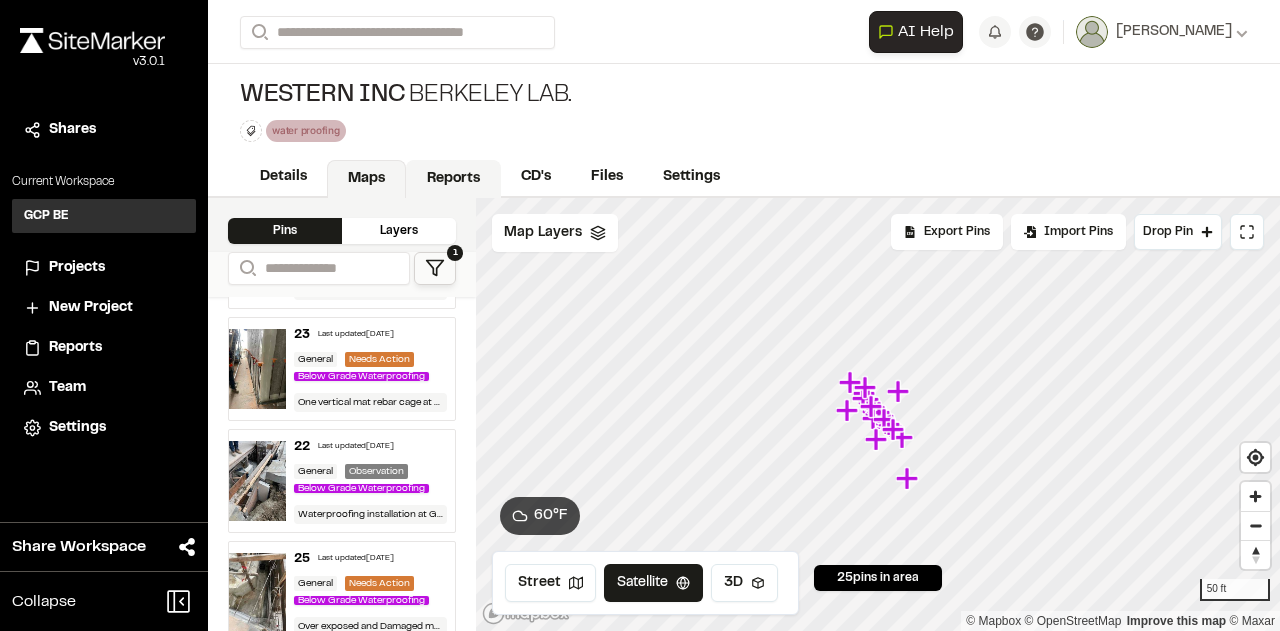 click on "Reports" at bounding box center [453, 179] 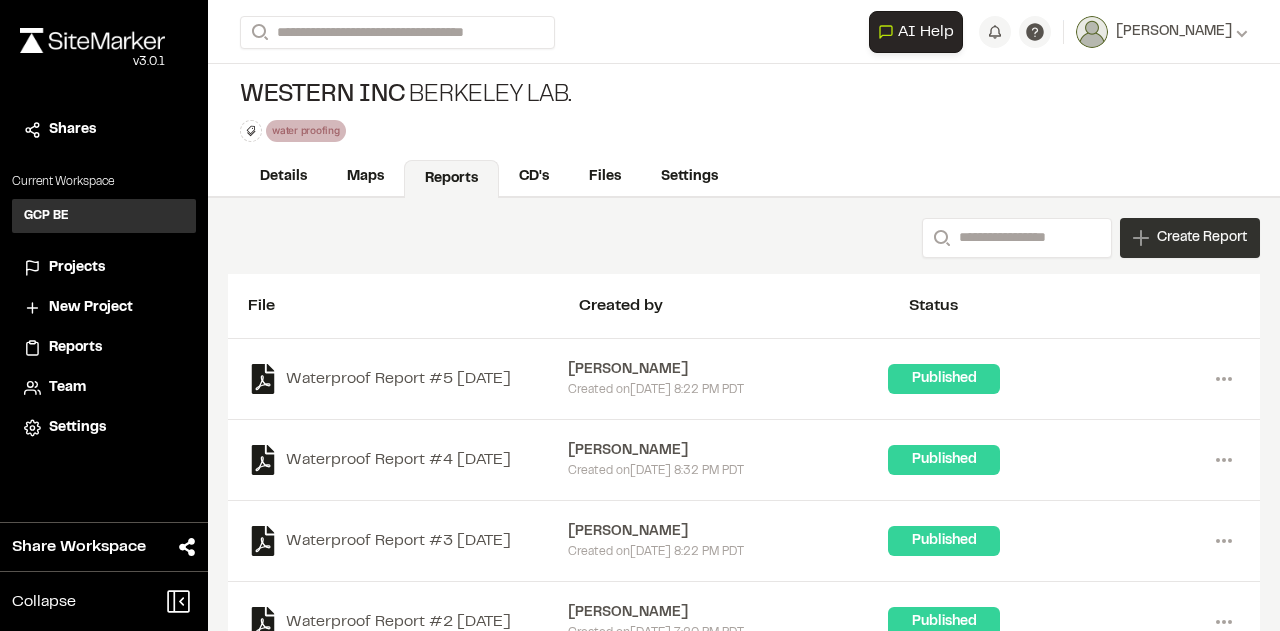 click on "Create Report" at bounding box center [1202, 238] 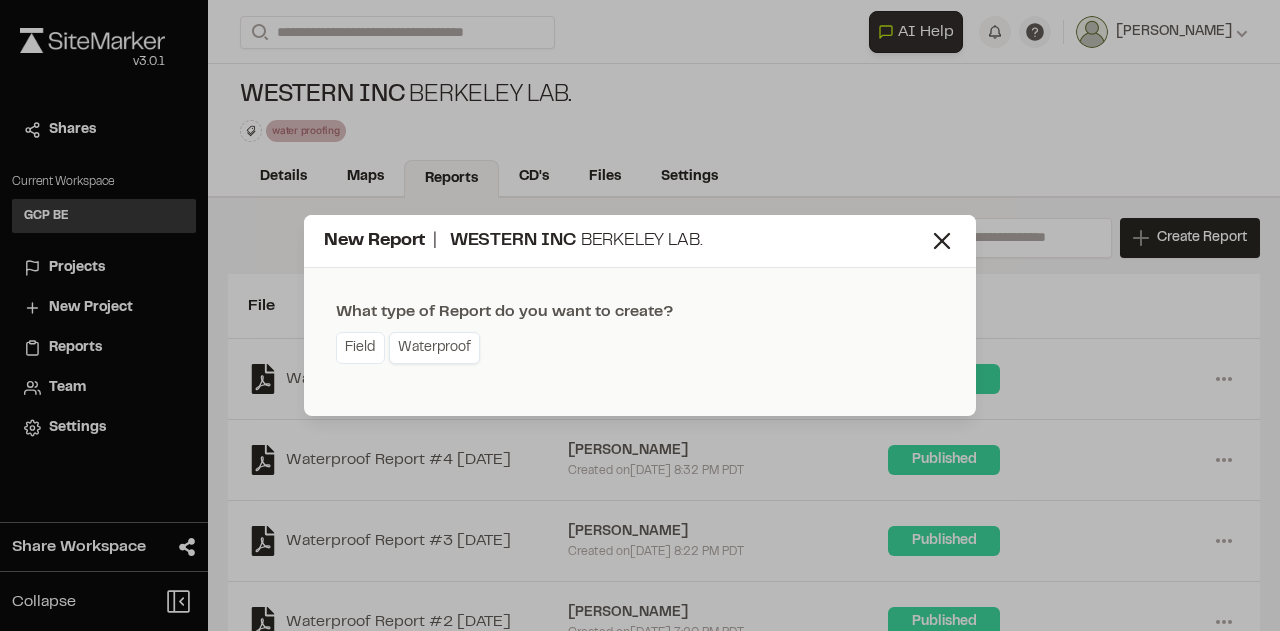 click on "Waterproof" at bounding box center (434, 348) 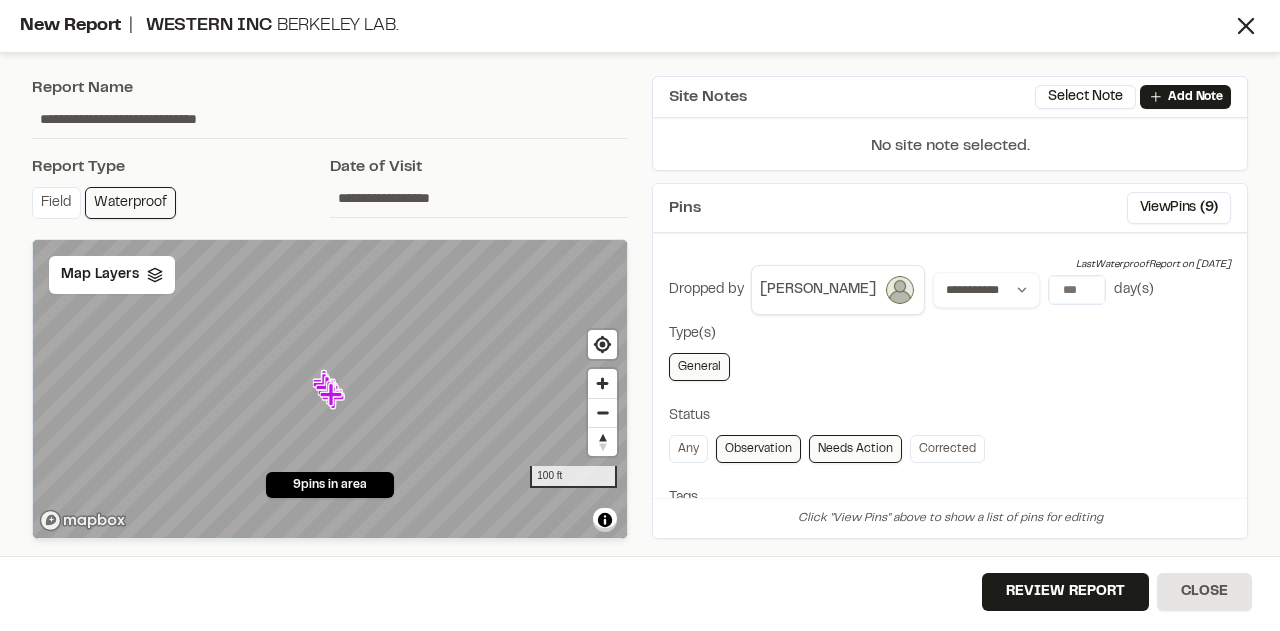 click on "**********" at bounding box center (479, 198) 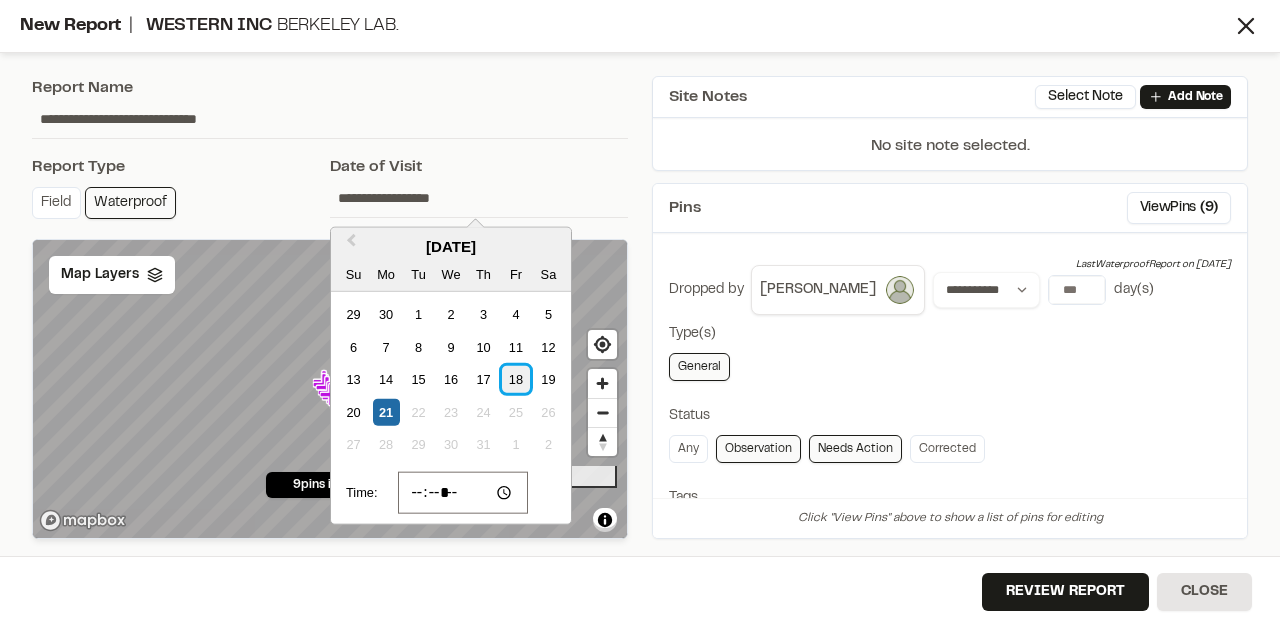 click on "18" at bounding box center [515, 379] 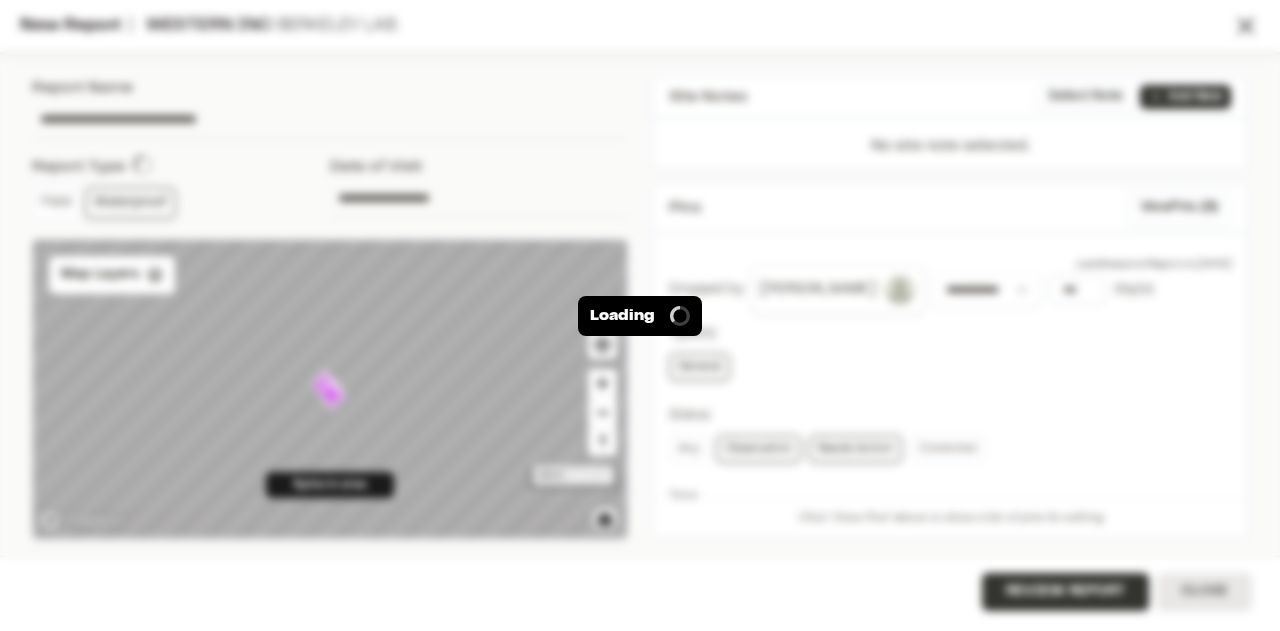 type on "**********" 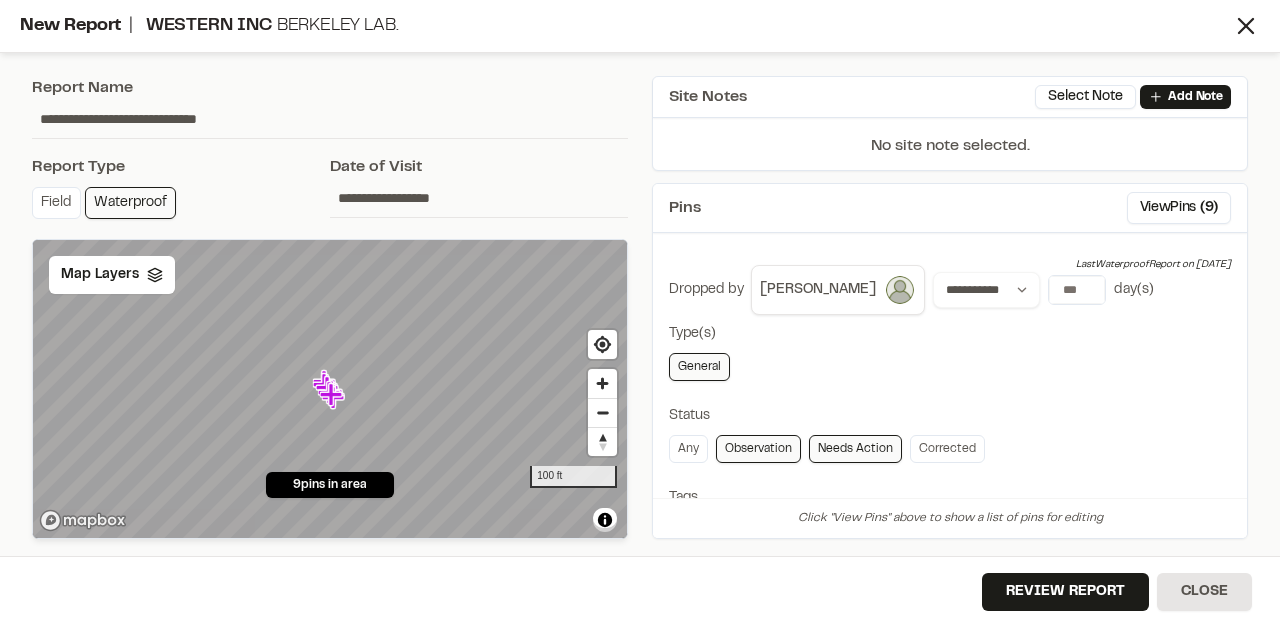 click on "**********" at bounding box center (479, 198) 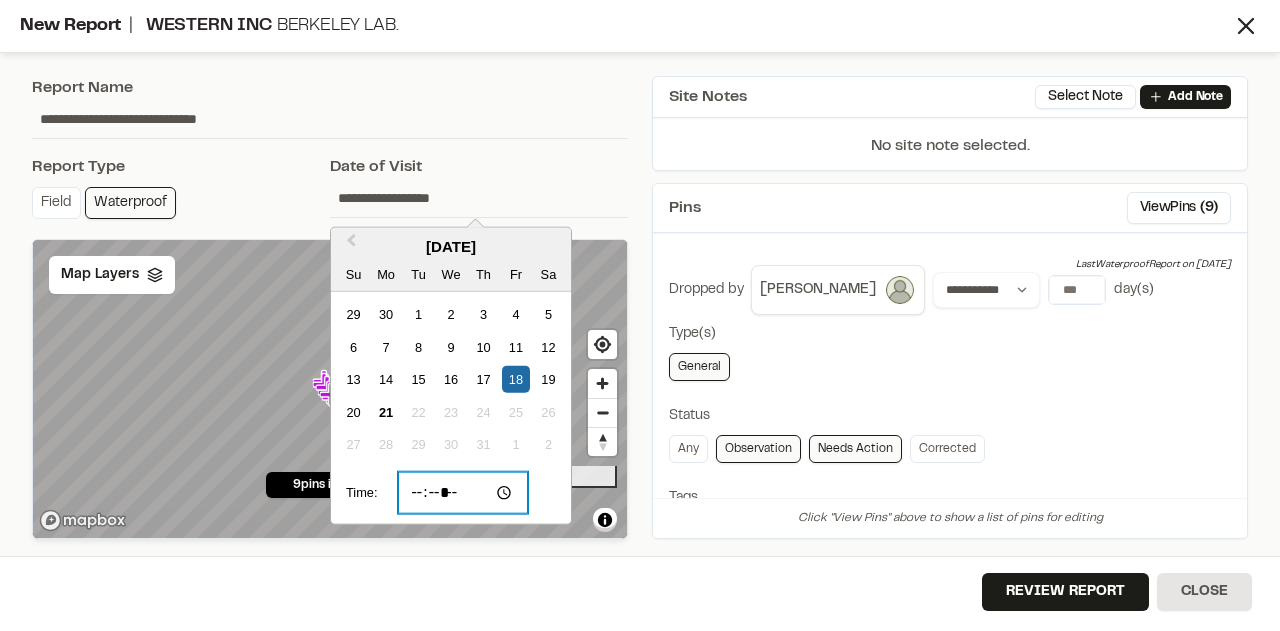 click on "*****" at bounding box center [463, 493] 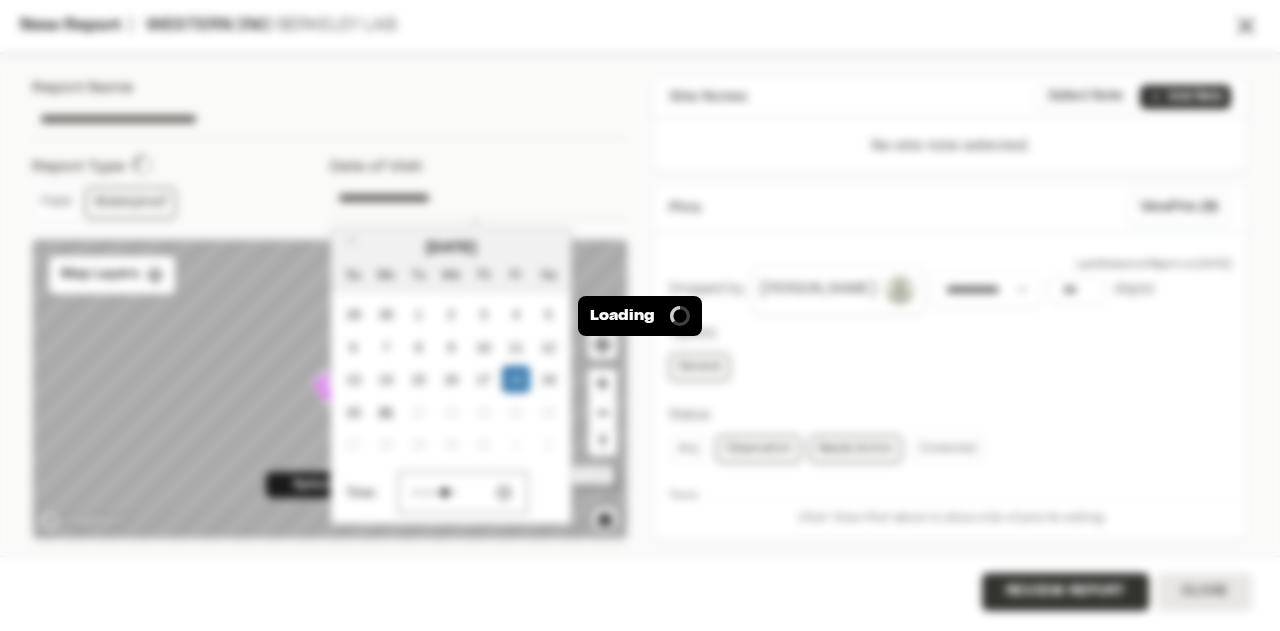 type on "**********" 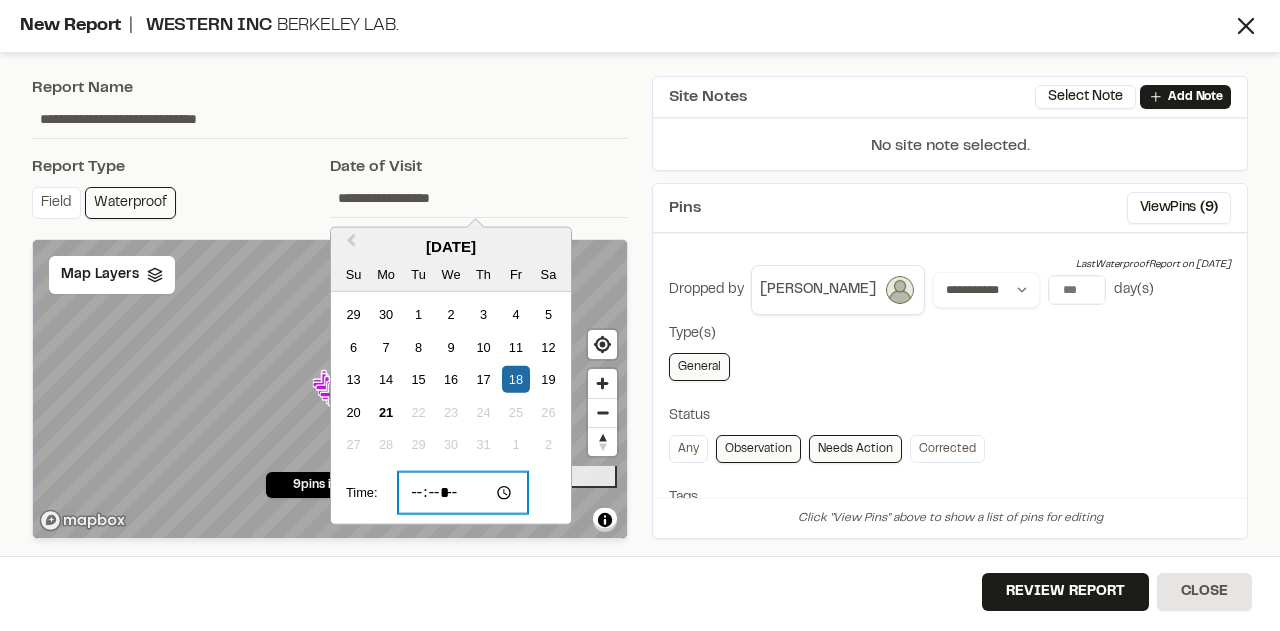 click on "*****" at bounding box center [463, 493] 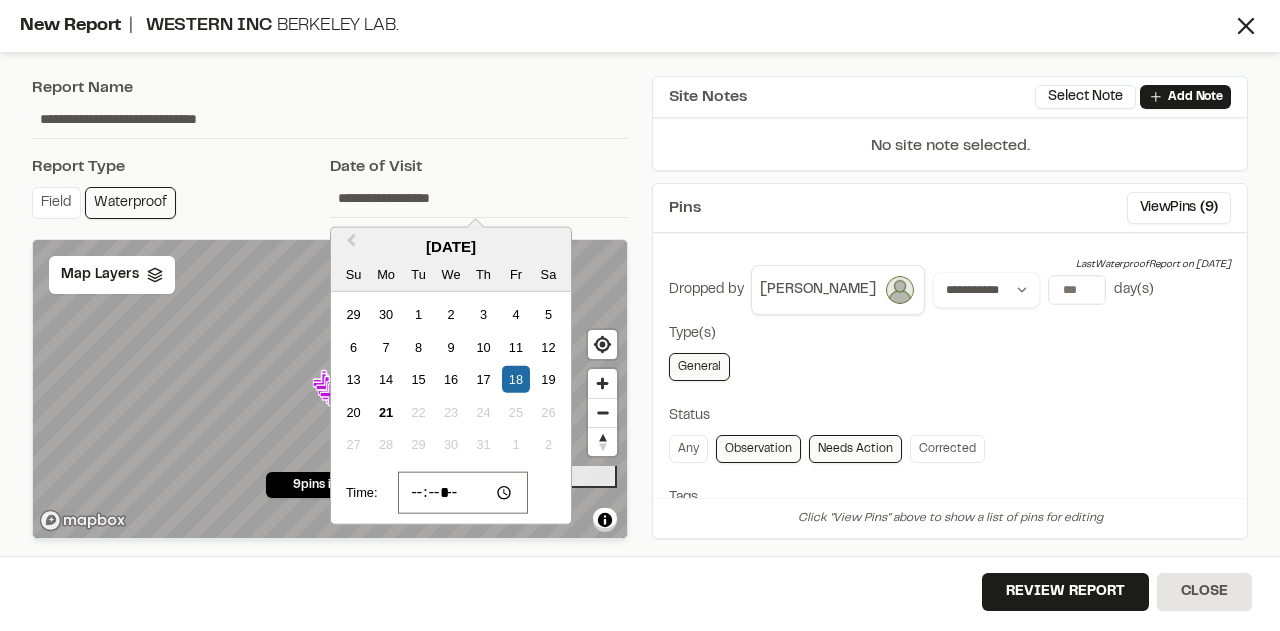 click on "Review Report  Close" at bounding box center (640, 593) 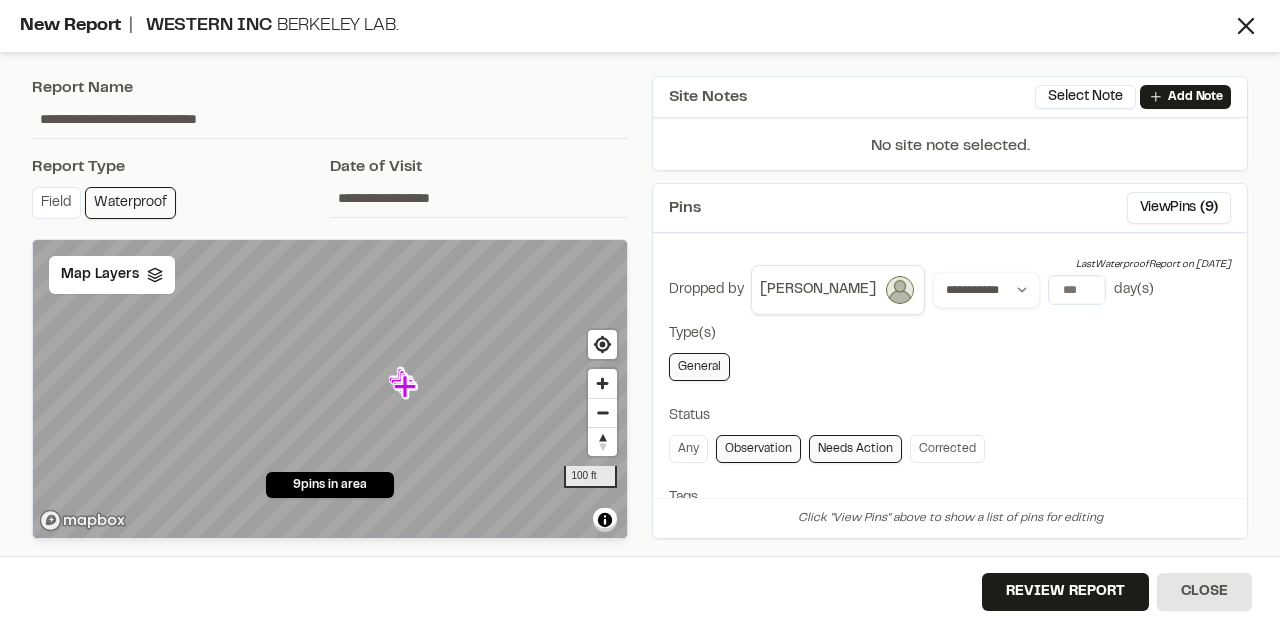 scroll, scrollTop: 0, scrollLeft: 0, axis: both 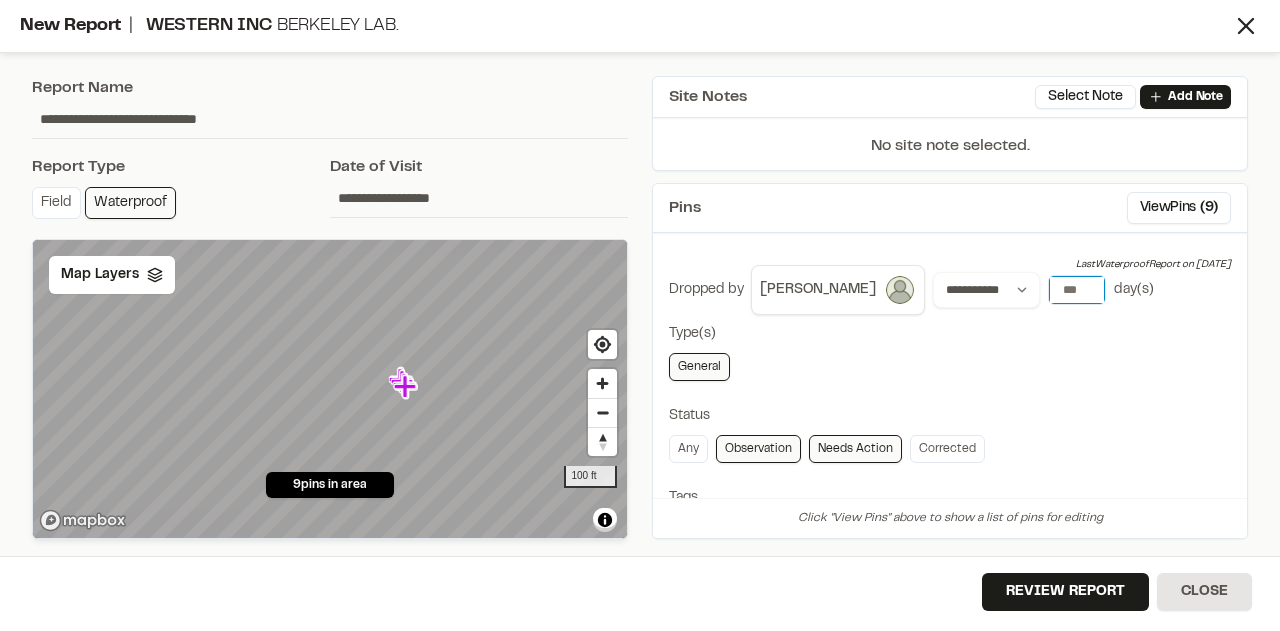 click on "**" at bounding box center [1077, 290] 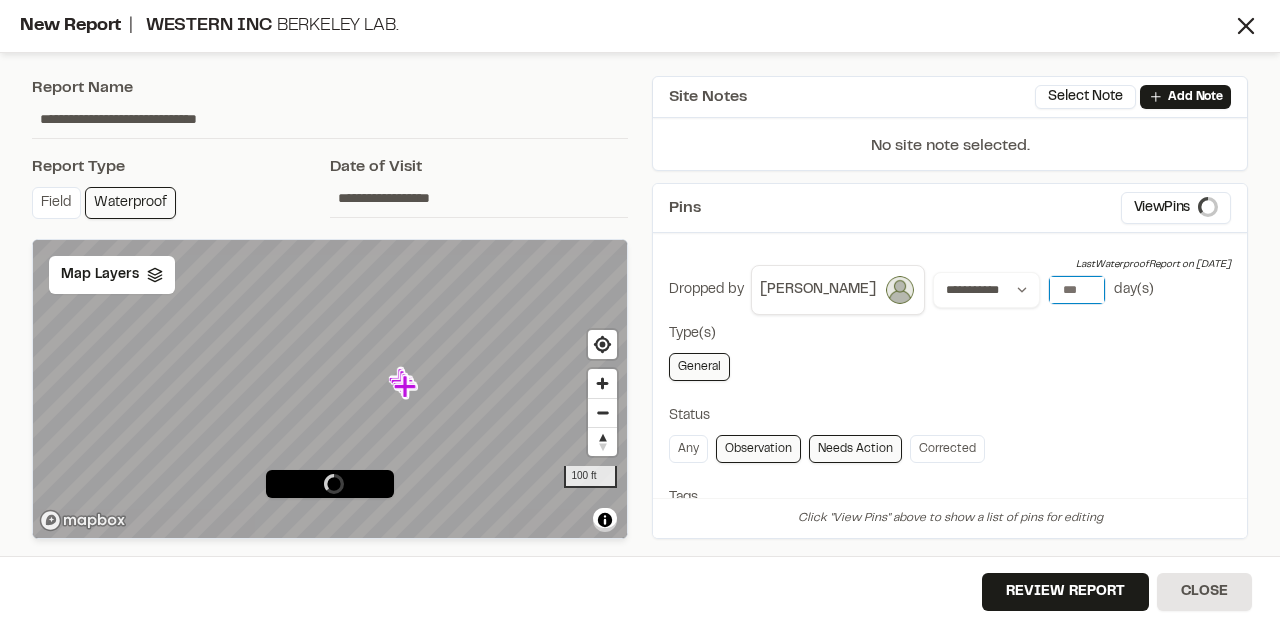 click on "**" at bounding box center (1077, 290) 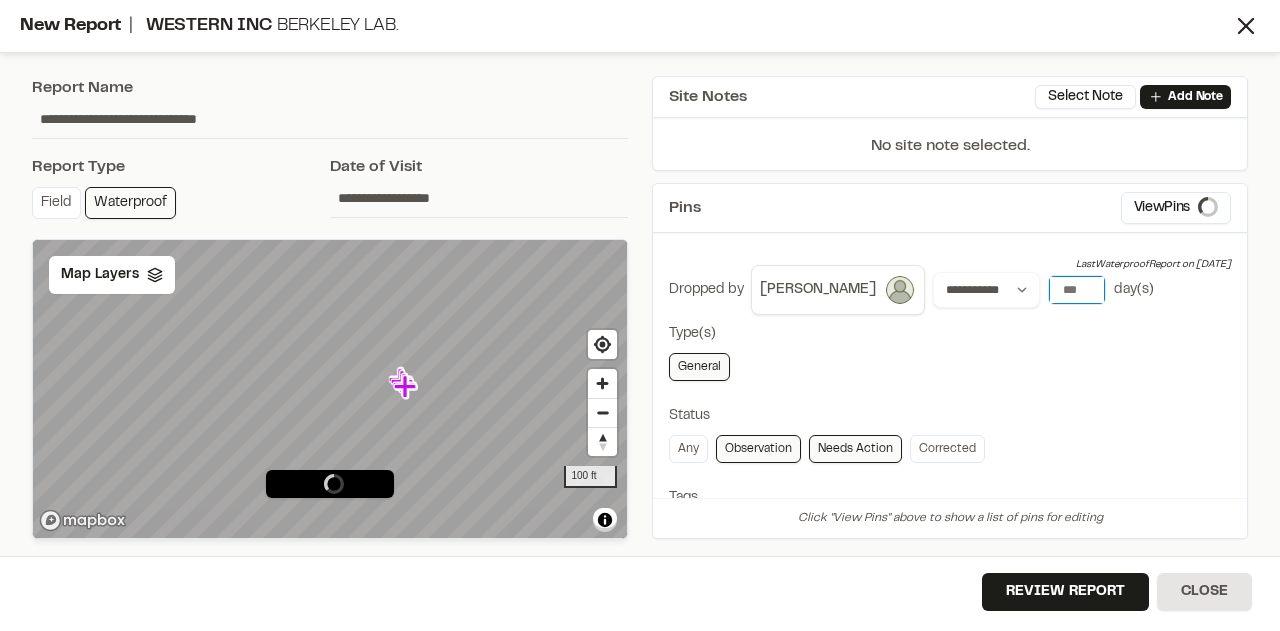 click on "**" at bounding box center (1077, 290) 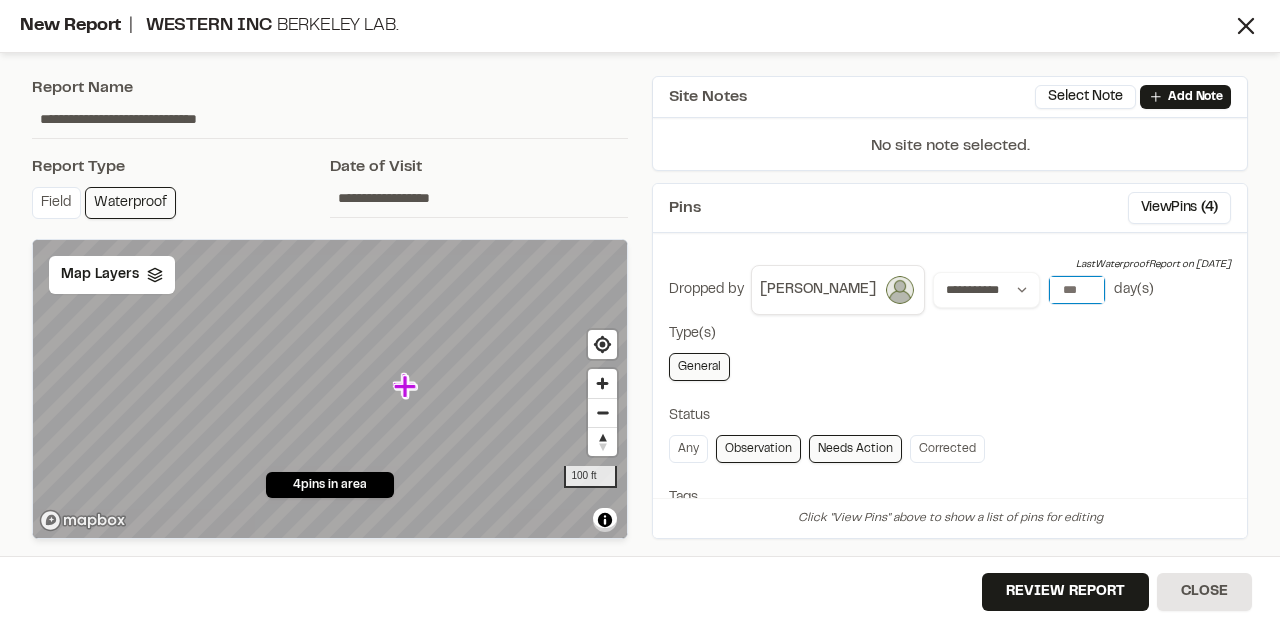 click on "**" at bounding box center [1077, 290] 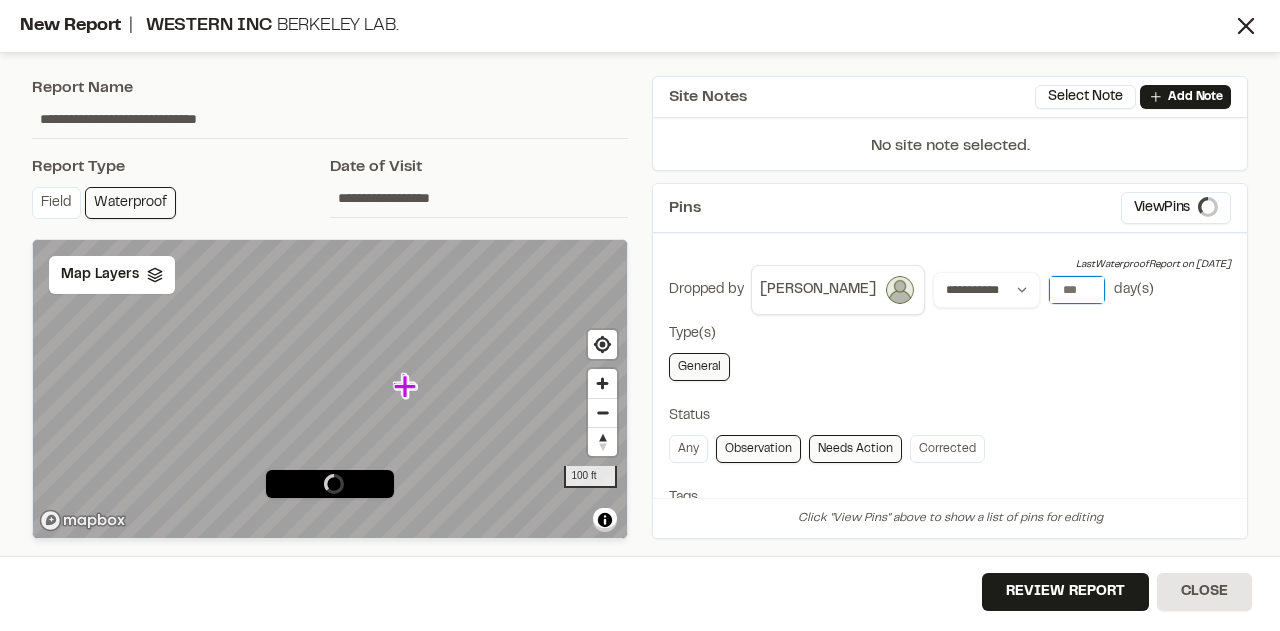 click on "*" at bounding box center [1077, 290] 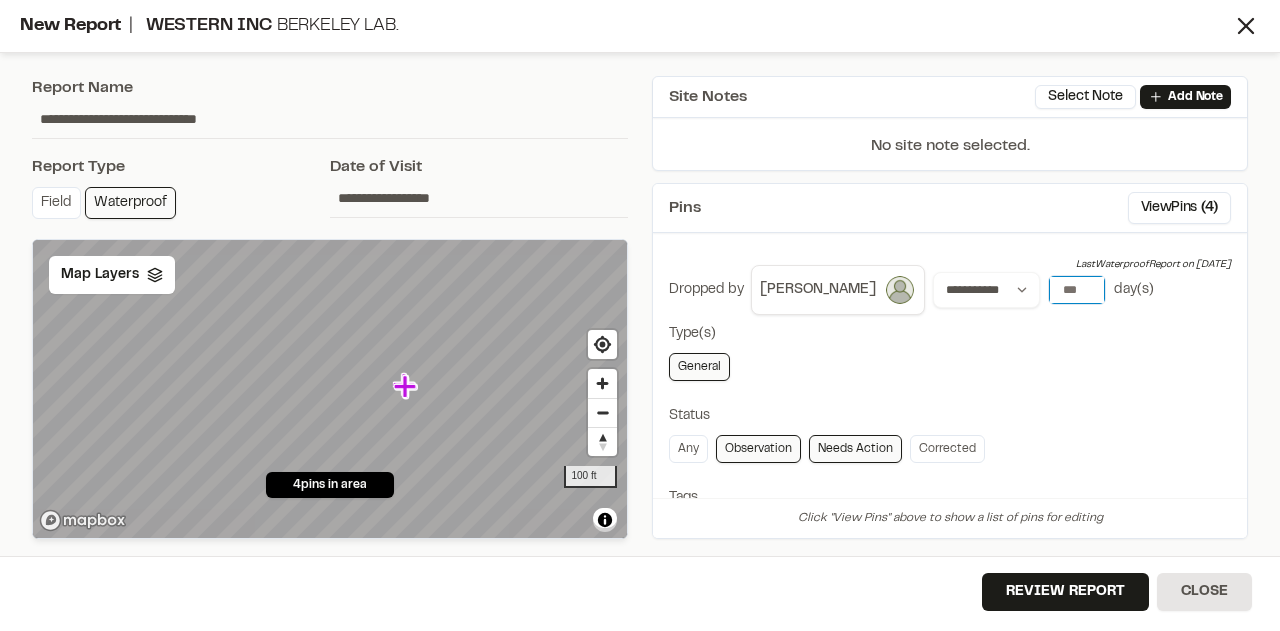 click on "*" at bounding box center (1077, 290) 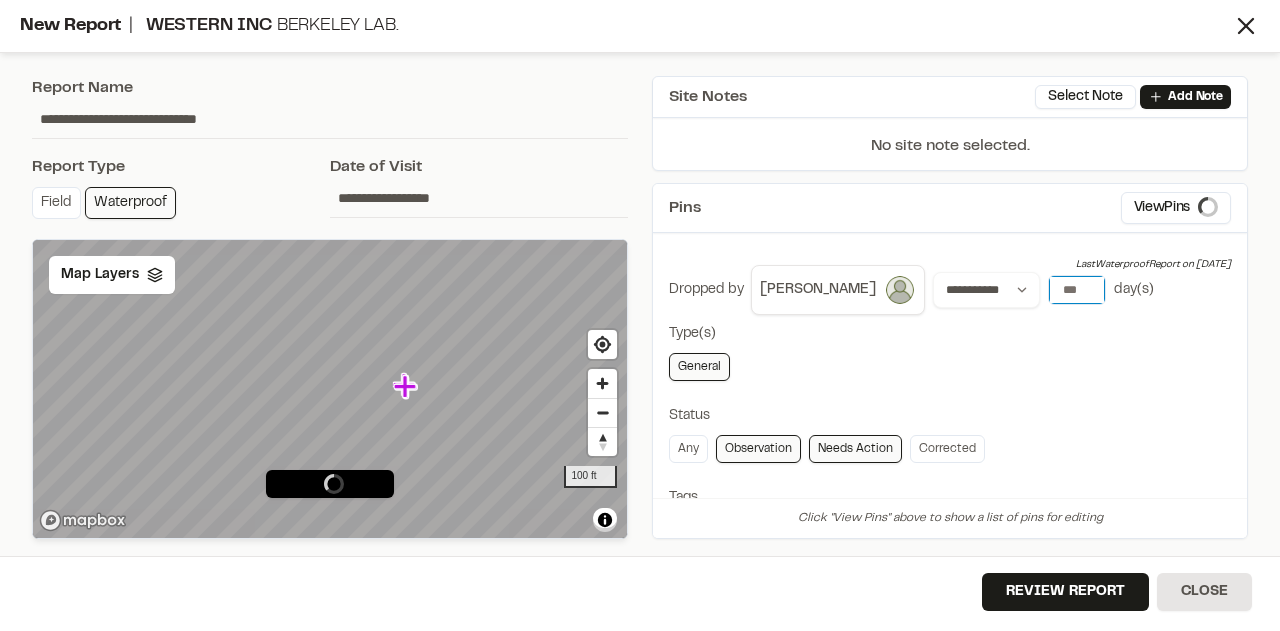 click on "*" at bounding box center (1077, 290) 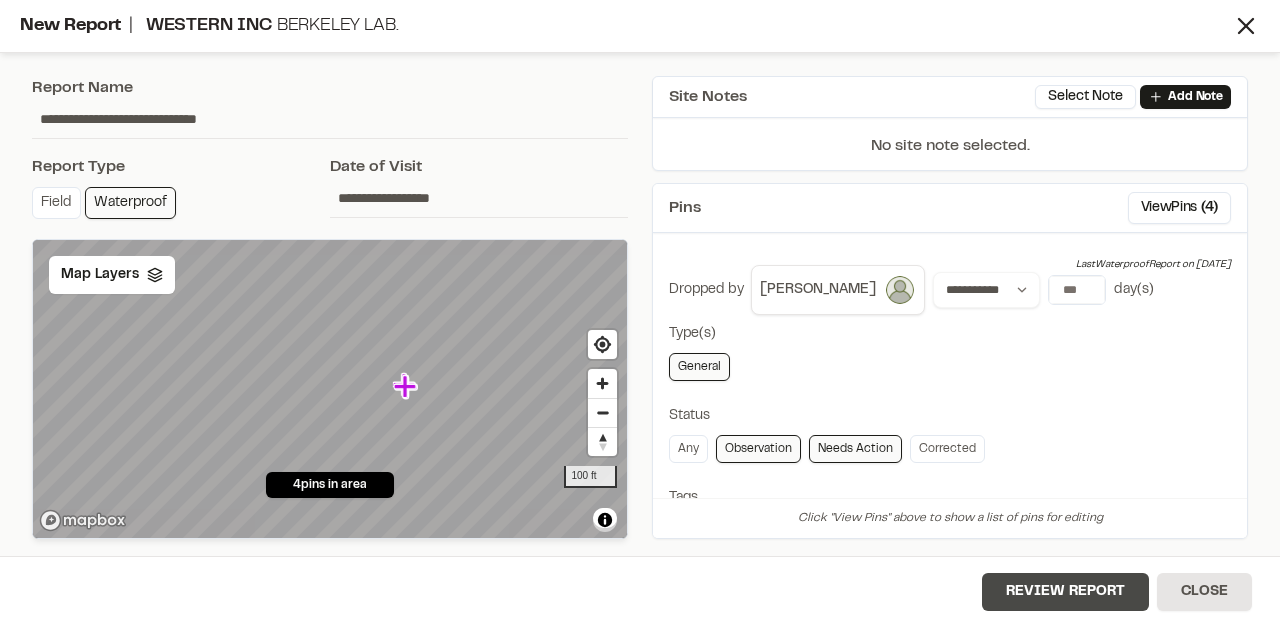 click on "Review Report" at bounding box center (1065, 592) 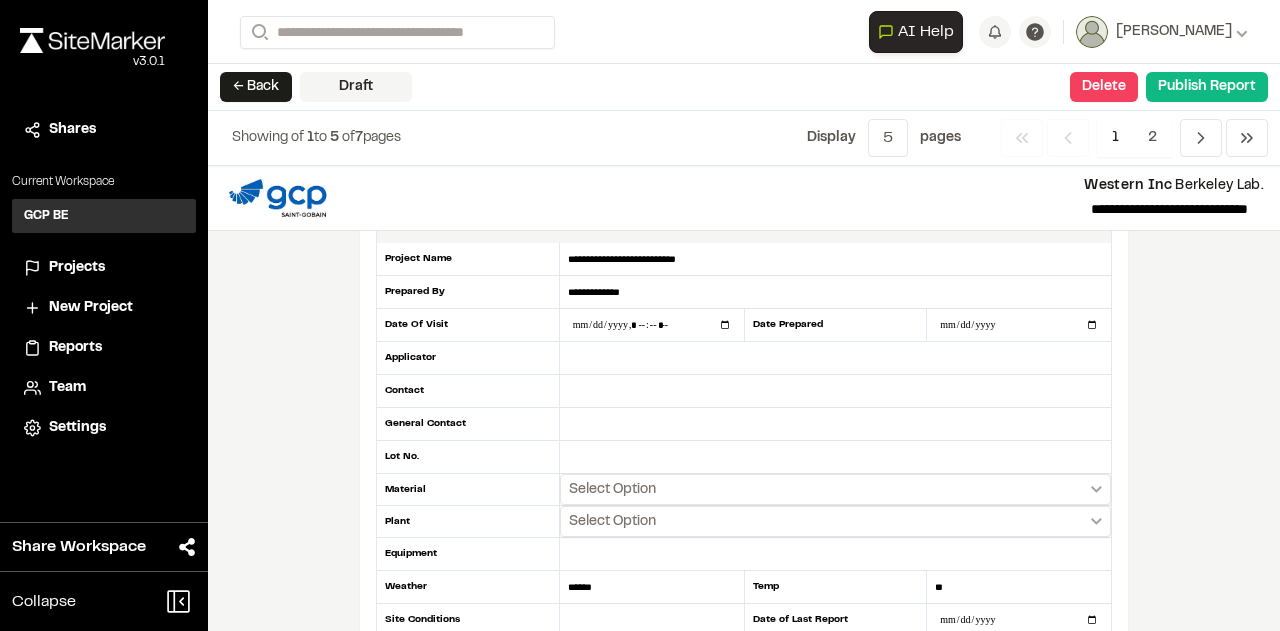 scroll, scrollTop: 0, scrollLeft: 0, axis: both 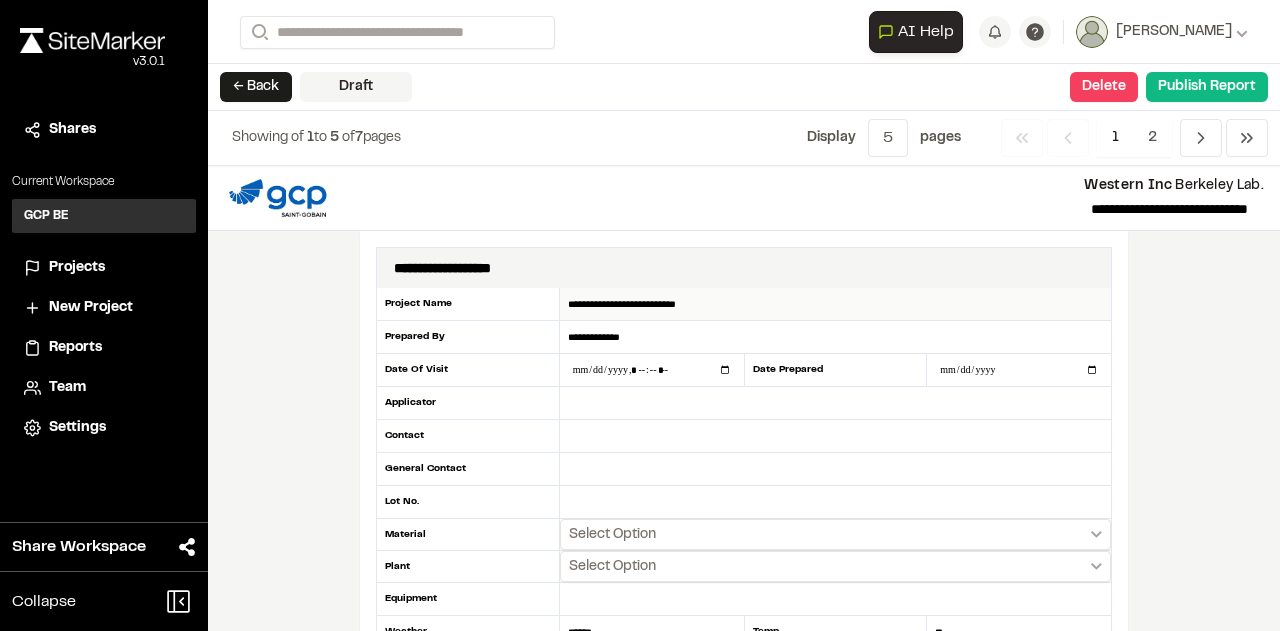 click on "**********" at bounding box center (835, 304) 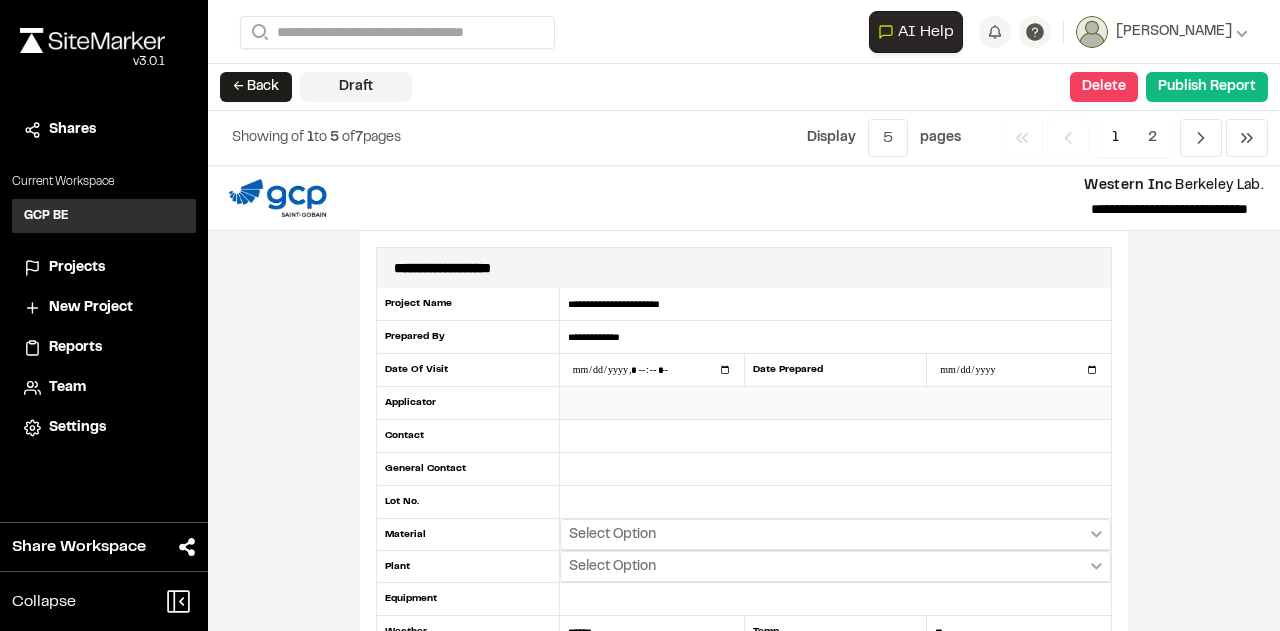 type on "**********" 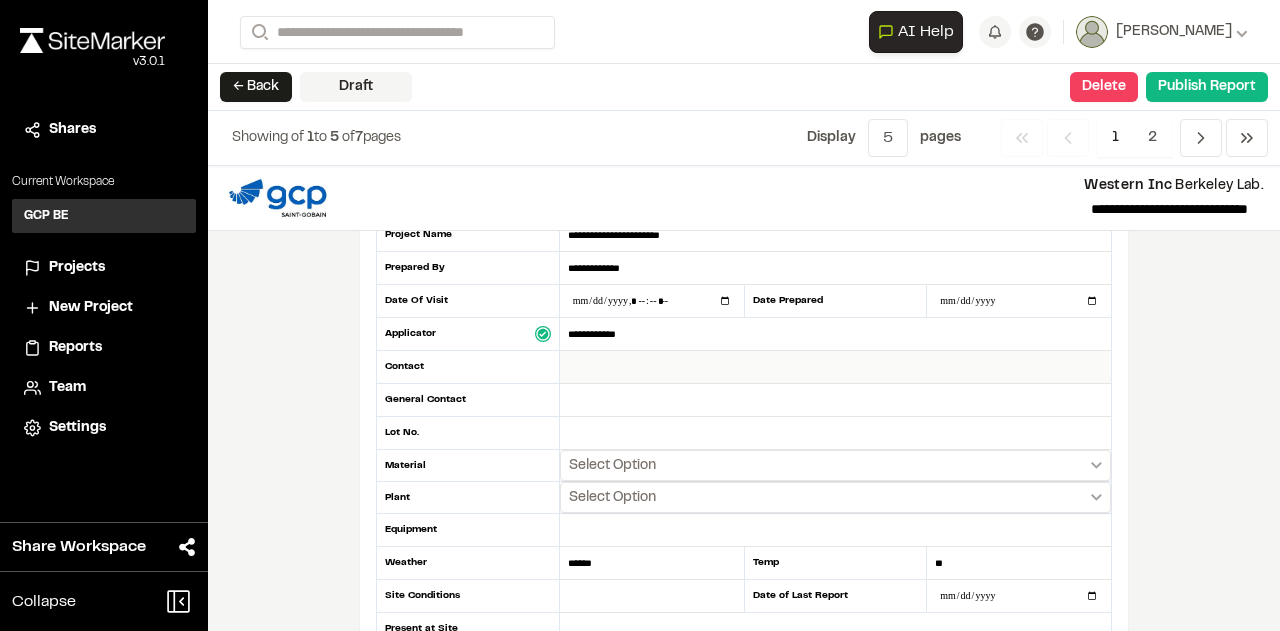 scroll, scrollTop: 100, scrollLeft: 0, axis: vertical 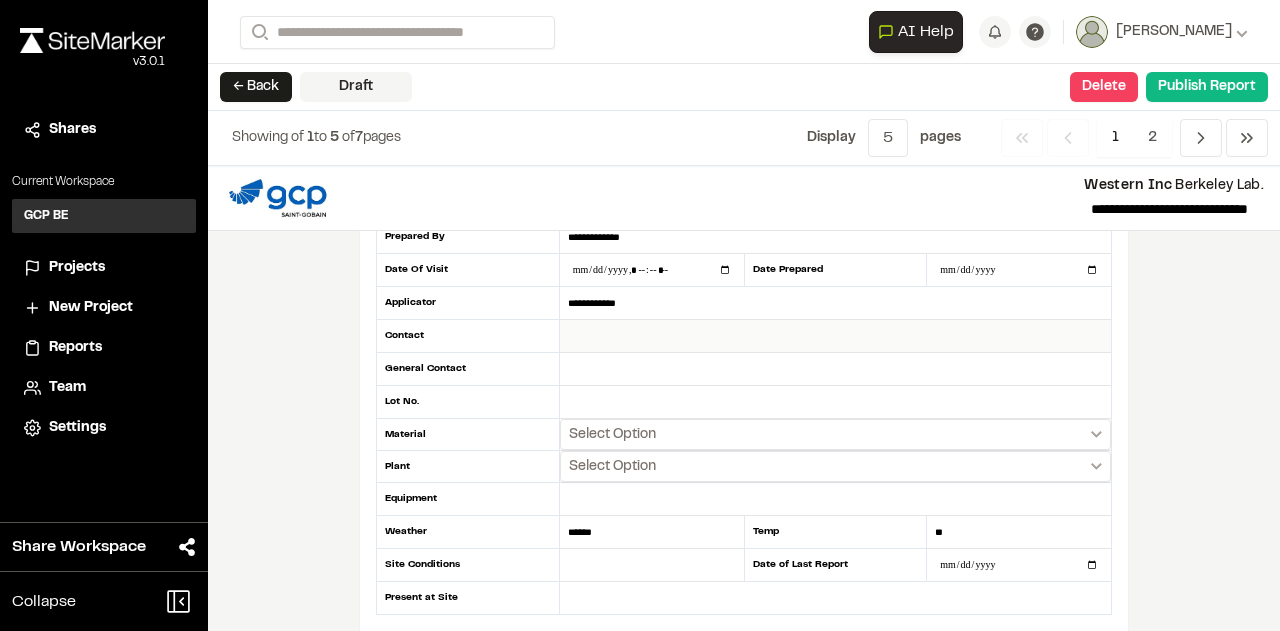 type on "**********" 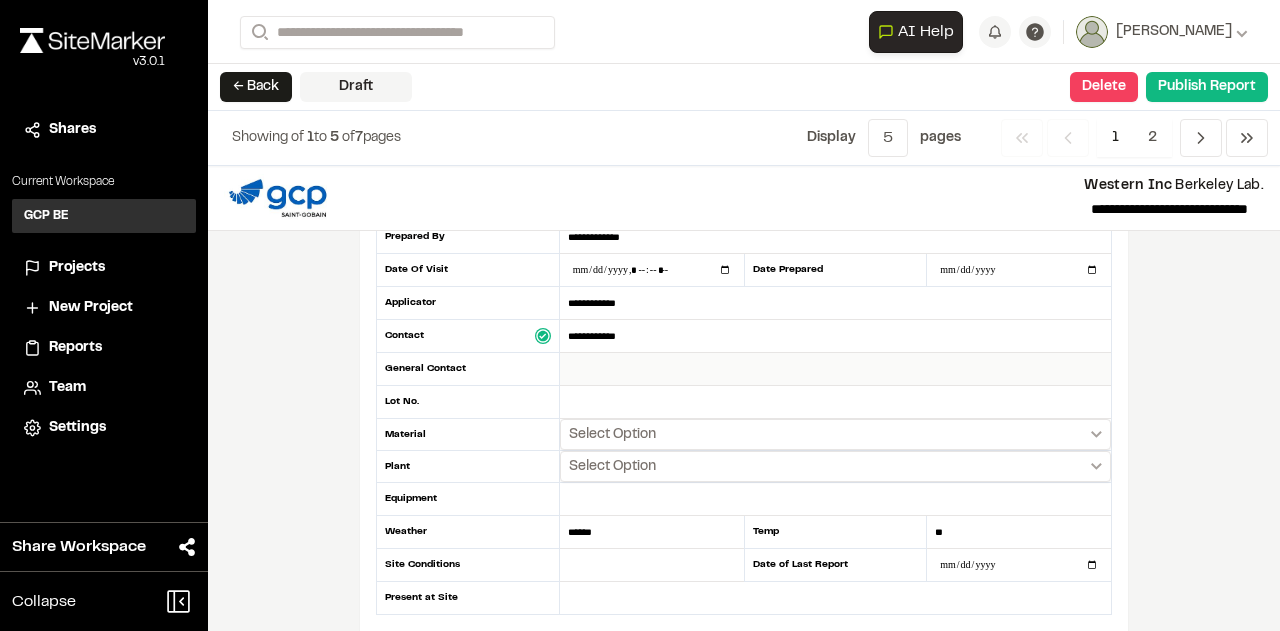 type on "**********" 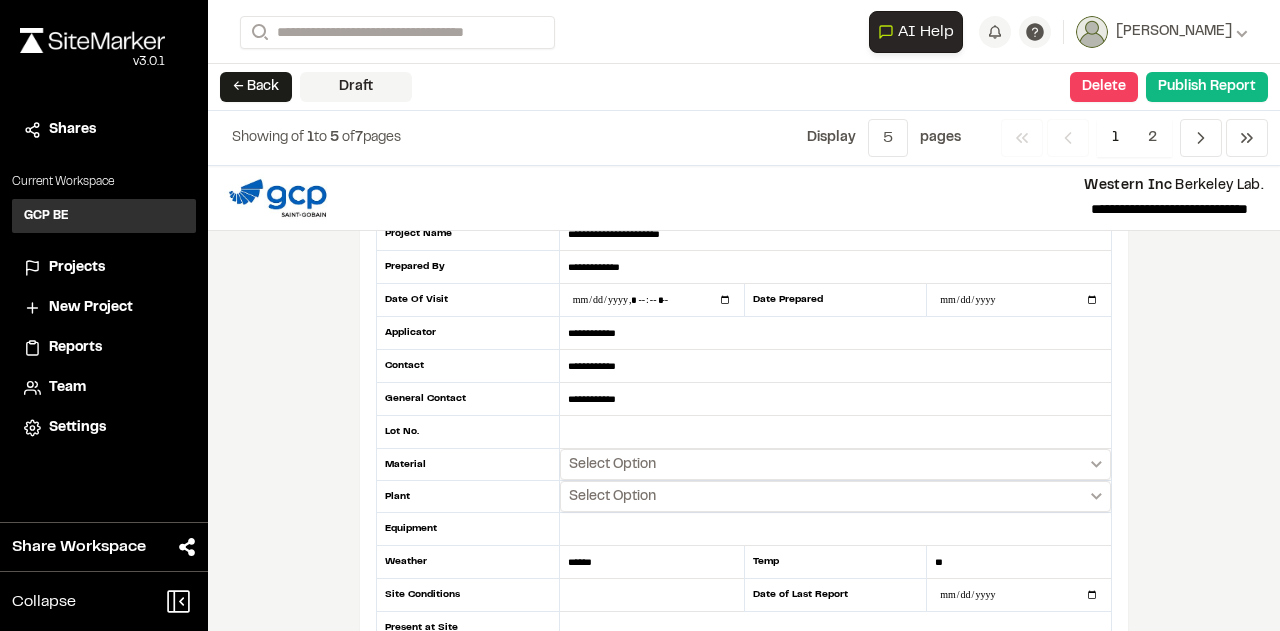 scroll, scrollTop: 100, scrollLeft: 0, axis: vertical 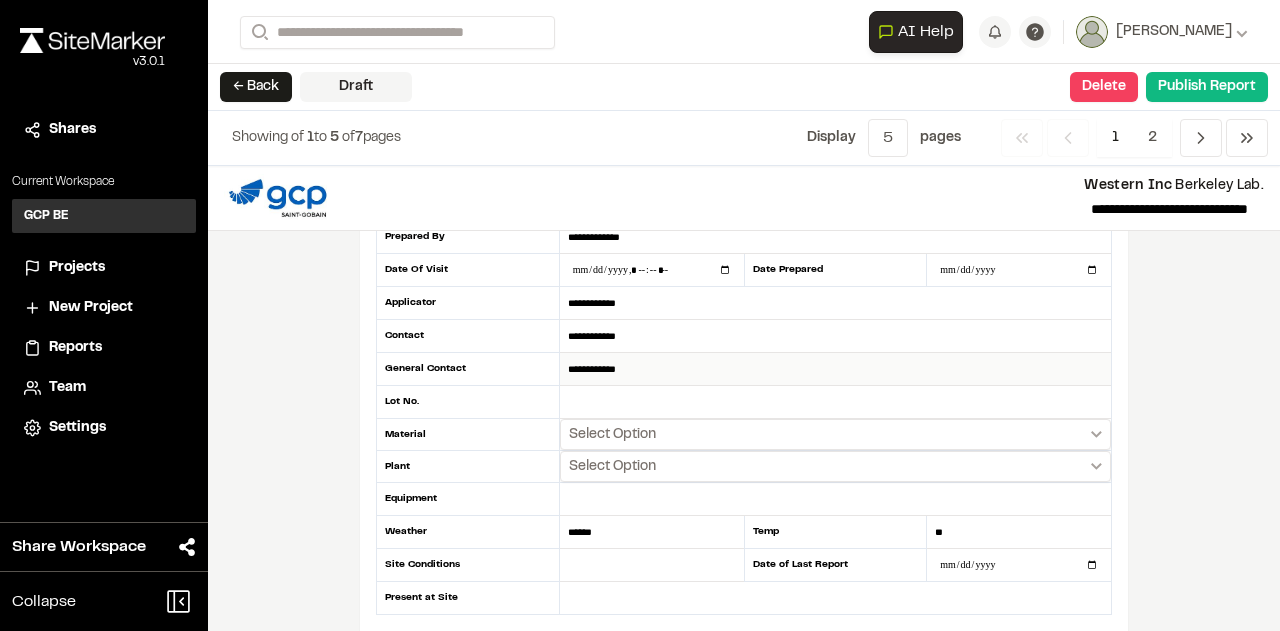 click on "**********" at bounding box center [835, 369] 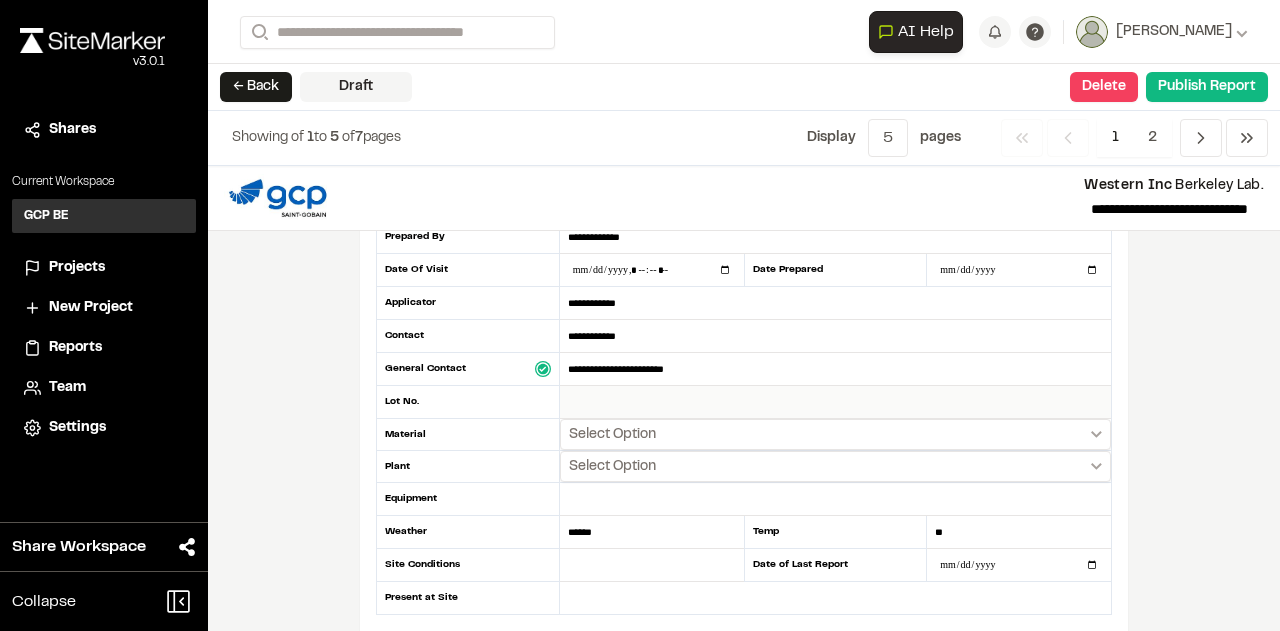 type on "**********" 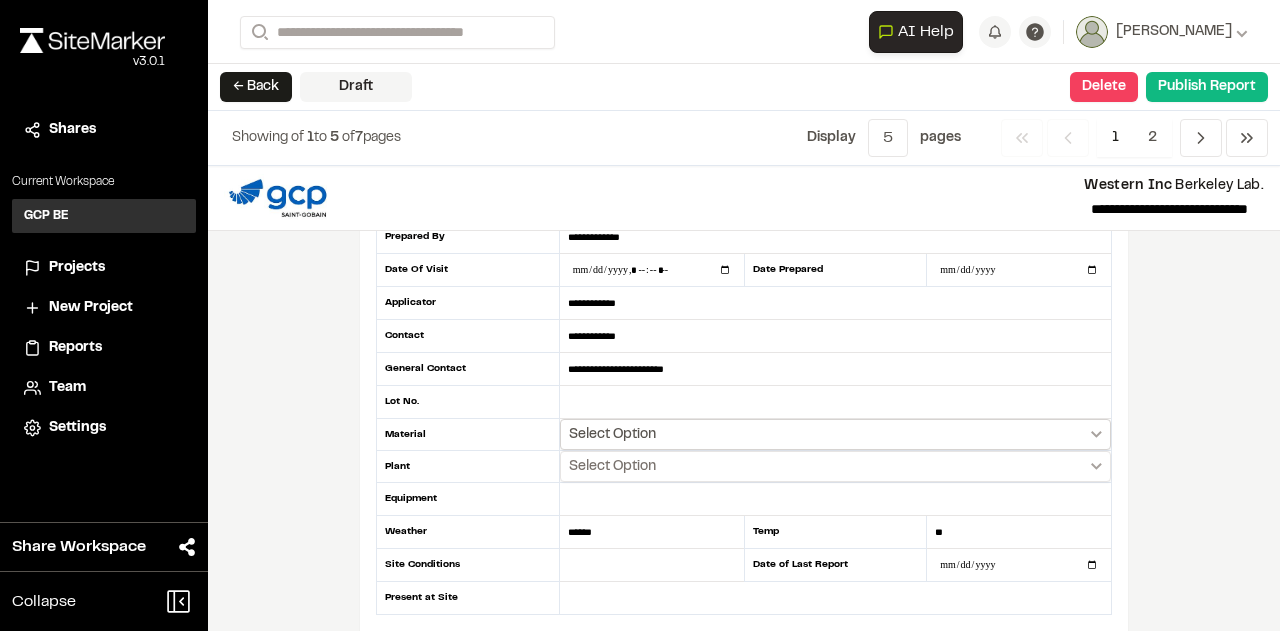 scroll, scrollTop: 200, scrollLeft: 0, axis: vertical 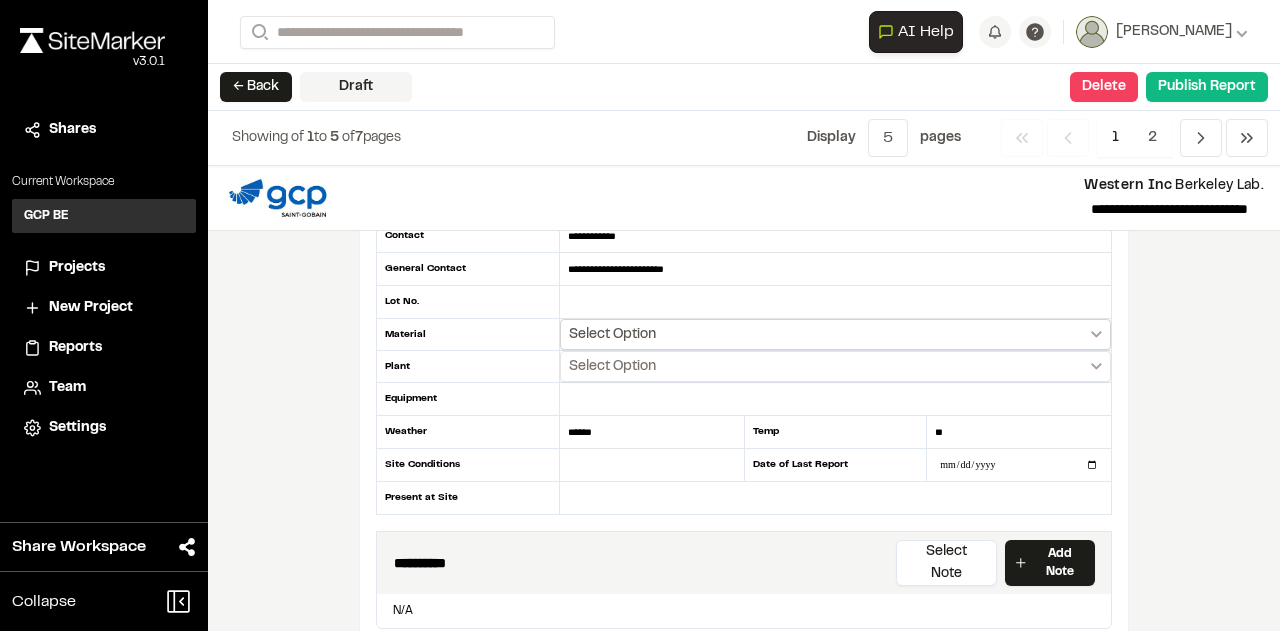 click 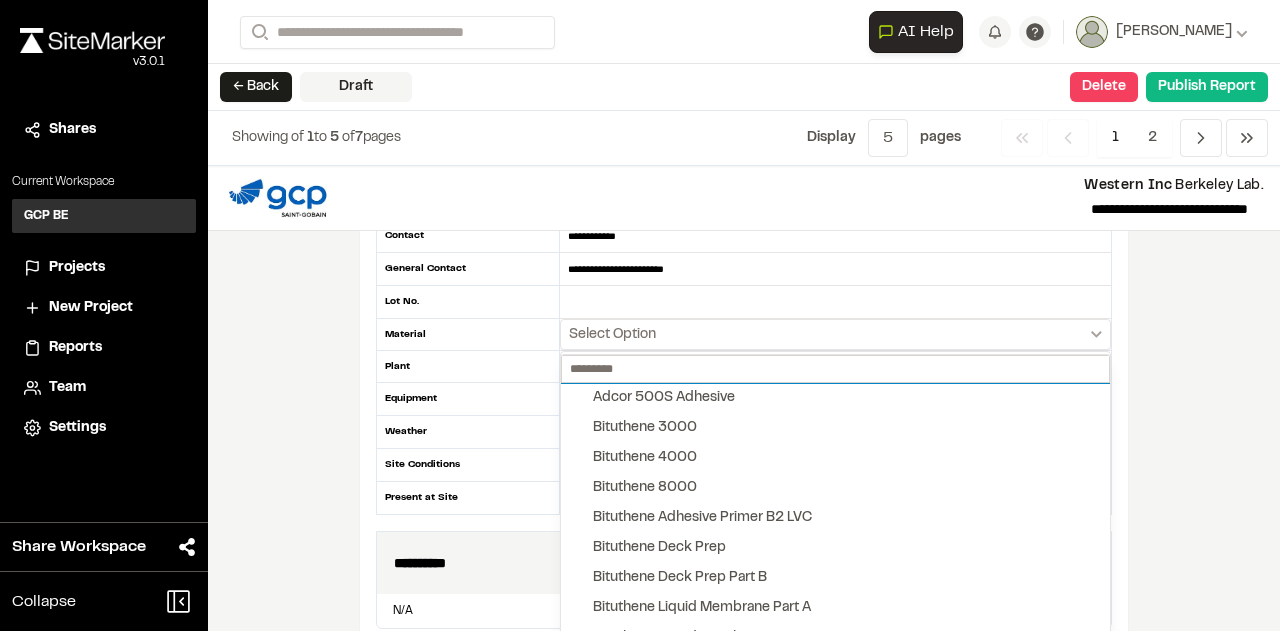 click at bounding box center (835, 369) 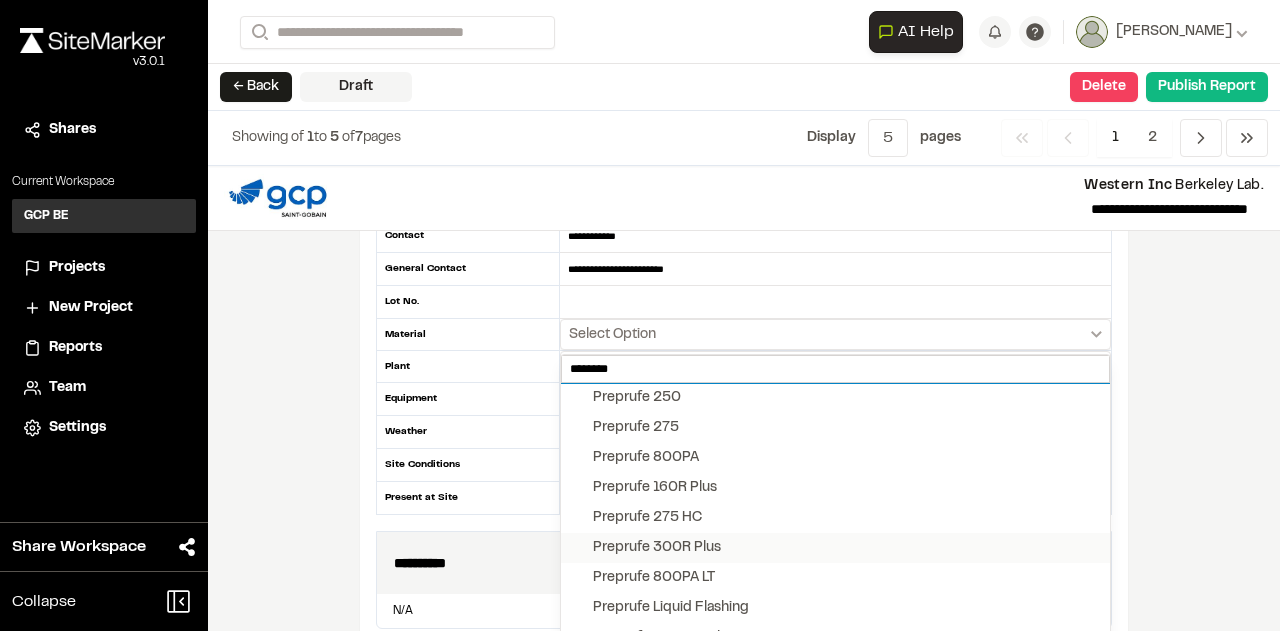 type on "********" 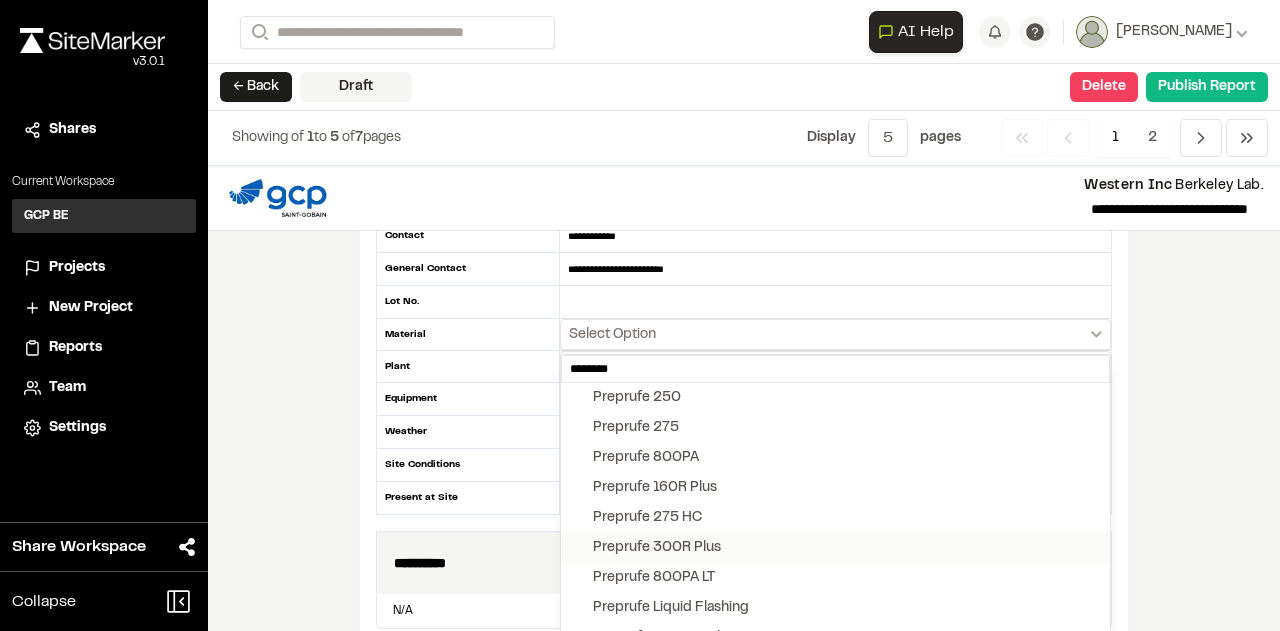 click on "Preprufe 300R Plus" at bounding box center [657, 548] 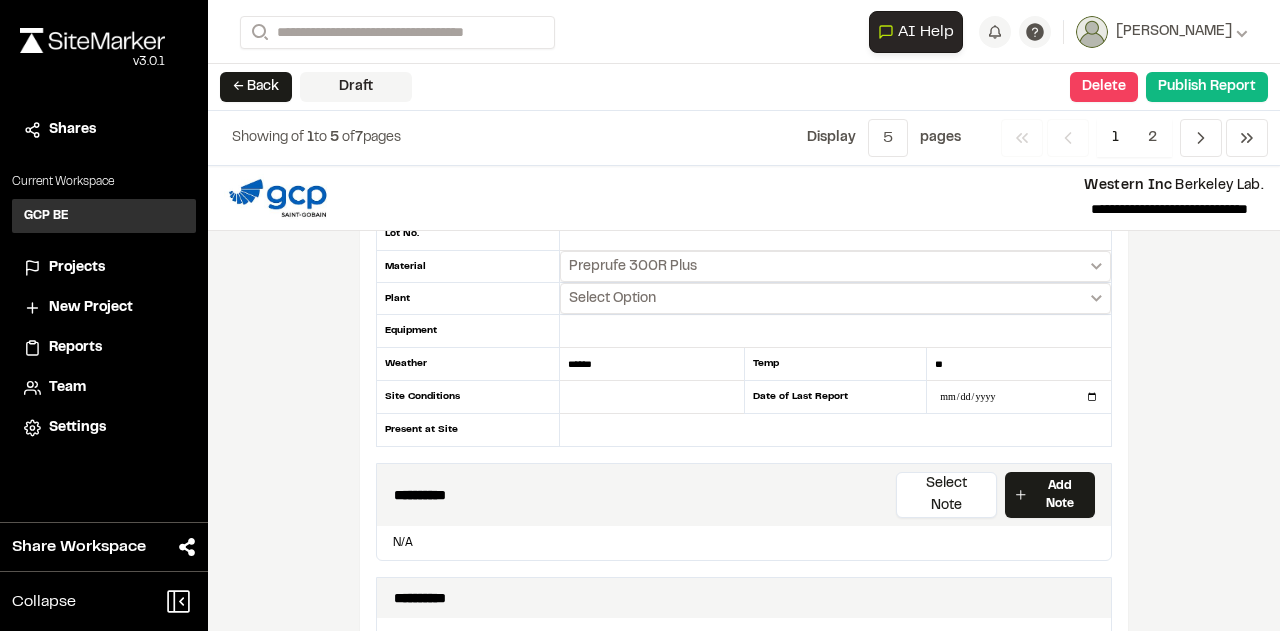 scroll, scrollTop: 300, scrollLeft: 0, axis: vertical 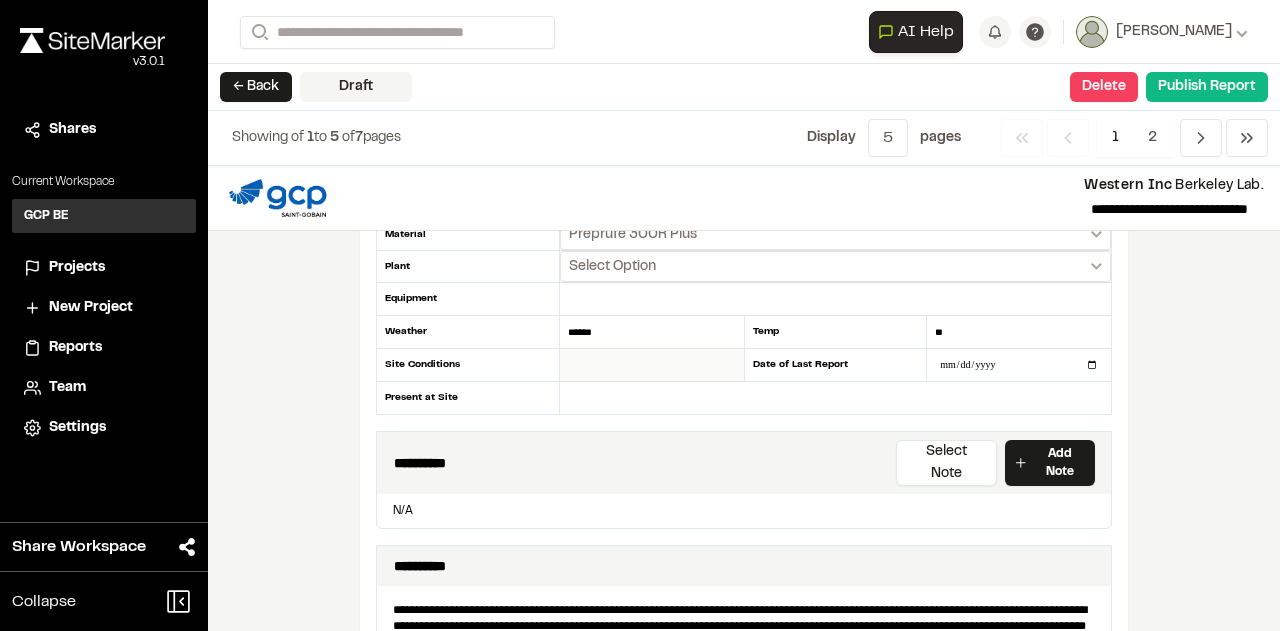 click at bounding box center (652, 365) 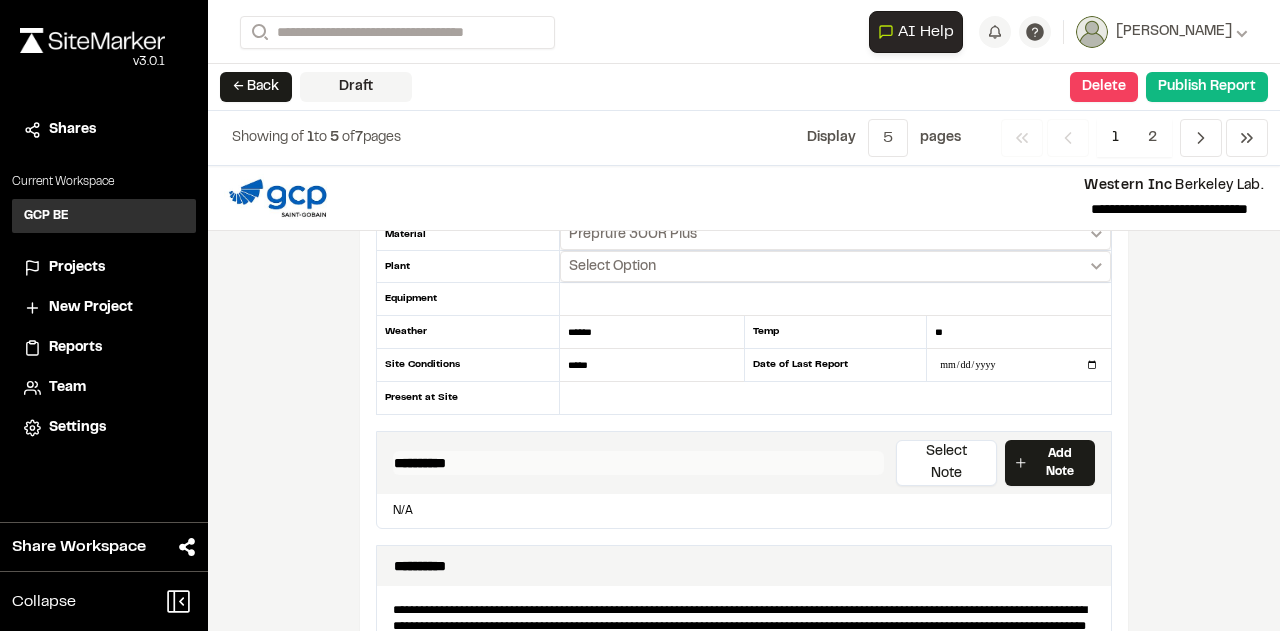 type on "*****" 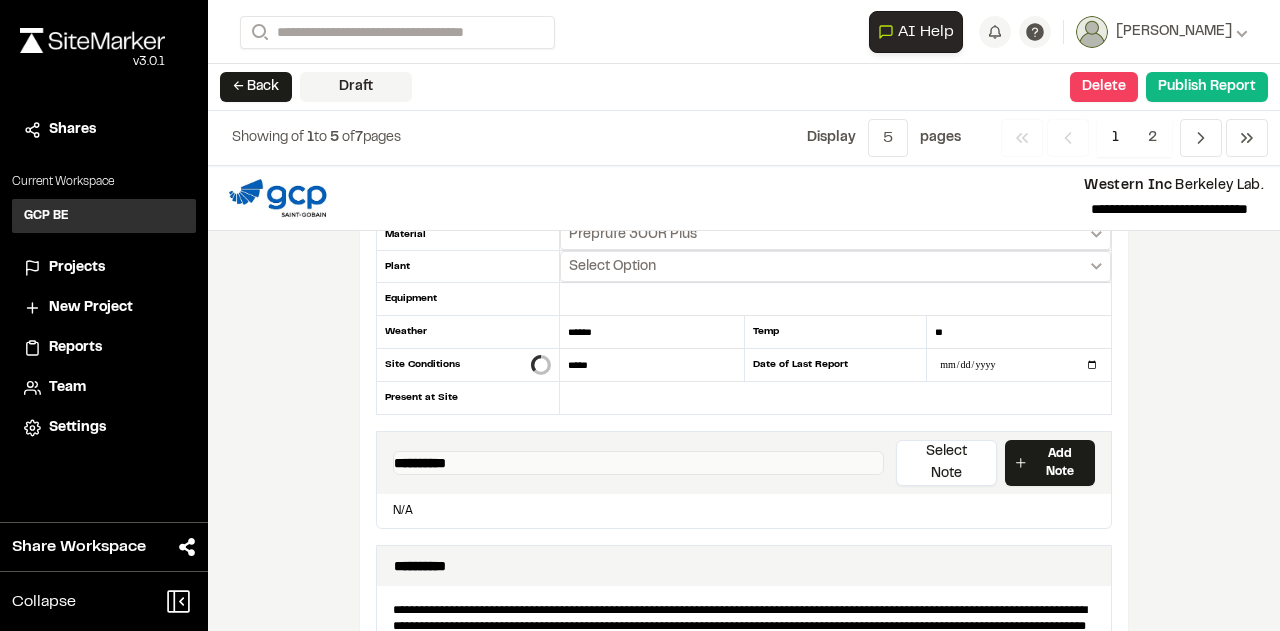 click on "**********" at bounding box center (638, 463) 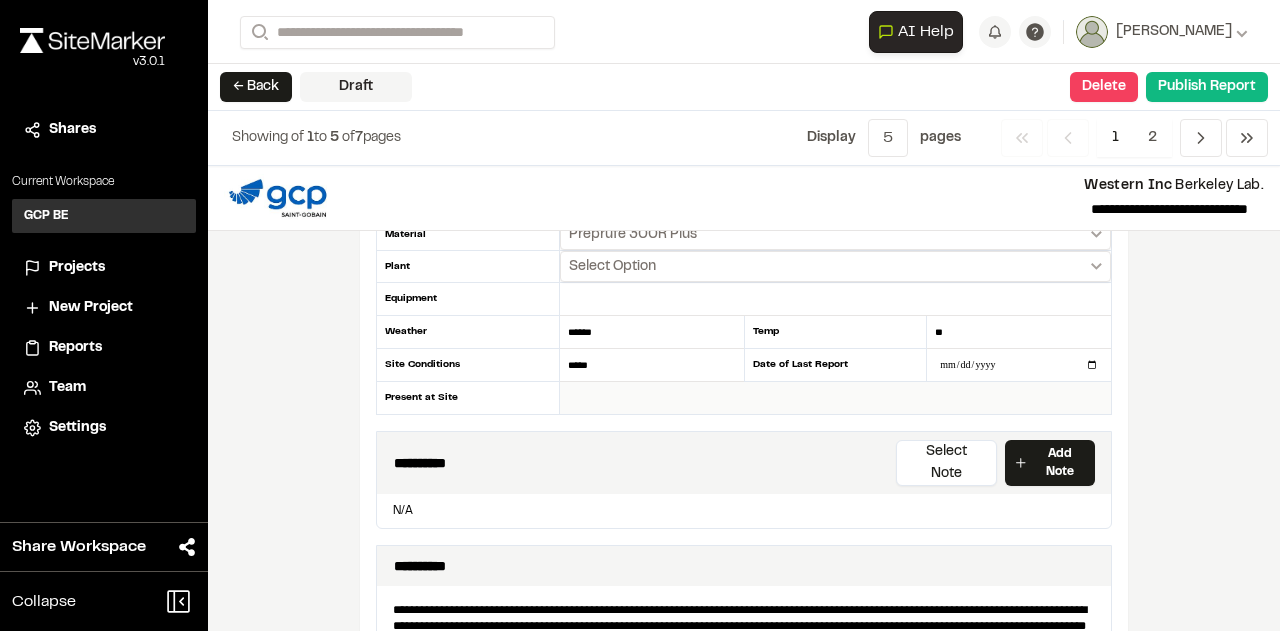 click at bounding box center [835, 398] 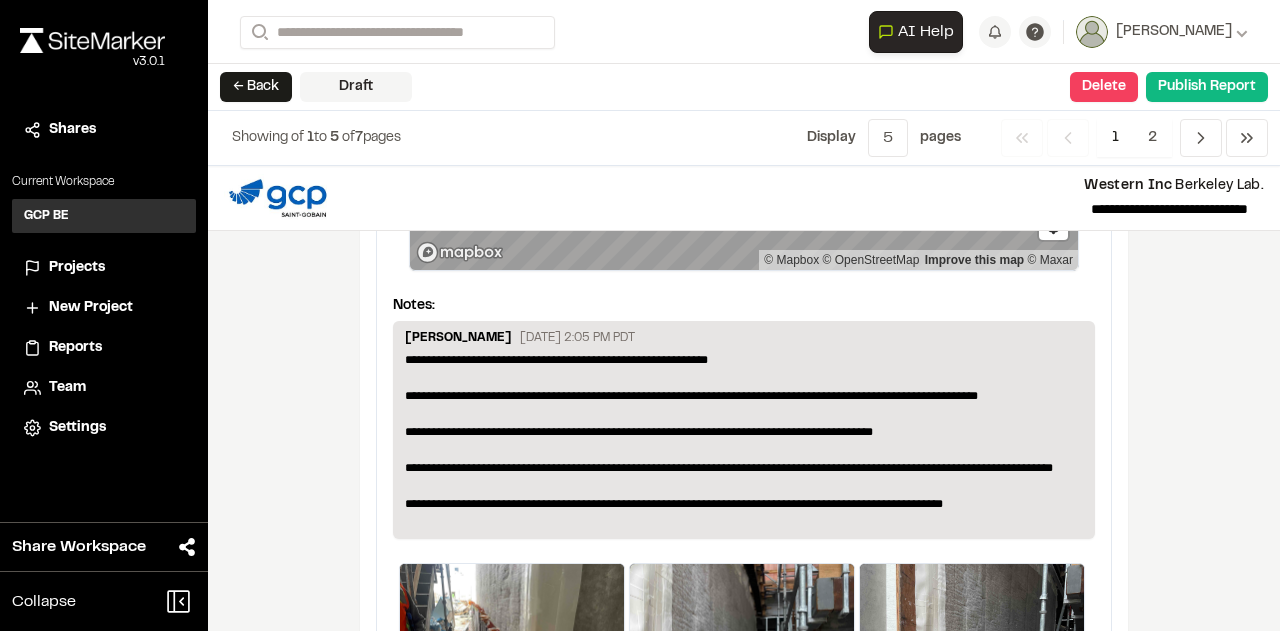 scroll, scrollTop: 4283, scrollLeft: 0, axis: vertical 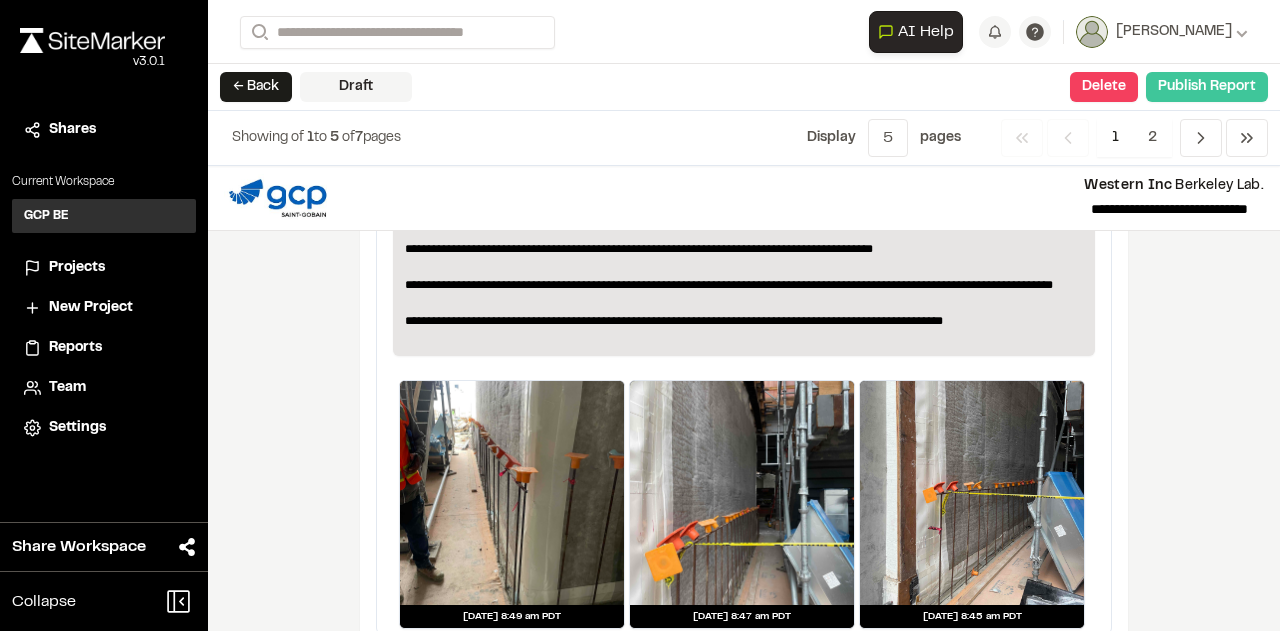 type on "**********" 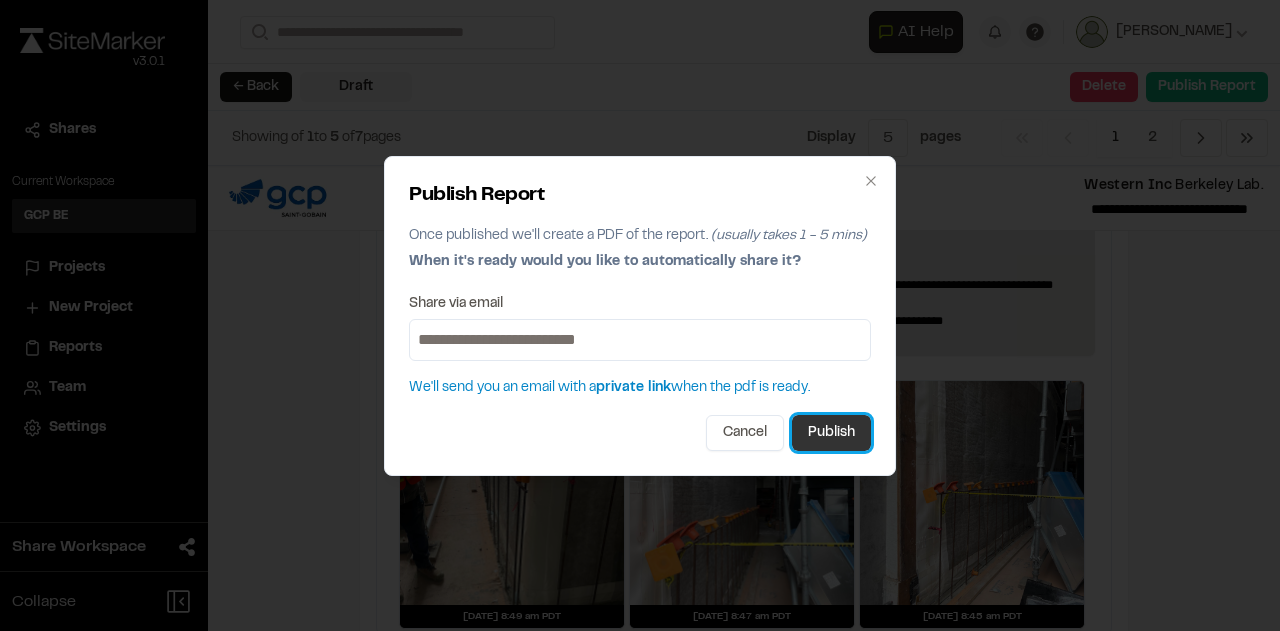 click on "Publish" at bounding box center (831, 433) 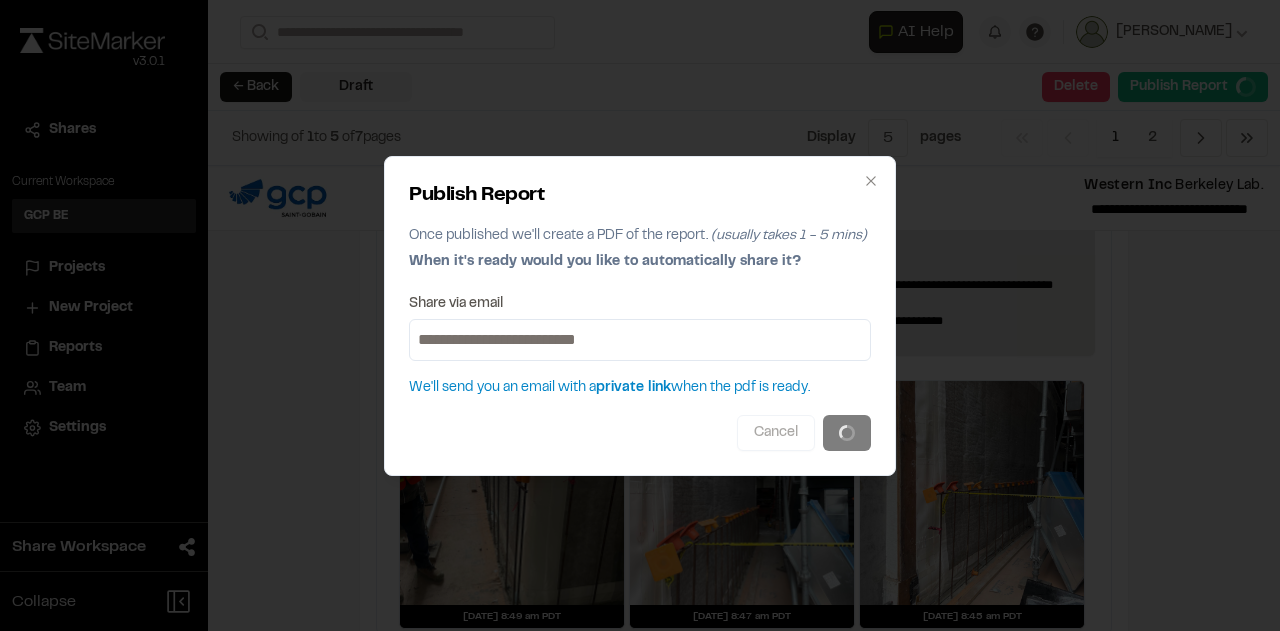 scroll, scrollTop: 4268, scrollLeft: 0, axis: vertical 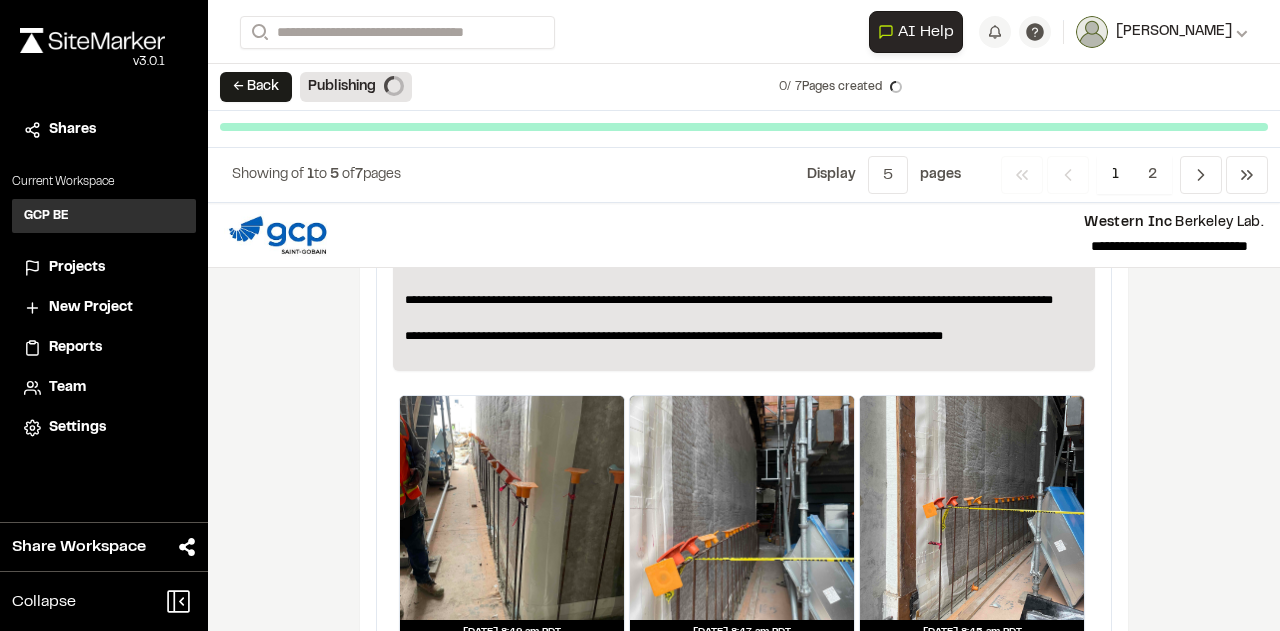 click on "[PERSON_NAME]" at bounding box center [1174, 32] 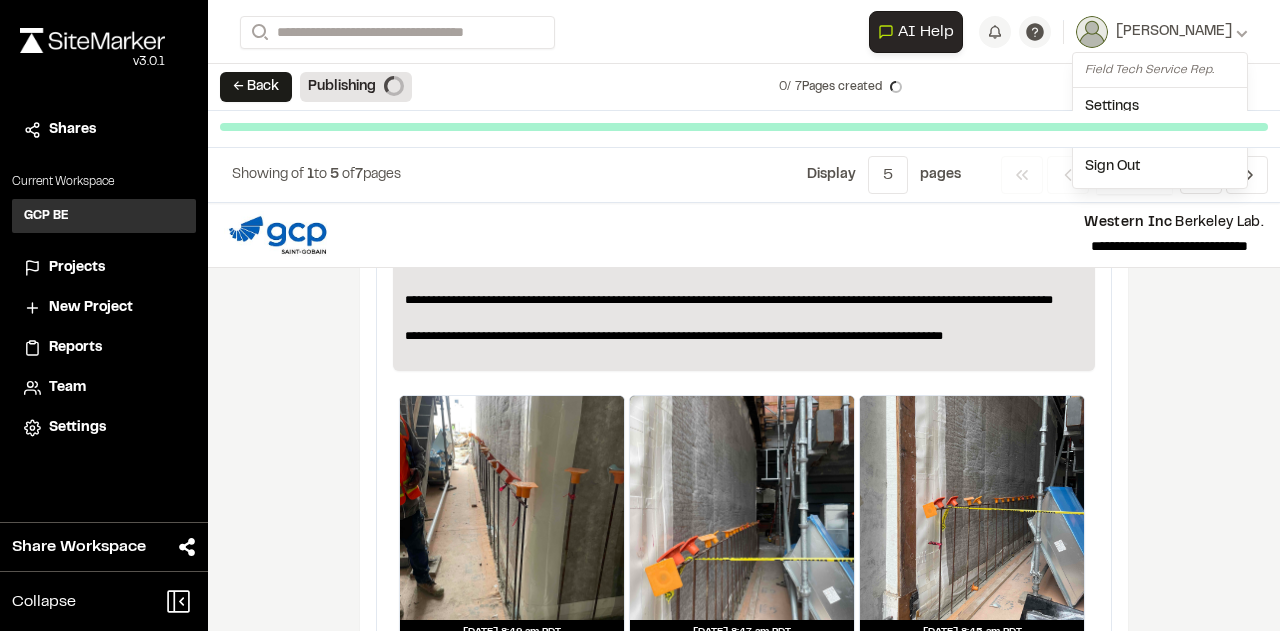 click on "**********" at bounding box center [744, 32] 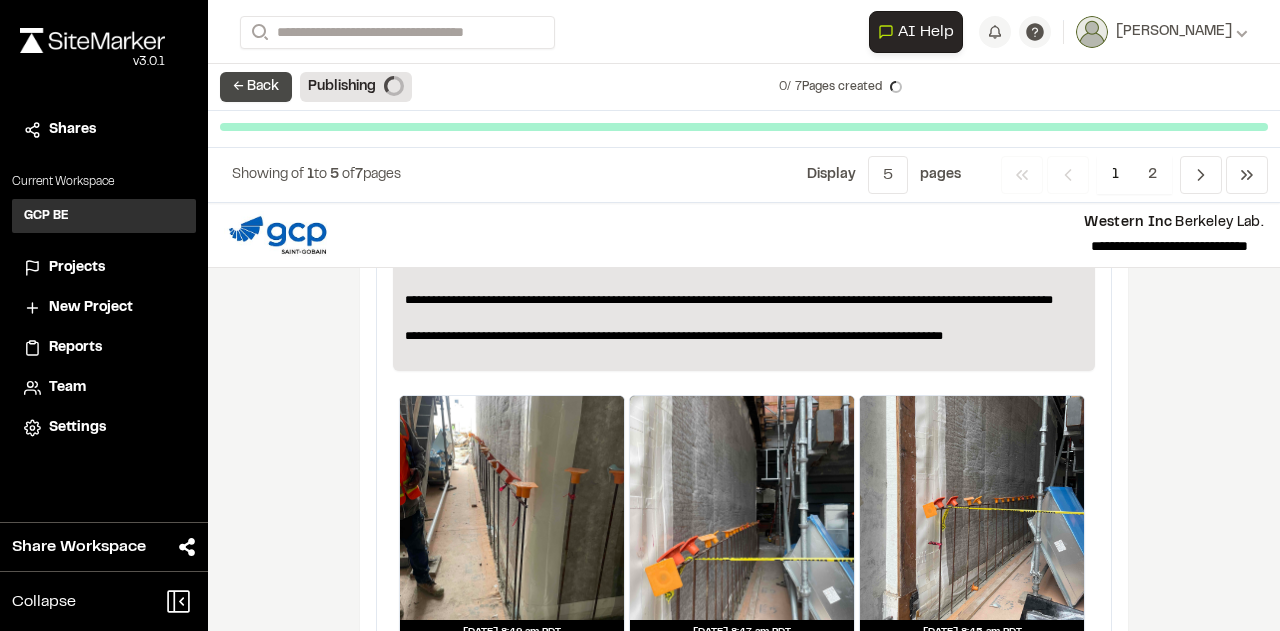 click on "← Back" at bounding box center [256, 87] 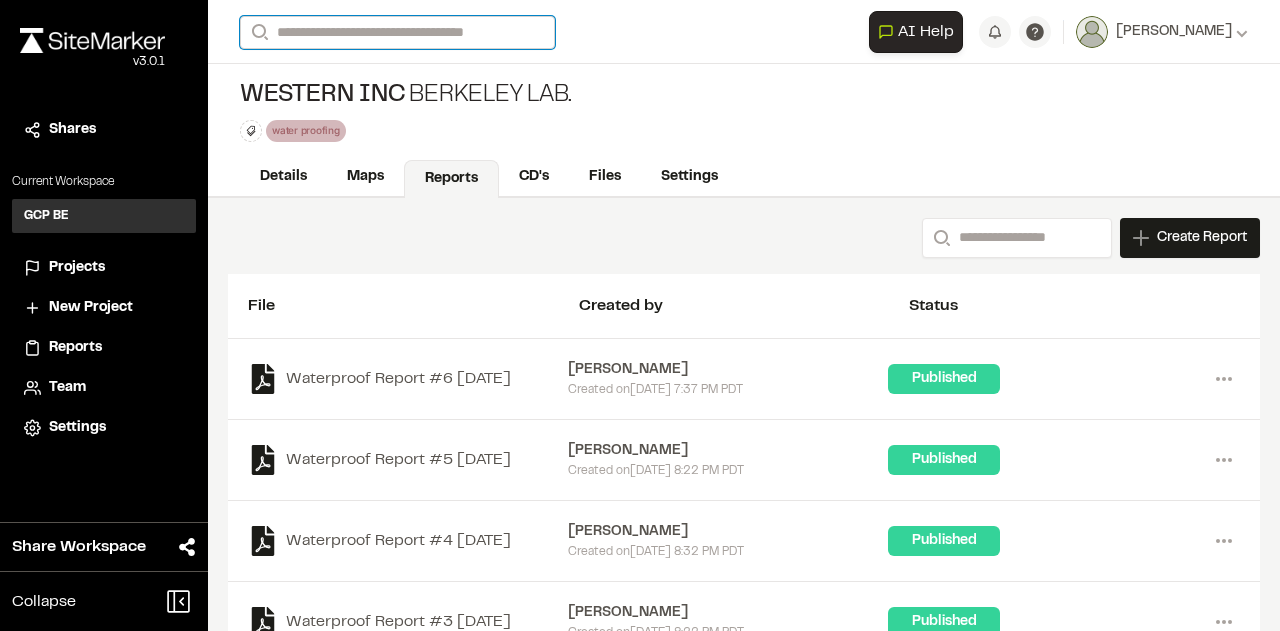 click on "Search" at bounding box center [397, 32] 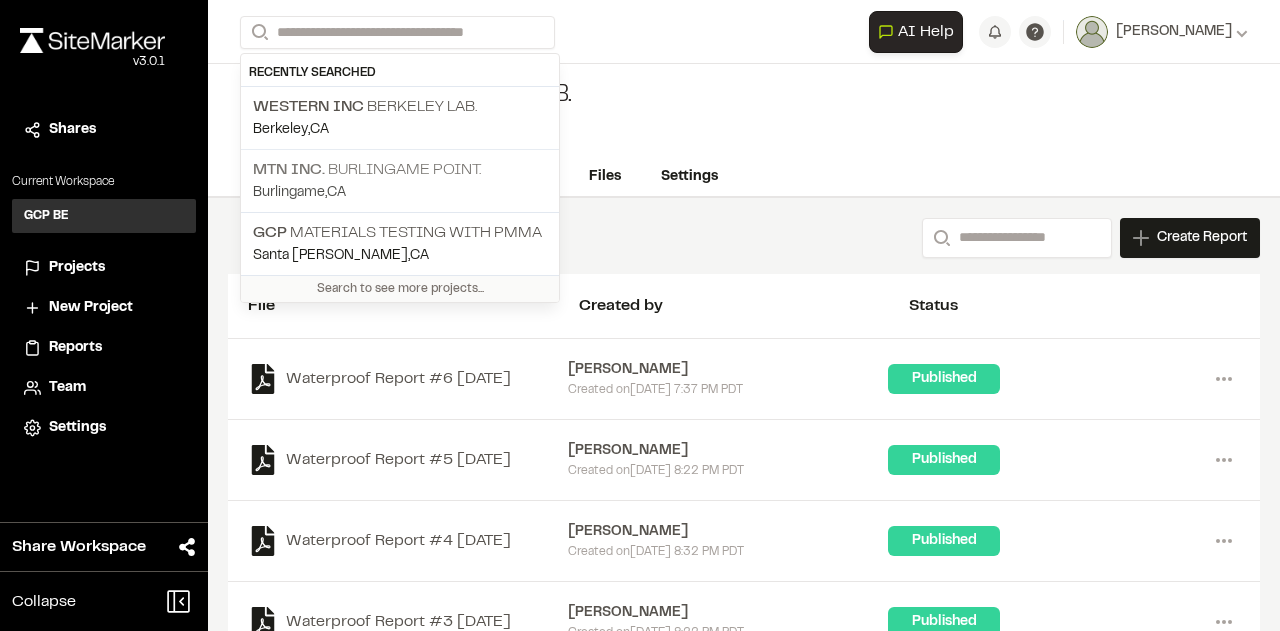 click on "MTN Inc.    [GEOGRAPHIC_DATA]." at bounding box center [400, 170] 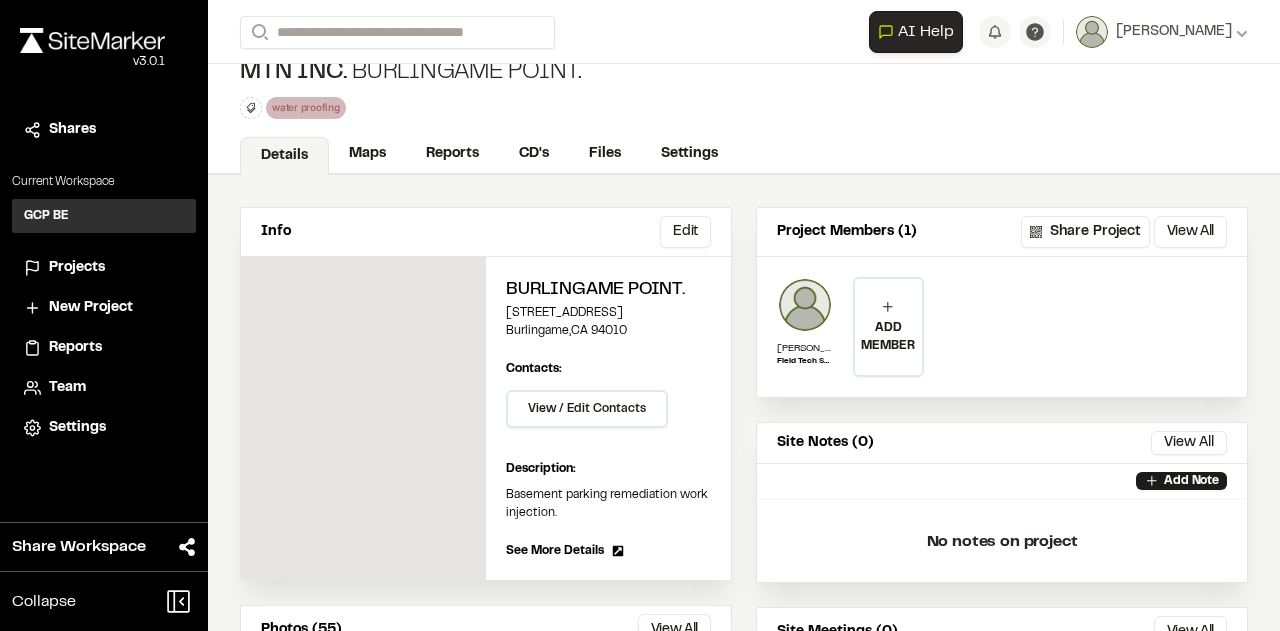 scroll, scrollTop: 0, scrollLeft: 0, axis: both 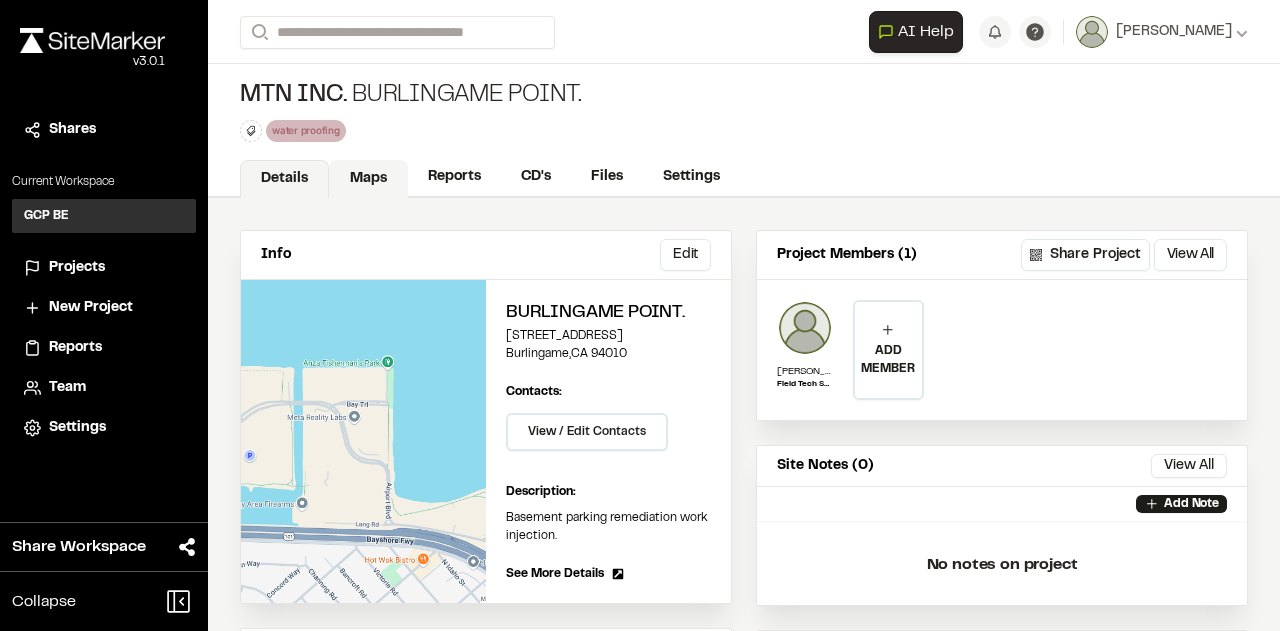 click on "Maps" at bounding box center (368, 179) 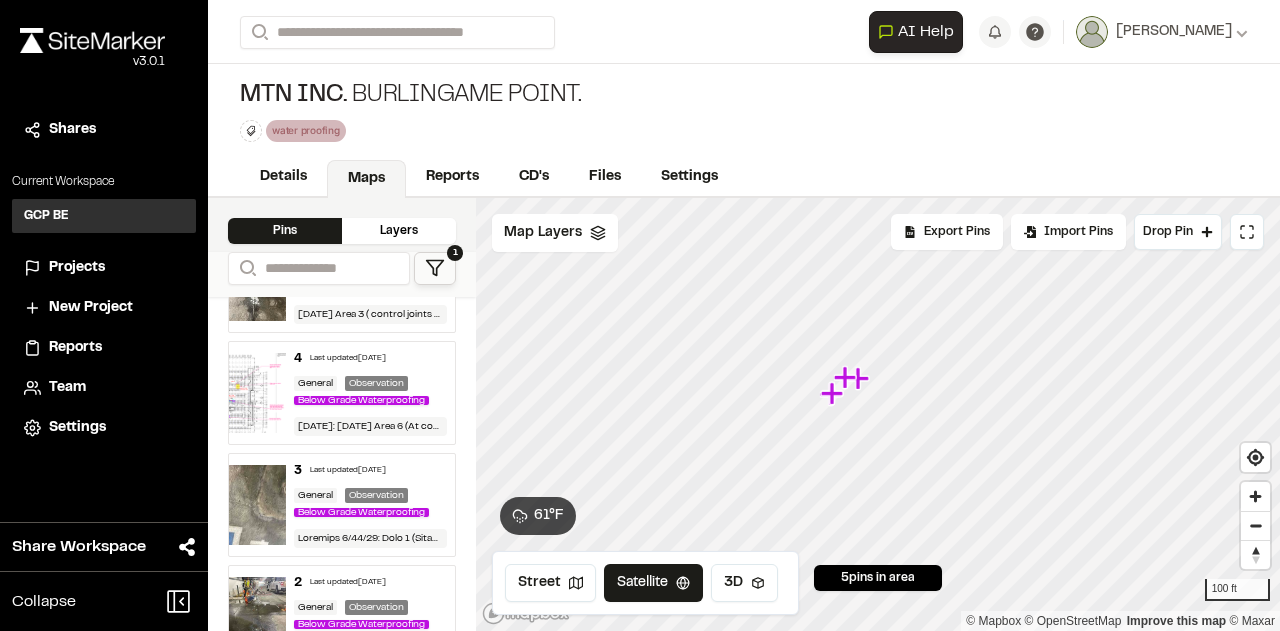 scroll, scrollTop: 0, scrollLeft: 0, axis: both 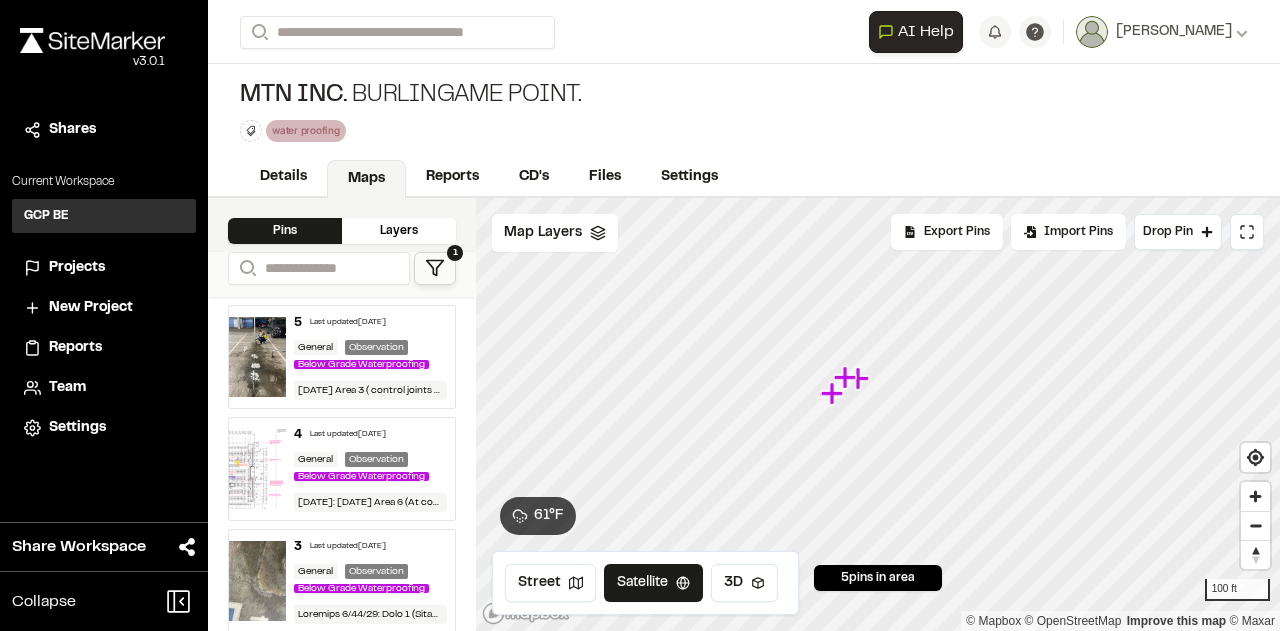 click on "General" at bounding box center (315, 347) 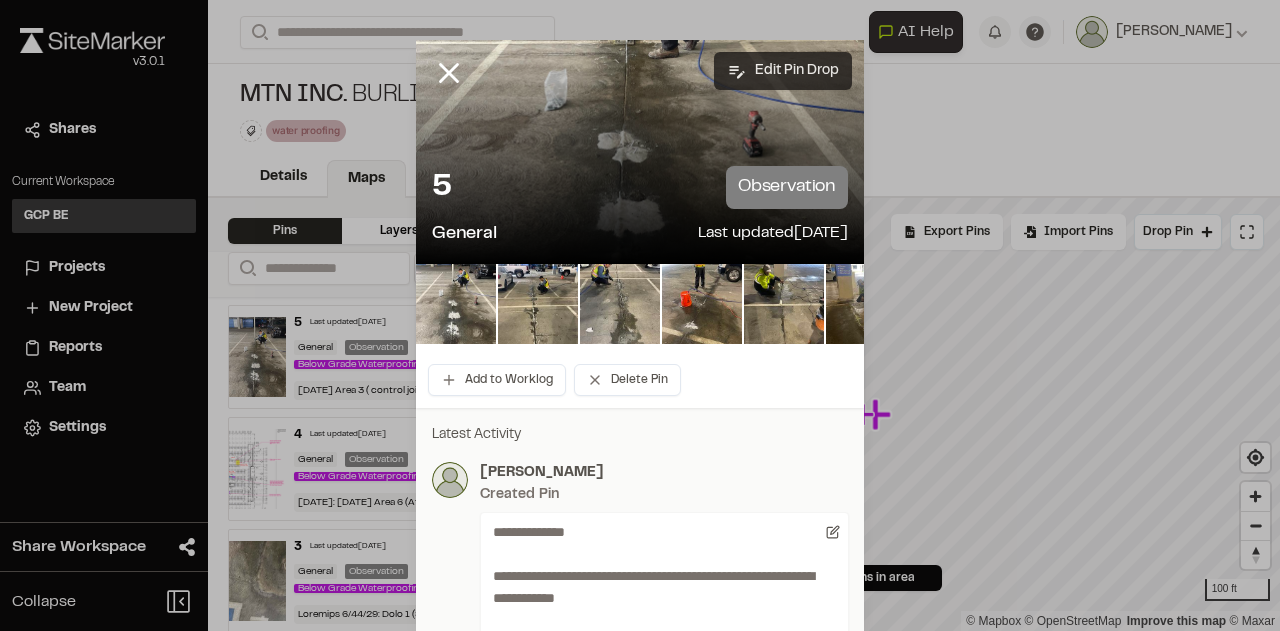 click on "Edit Pin Drop" at bounding box center [783, 71] 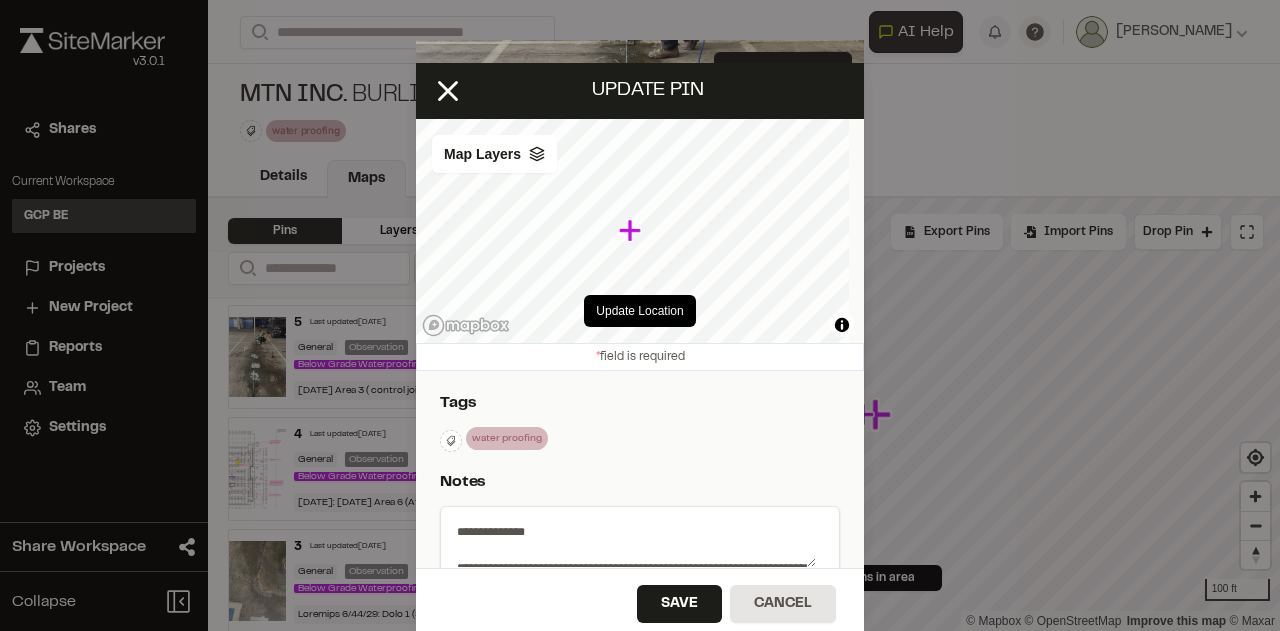 scroll, scrollTop: 200, scrollLeft: 0, axis: vertical 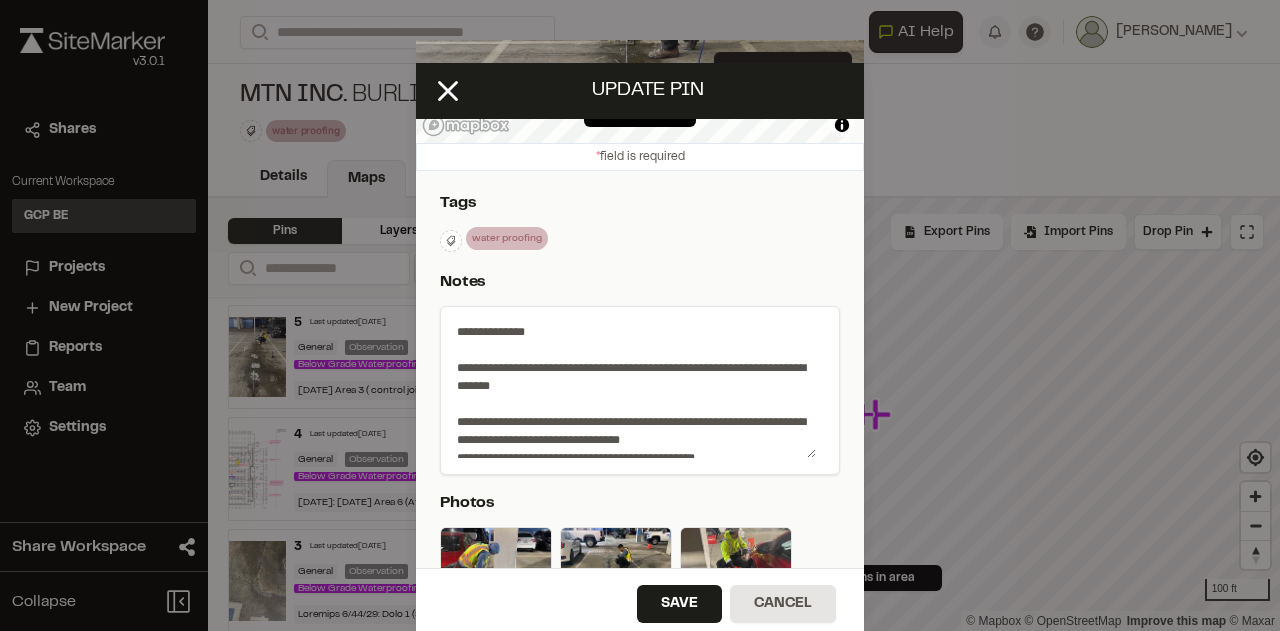 drag, startPoint x: 803, startPoint y: 365, endPoint x: 813, endPoint y: 465, distance: 100.49876 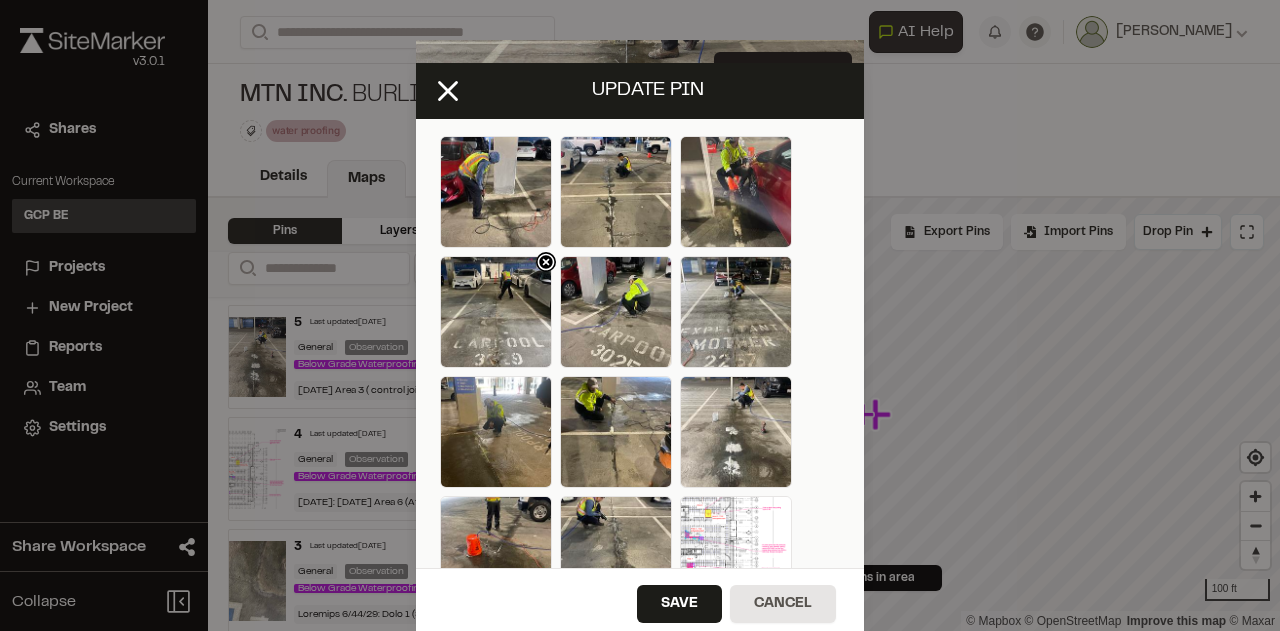 scroll, scrollTop: 400, scrollLeft: 0, axis: vertical 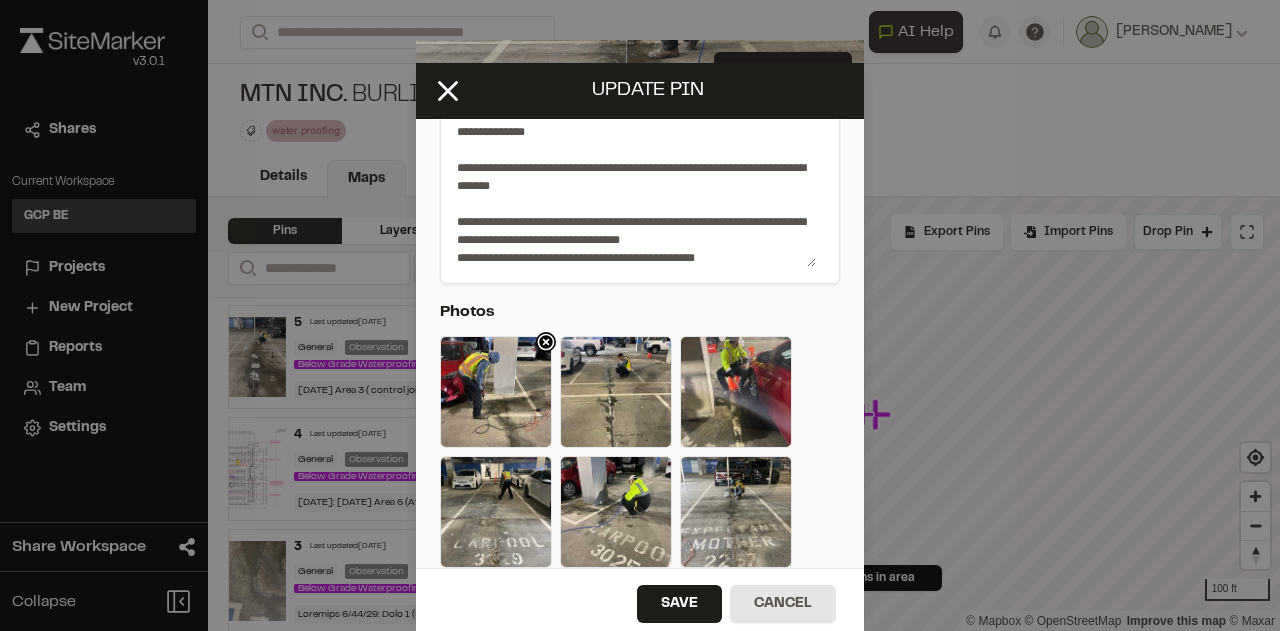 click at bounding box center [496, 392] 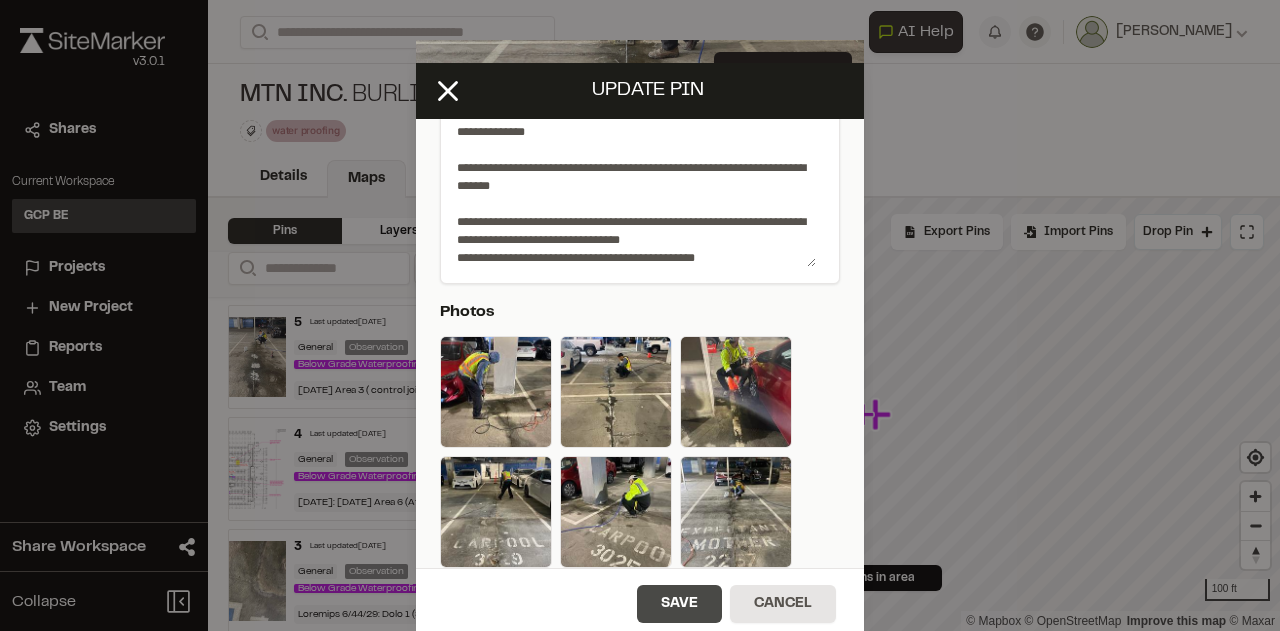click on "Save" at bounding box center [679, 604] 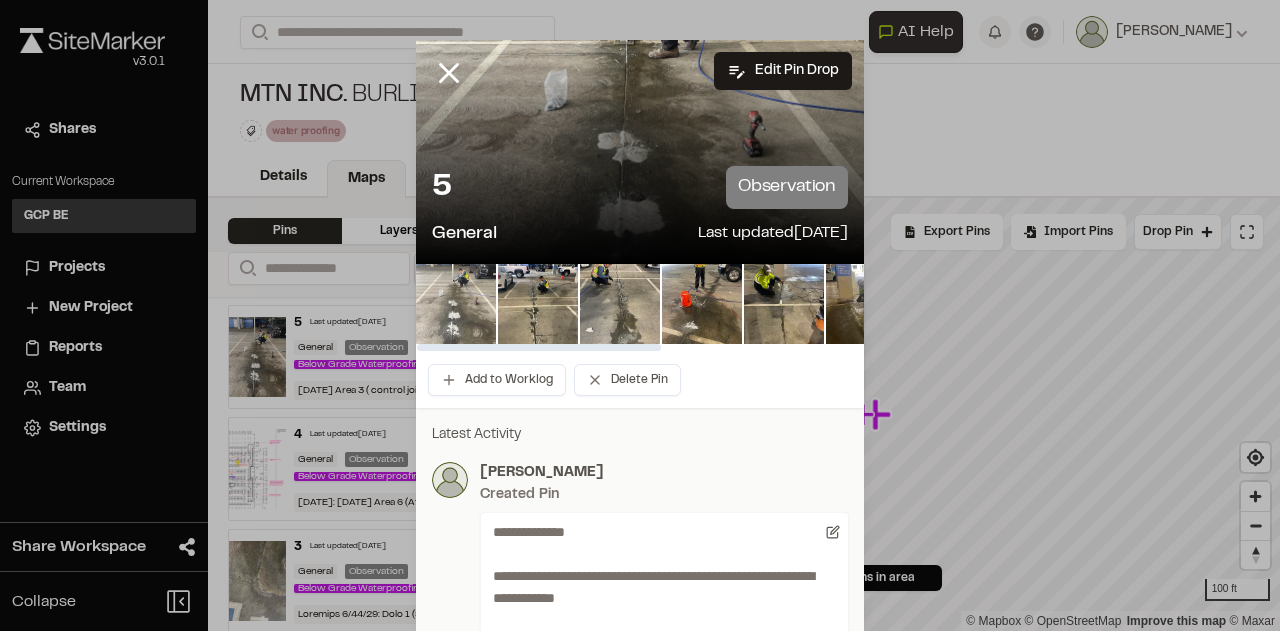click at bounding box center (456, 304) 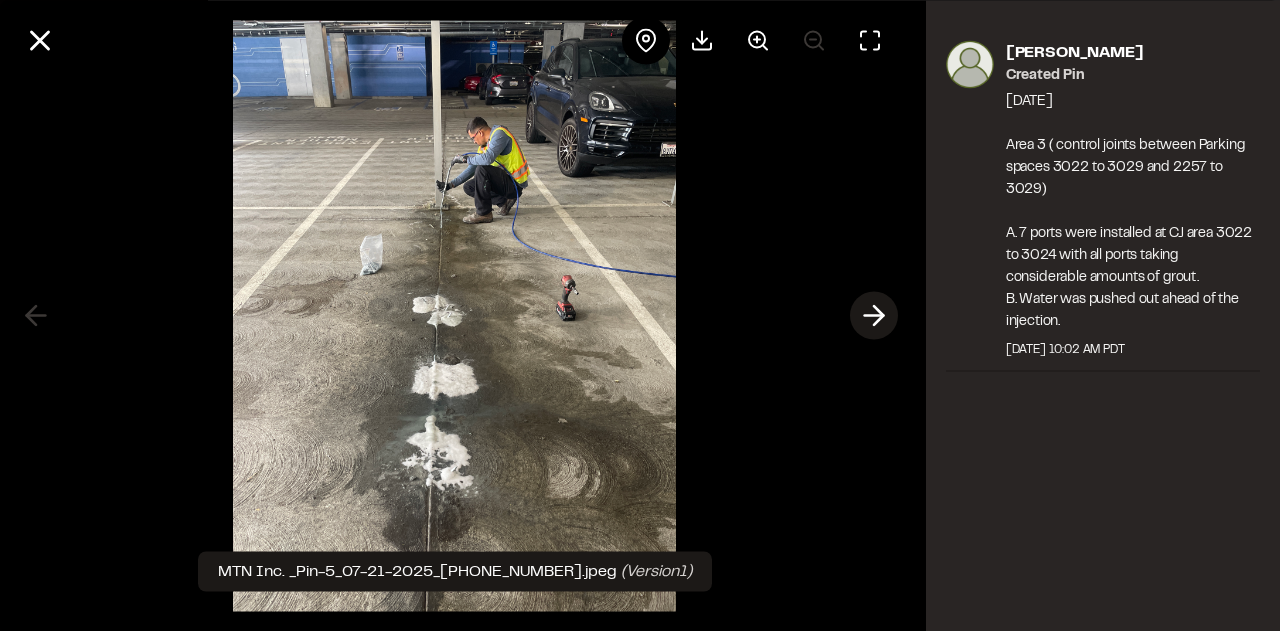 click 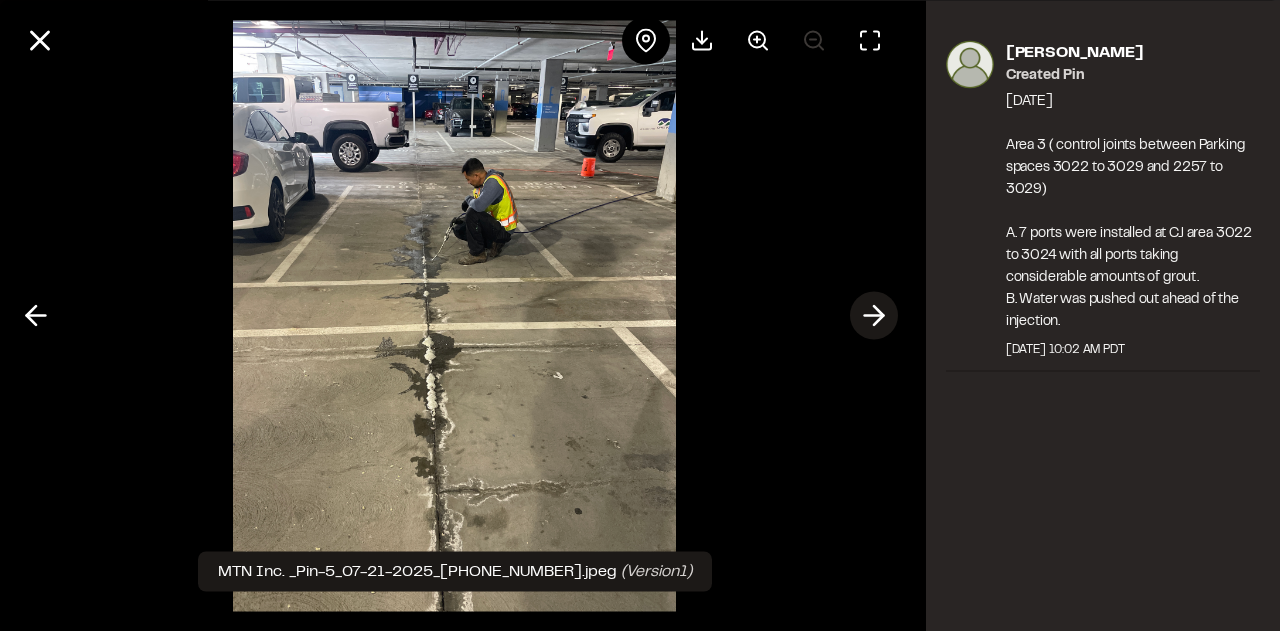 click 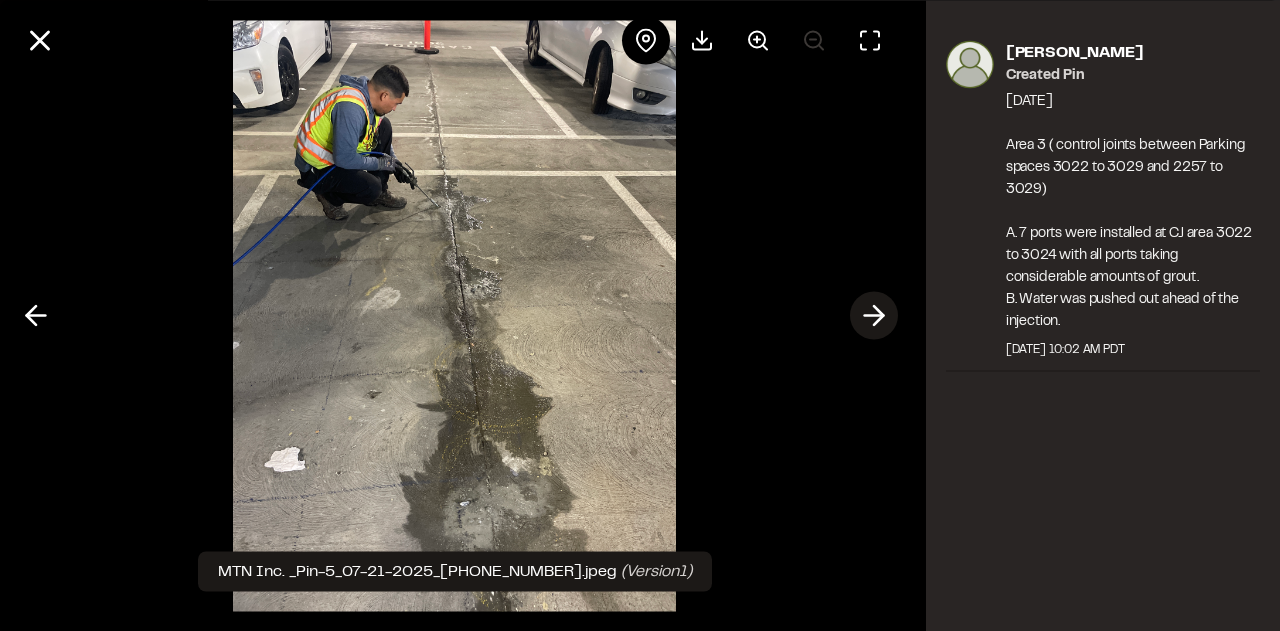 click 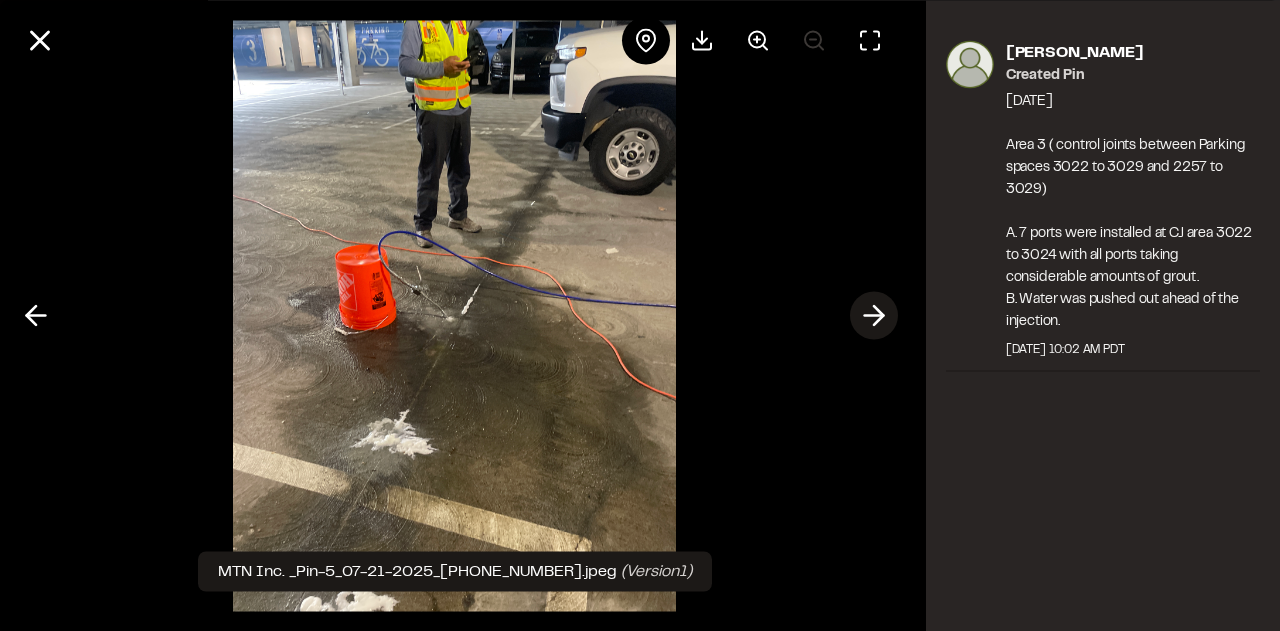 click 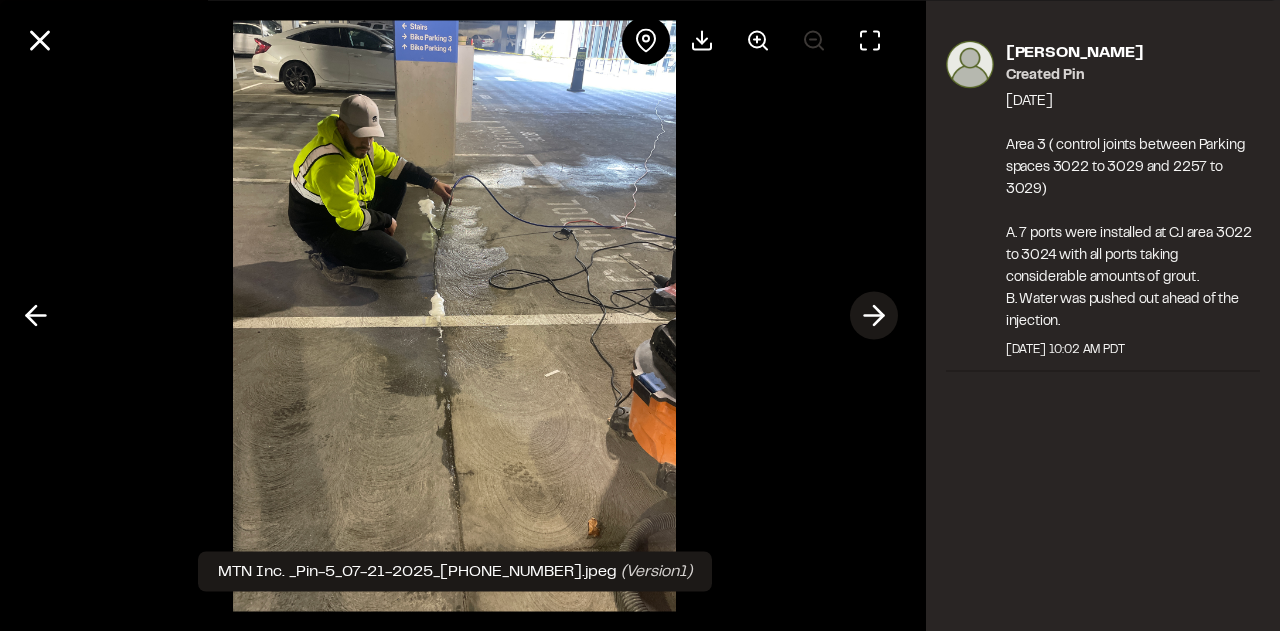 click 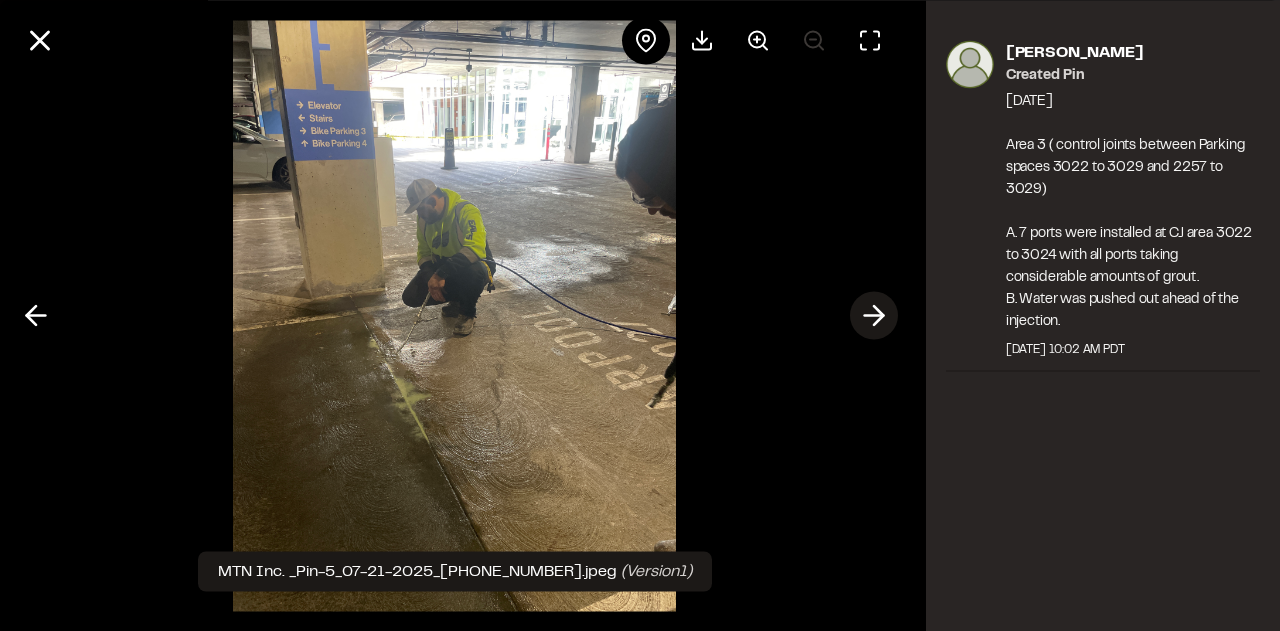 click 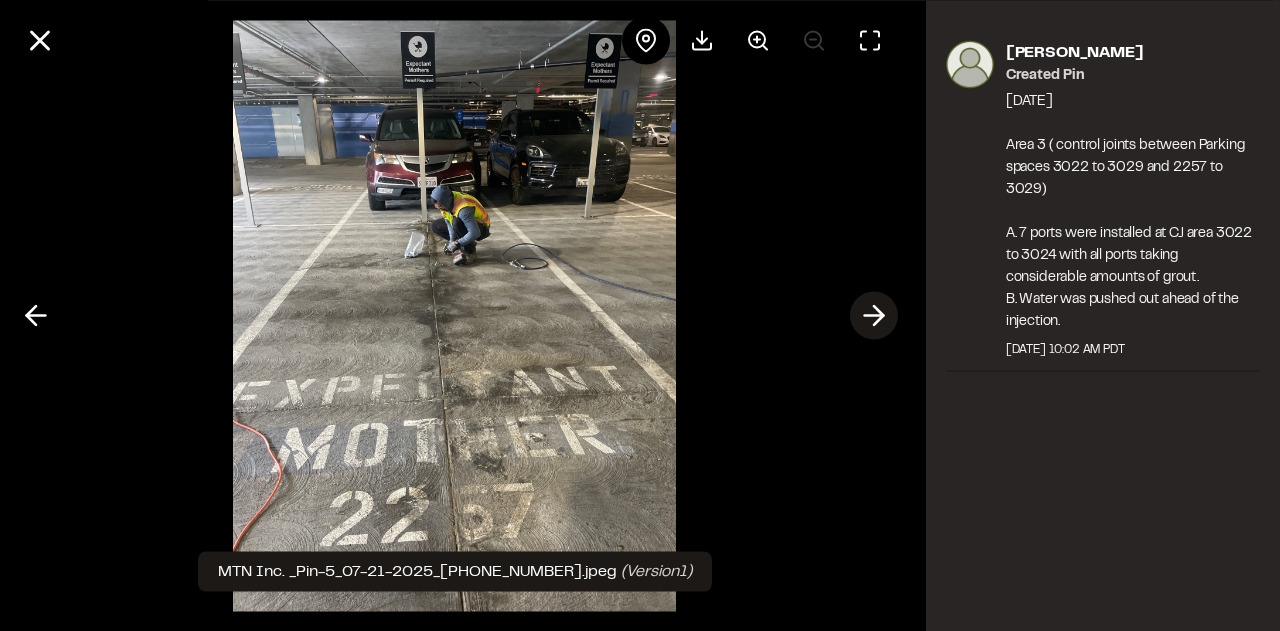 click 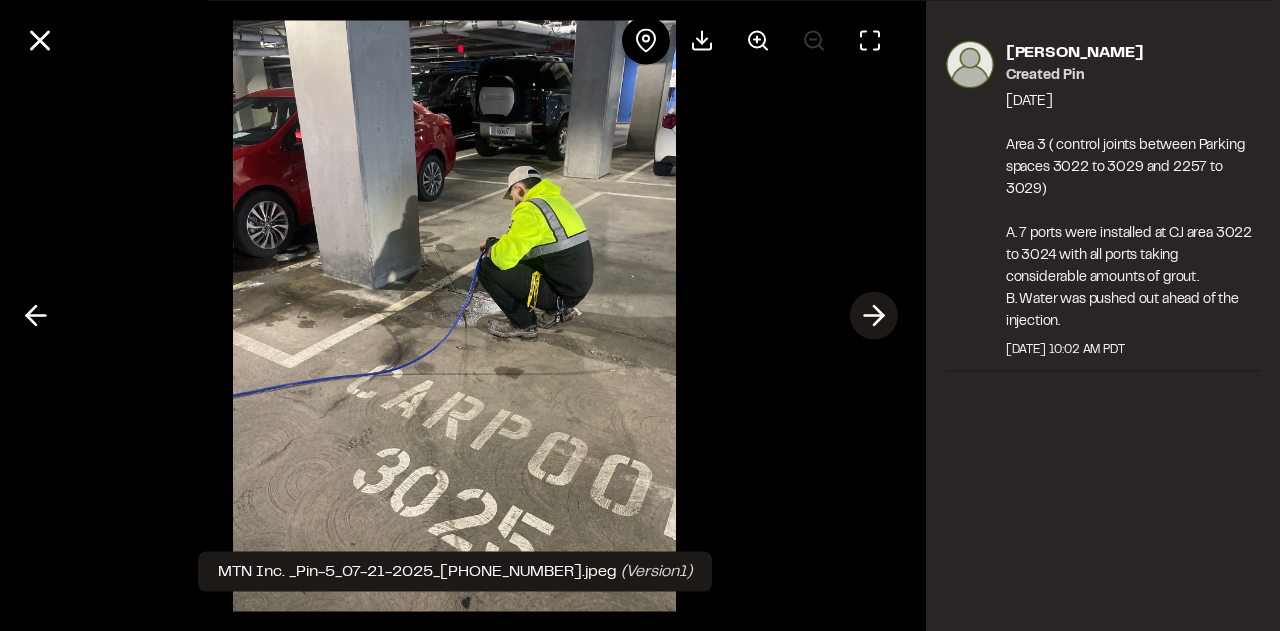 click 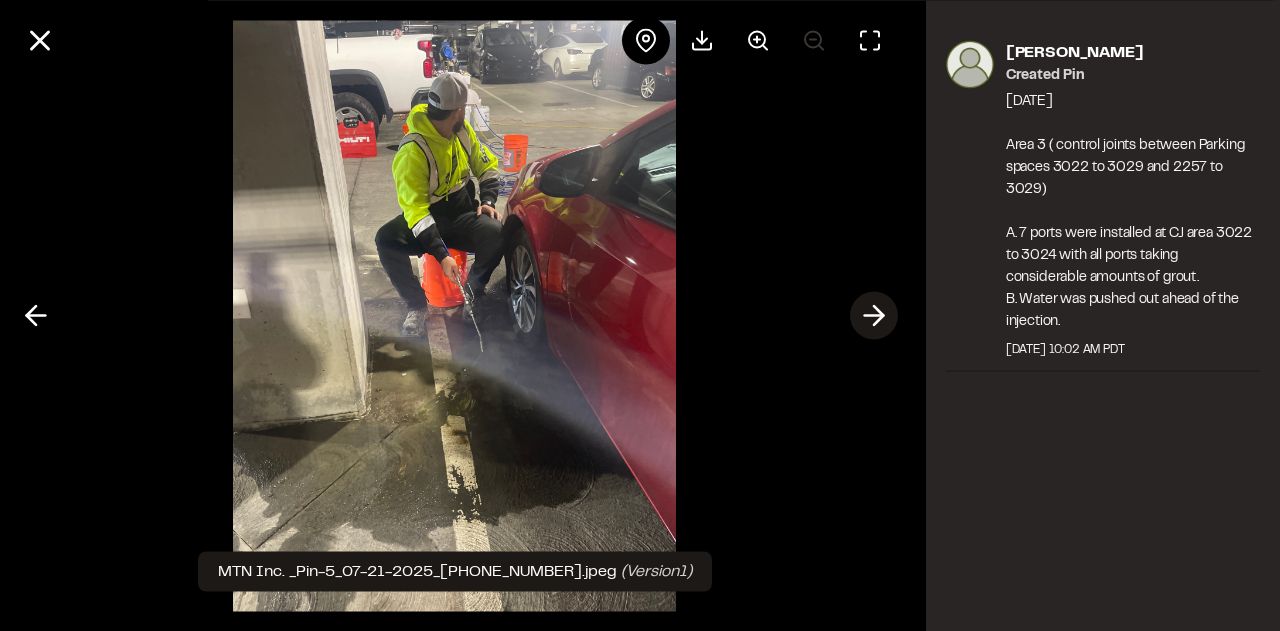 click 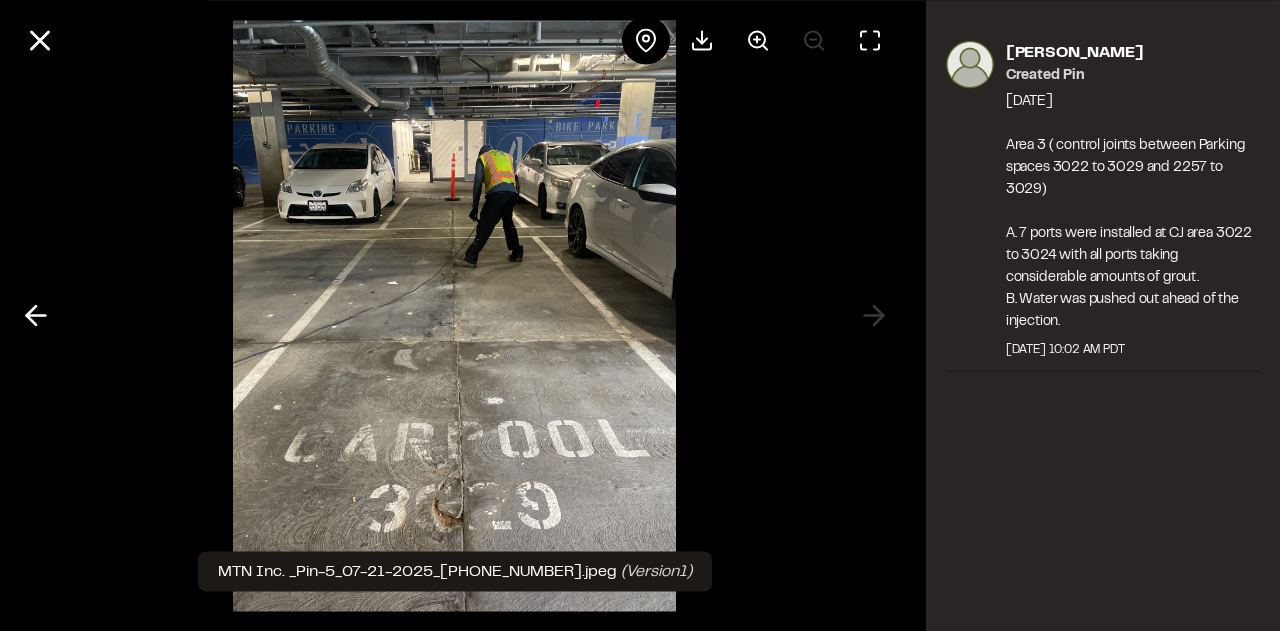 click at bounding box center [455, 315] 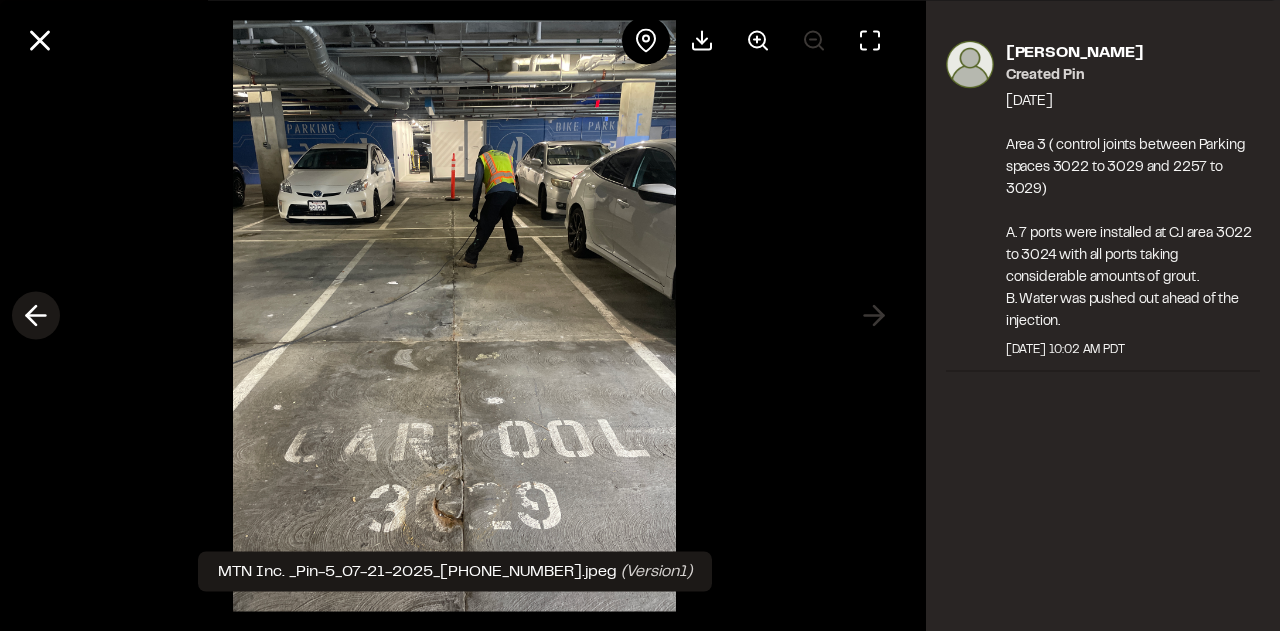 click 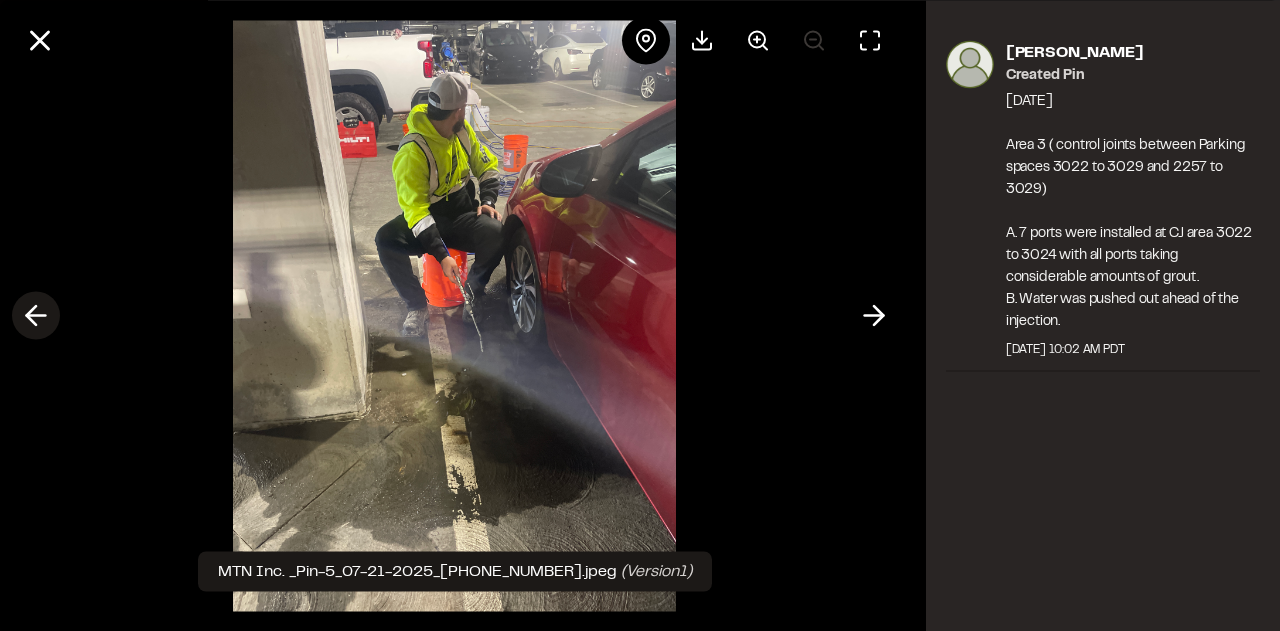 click 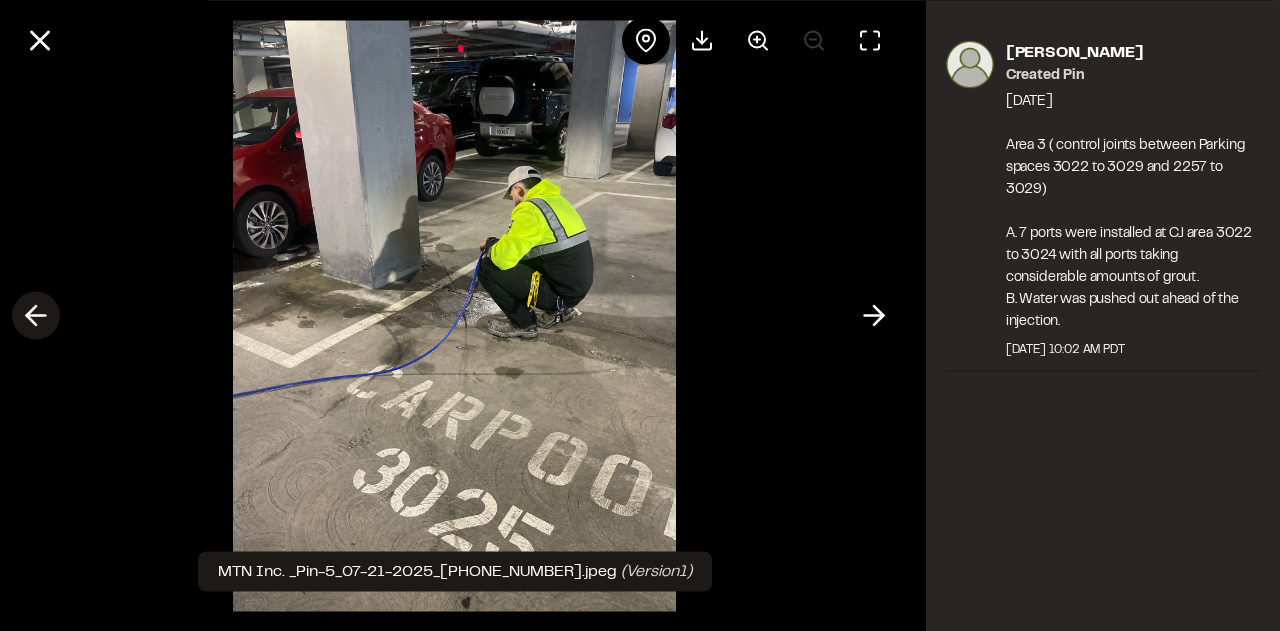 click 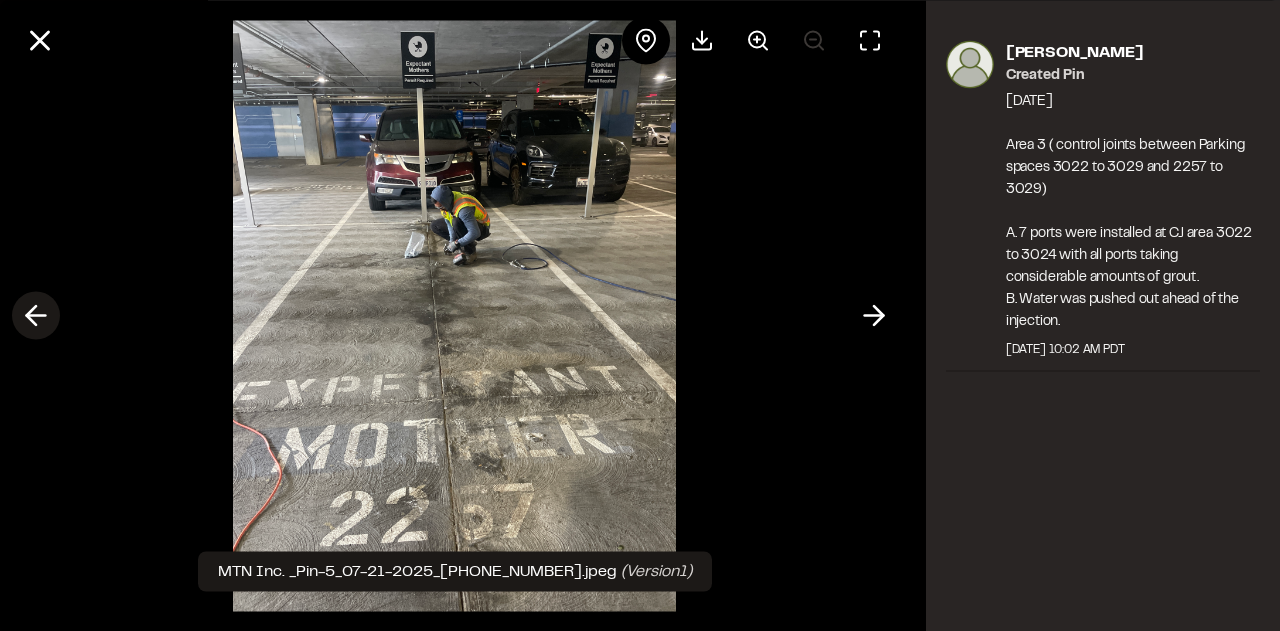 click 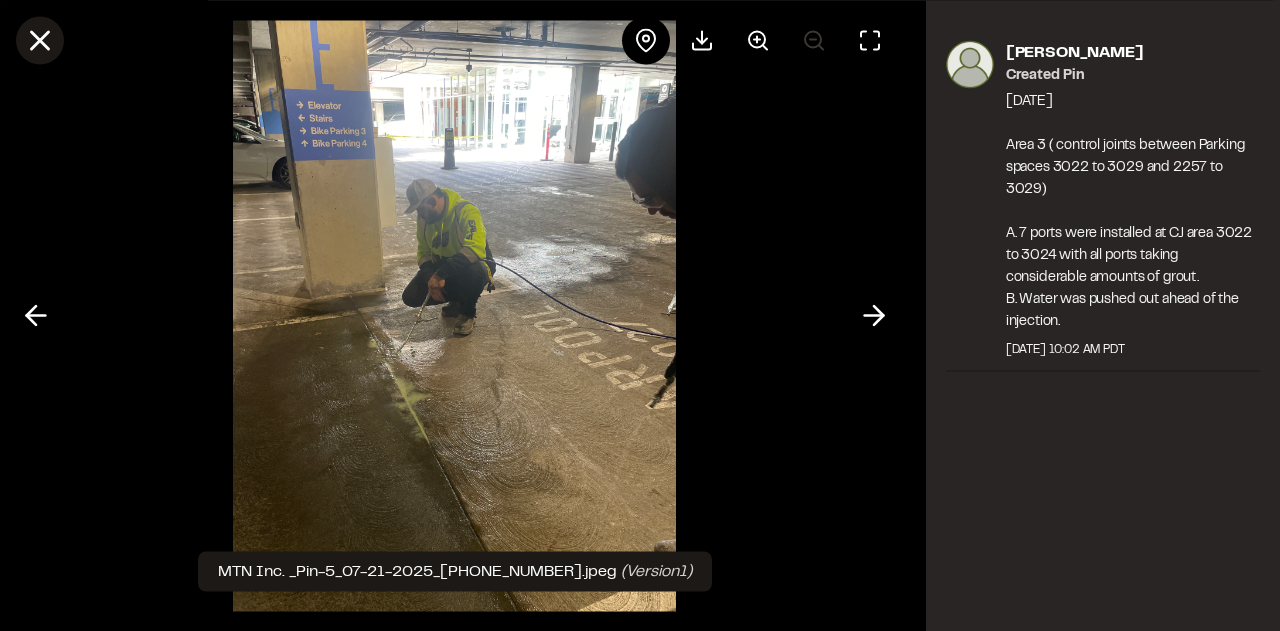click 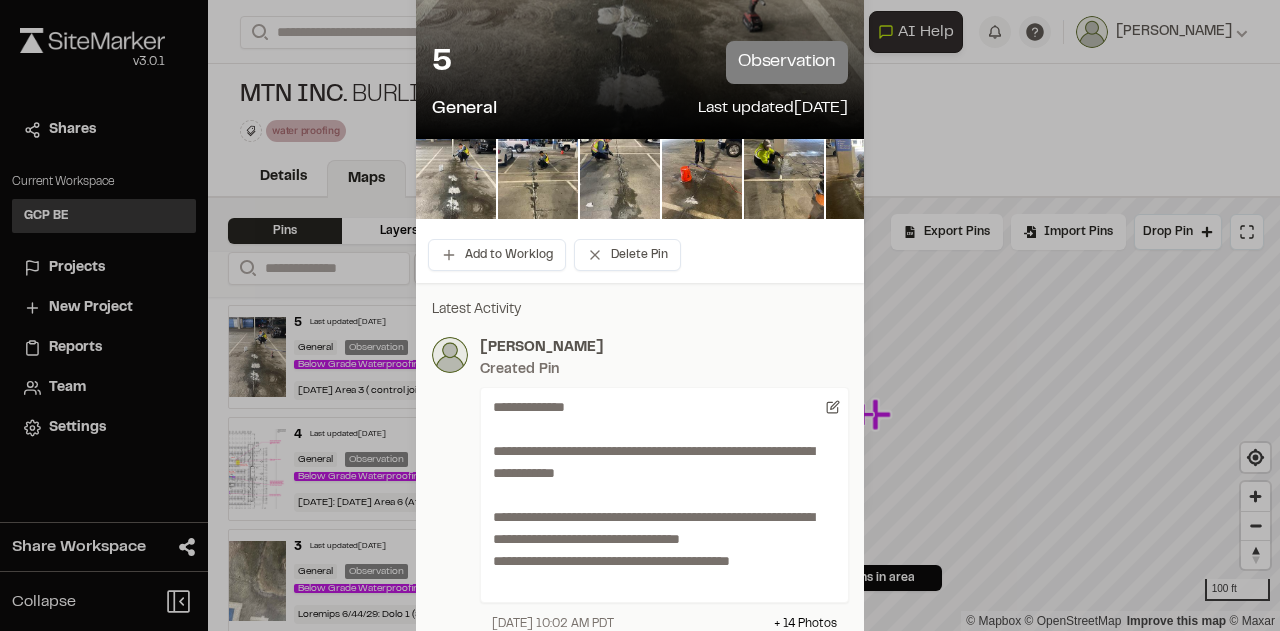 scroll, scrollTop: 0, scrollLeft: 0, axis: both 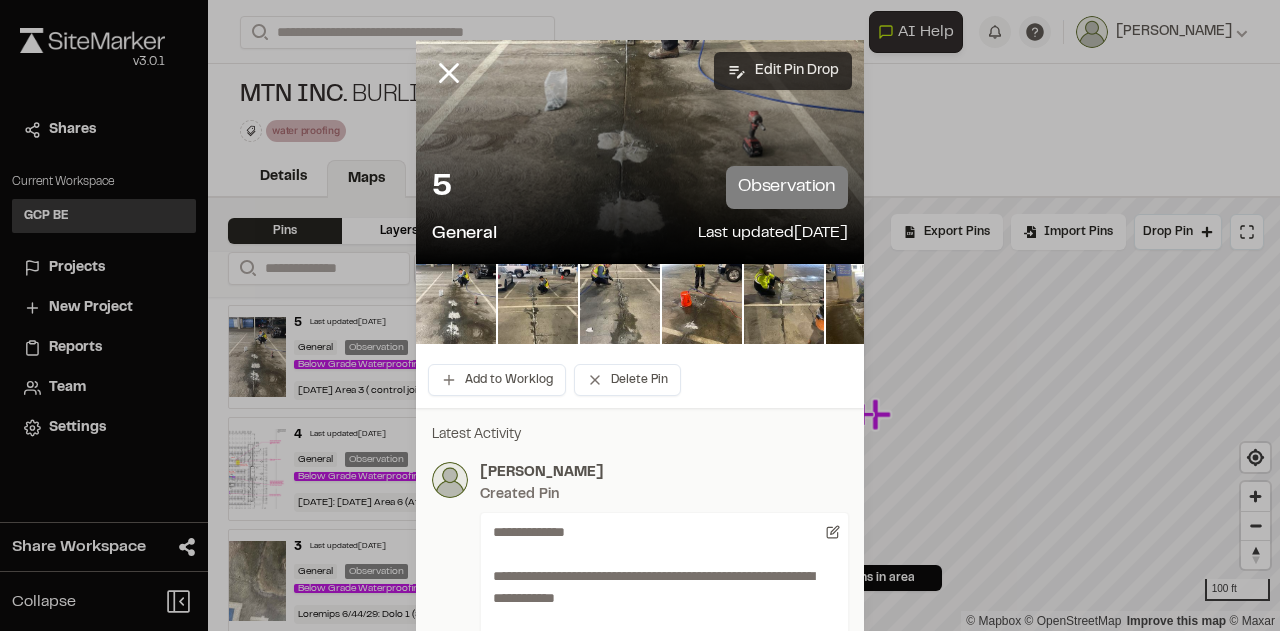 click on "Edit Pin Drop" at bounding box center [783, 71] 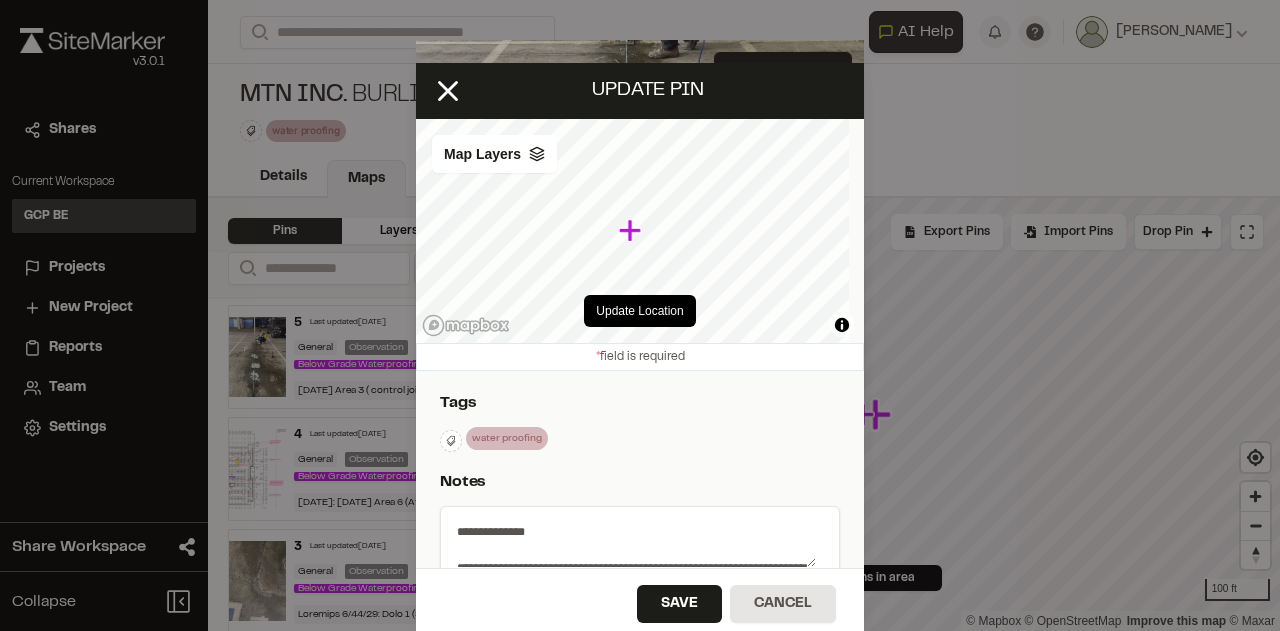 scroll, scrollTop: 300, scrollLeft: 0, axis: vertical 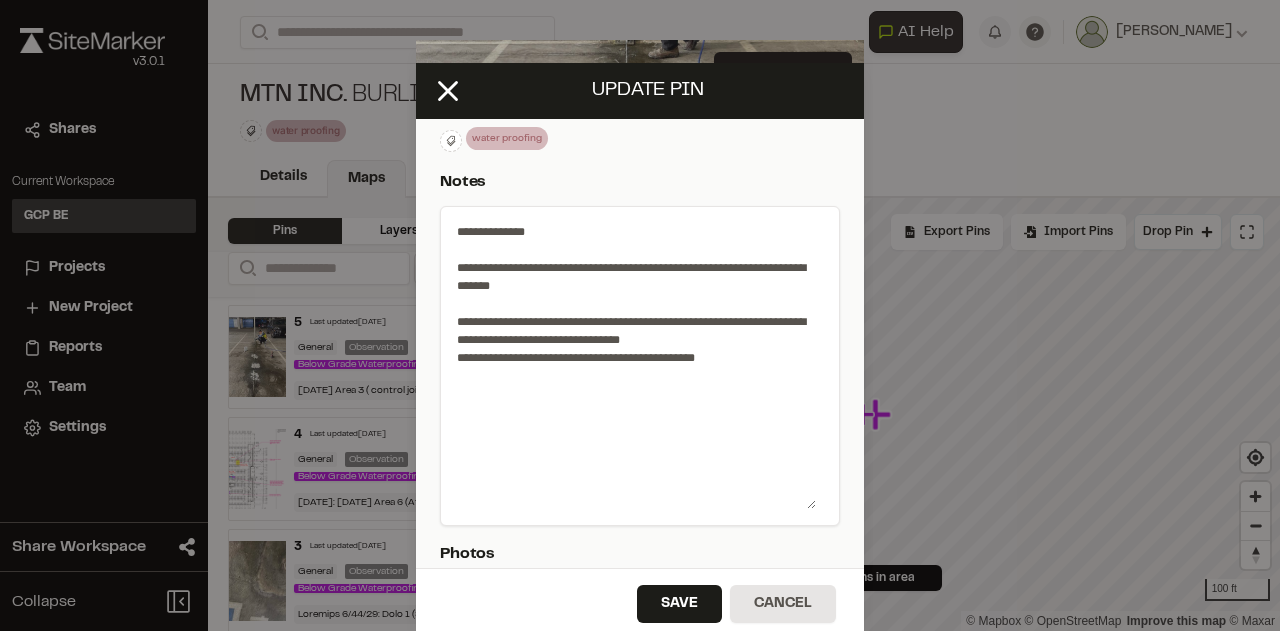 drag, startPoint x: 803, startPoint y: 263, endPoint x: 816, endPoint y: 505, distance: 242.34892 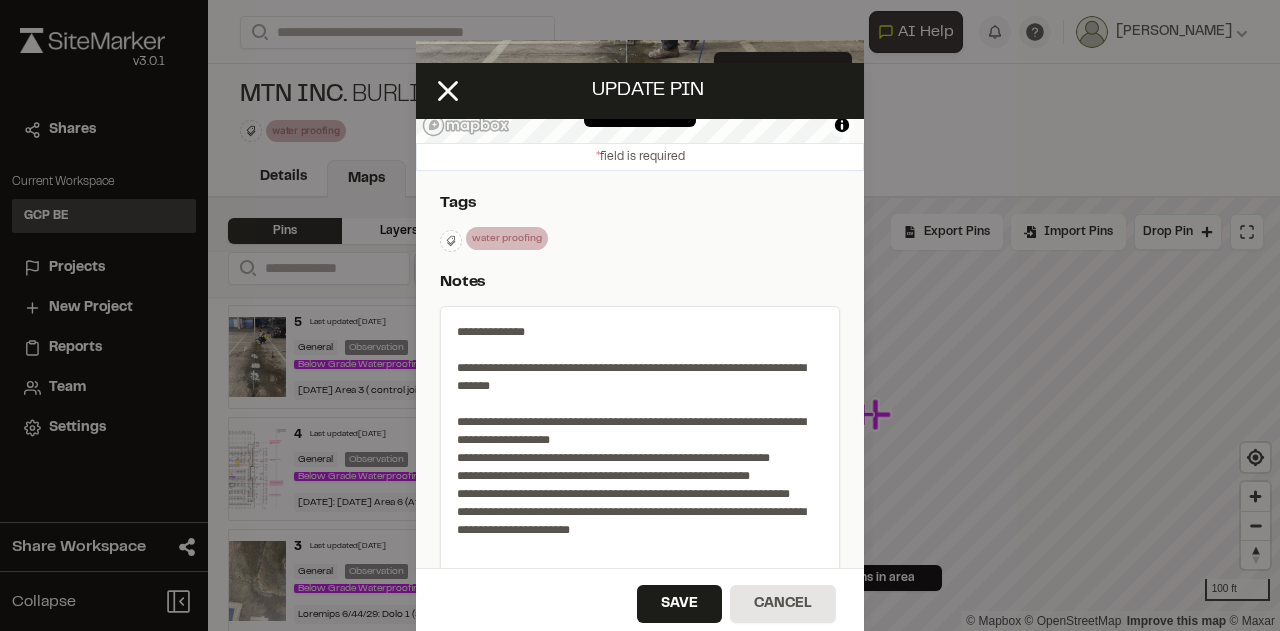 scroll, scrollTop: 400, scrollLeft: 0, axis: vertical 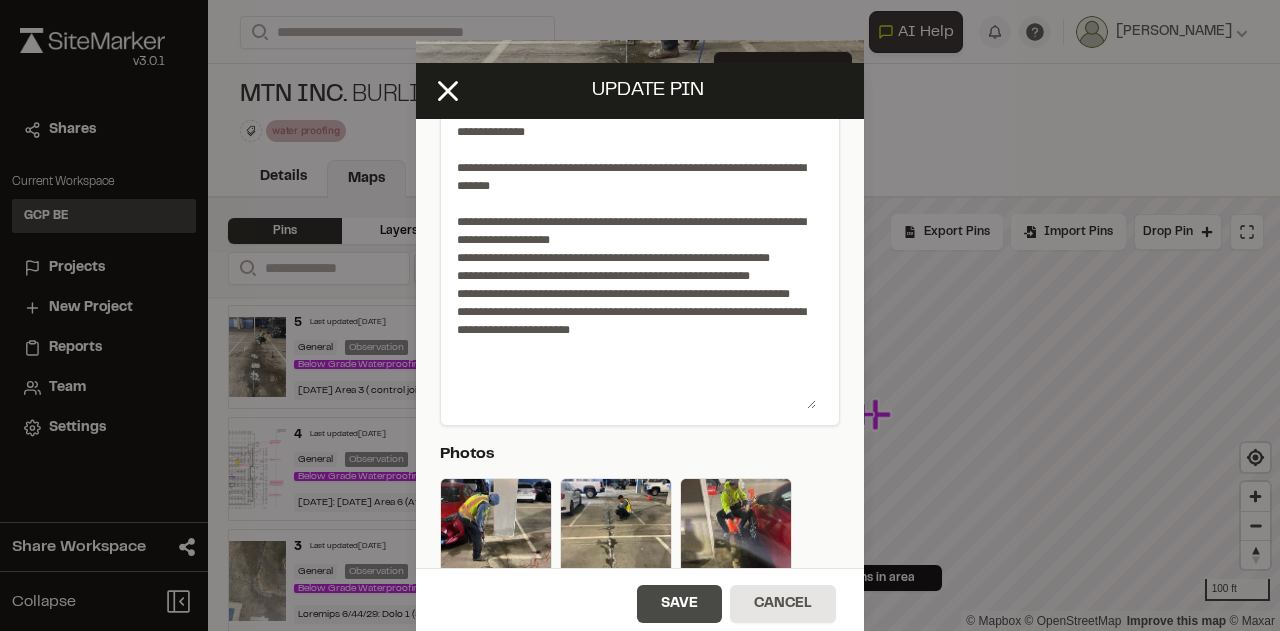 type on "**********" 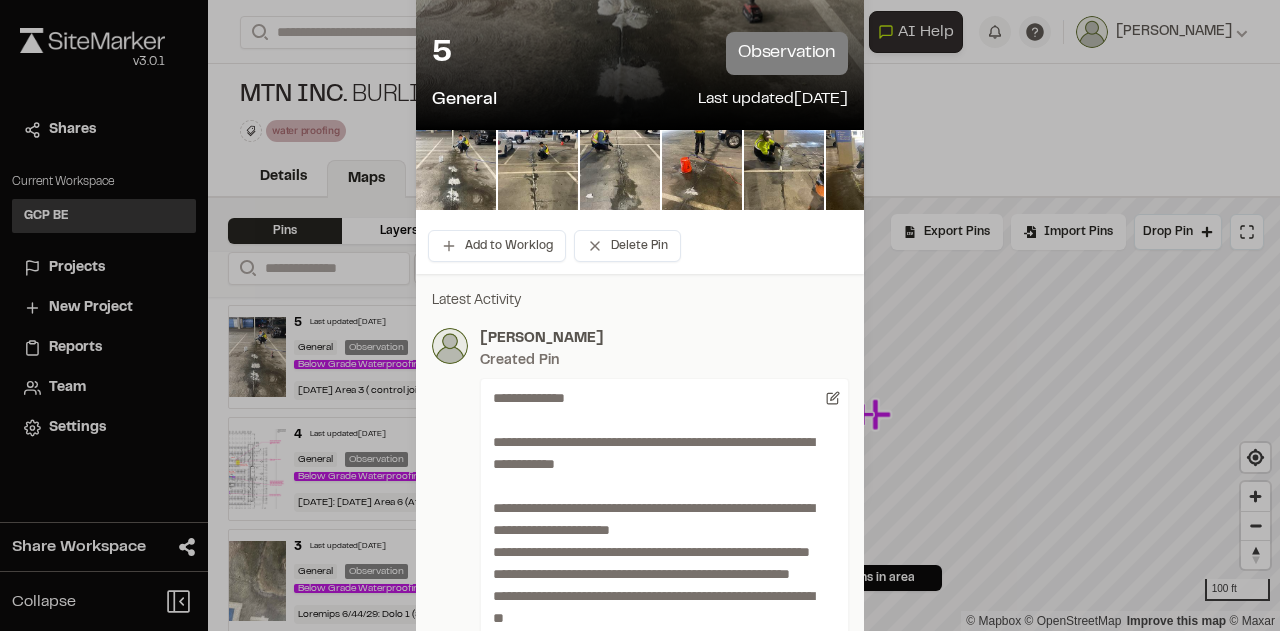 scroll, scrollTop: 0, scrollLeft: 0, axis: both 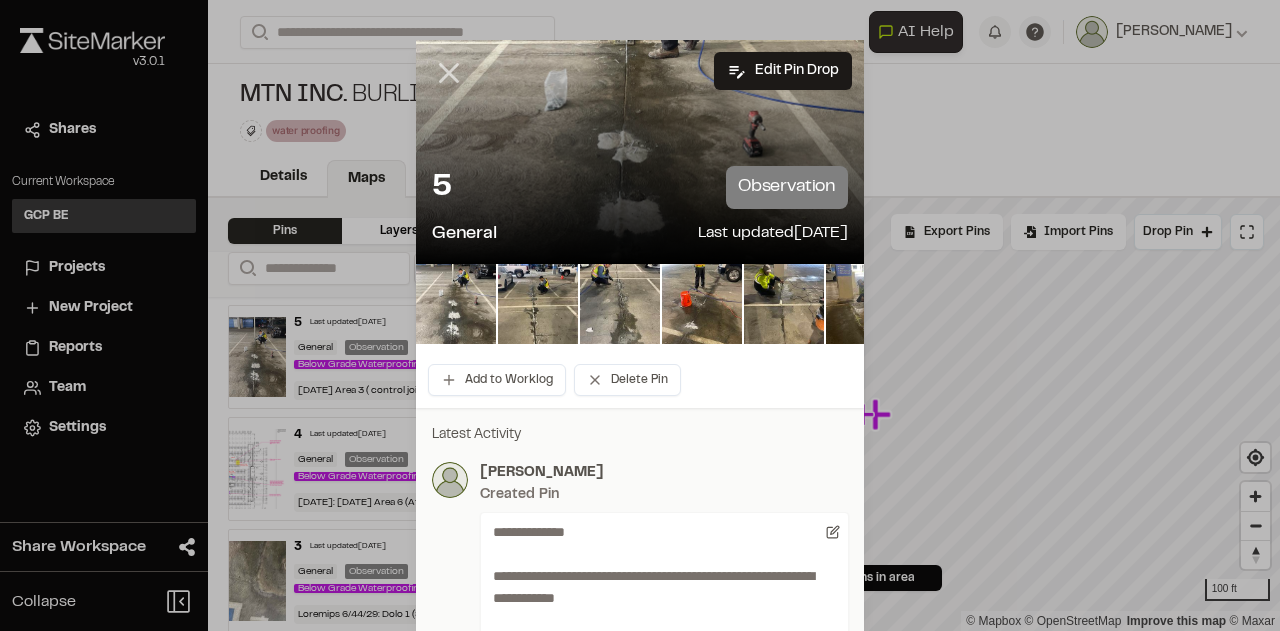 click 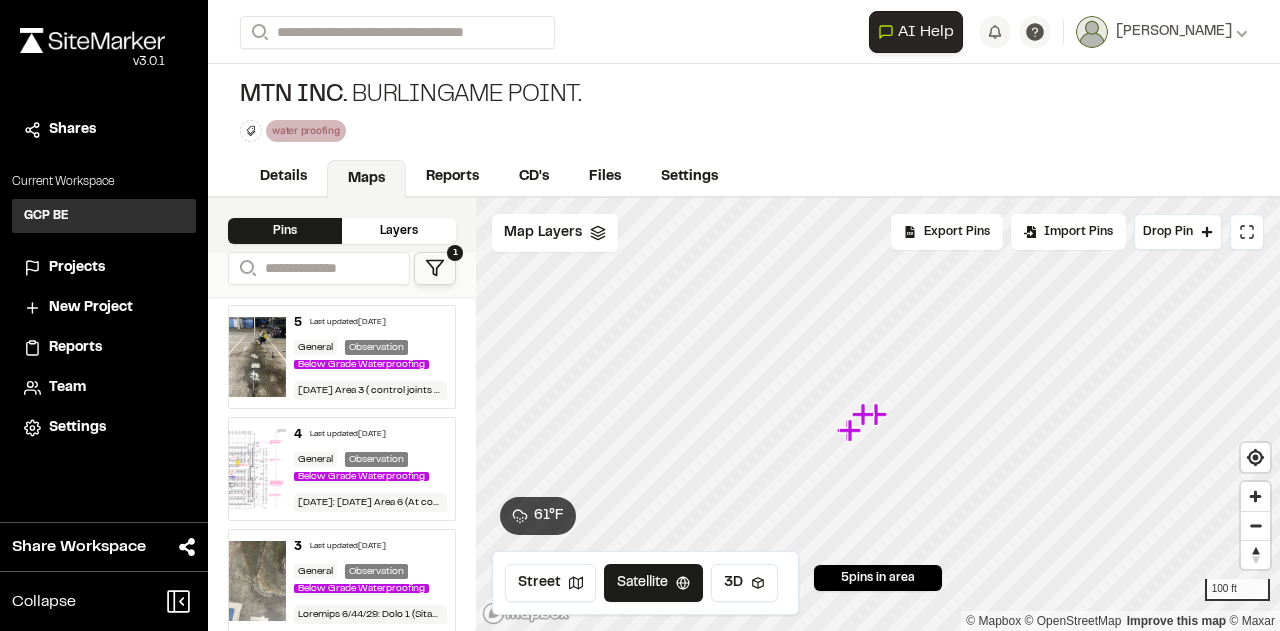 click on "Projects" at bounding box center (77, 268) 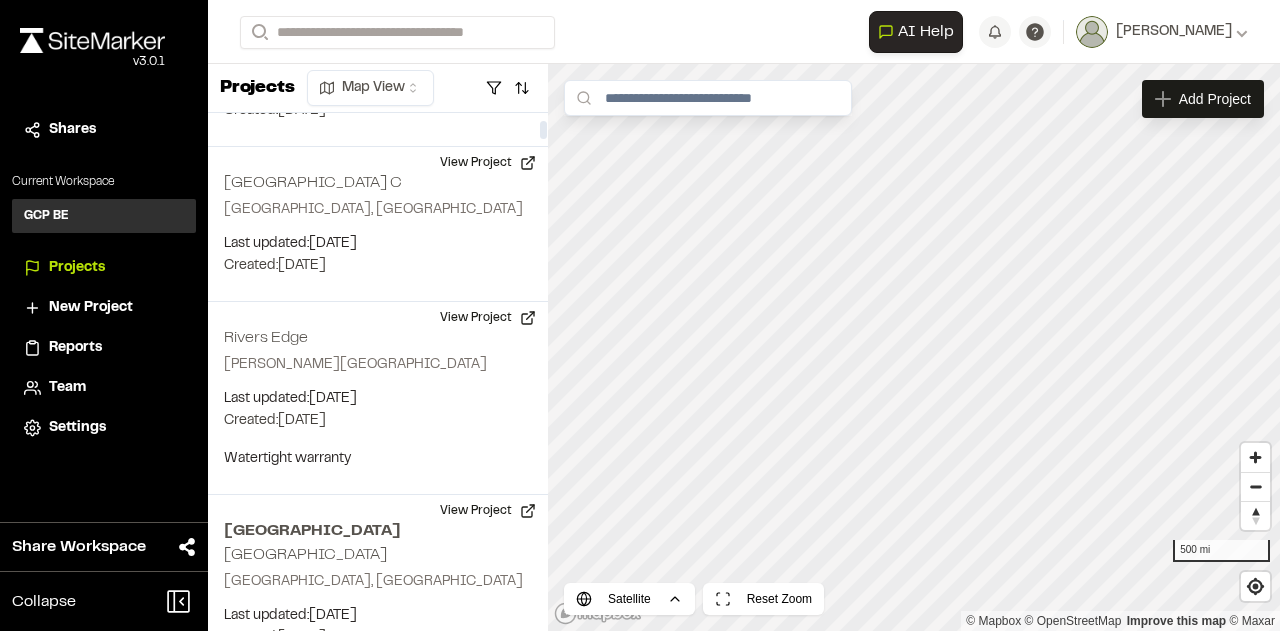 scroll, scrollTop: 800, scrollLeft: 0, axis: vertical 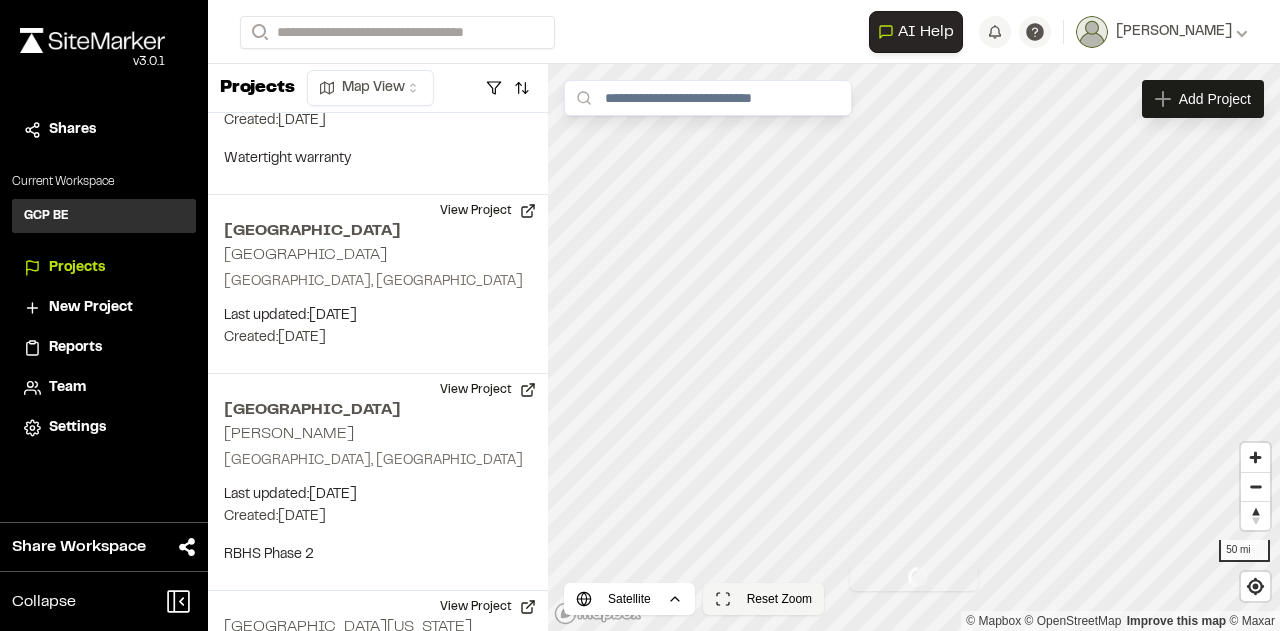 click on "Loading map... Add Project Satellite Reset Zoom 50 mi © Mapbox   © OpenStreetMap   Improve this map   © Maxar" at bounding box center (914, 347) 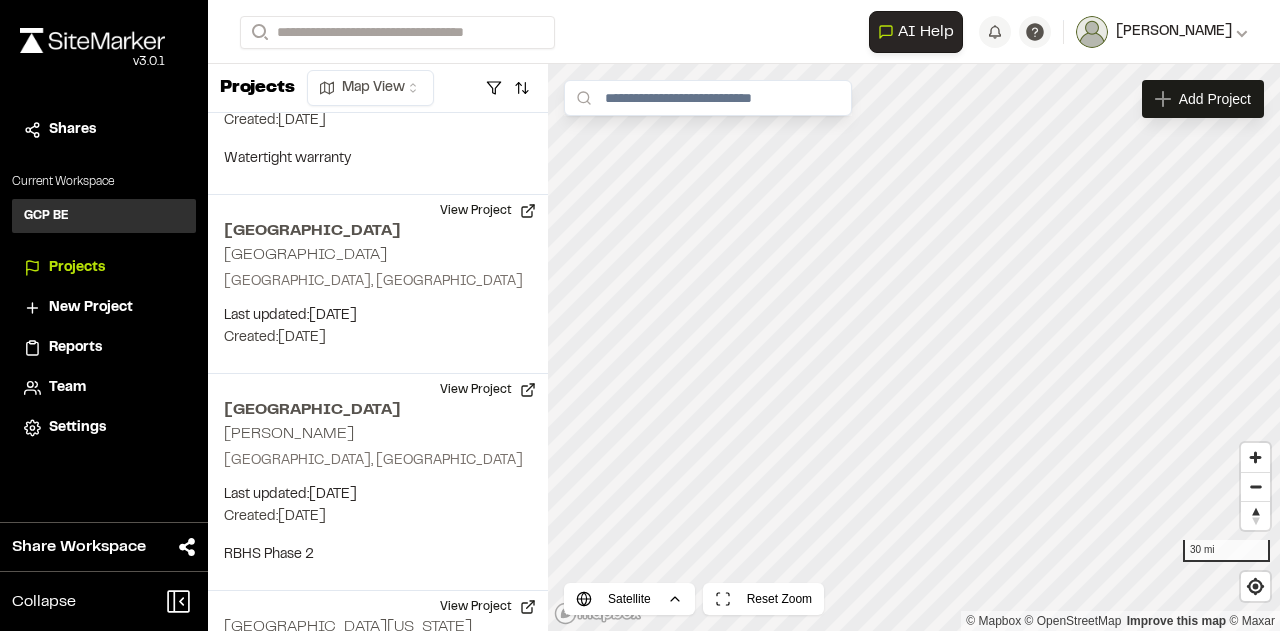 click 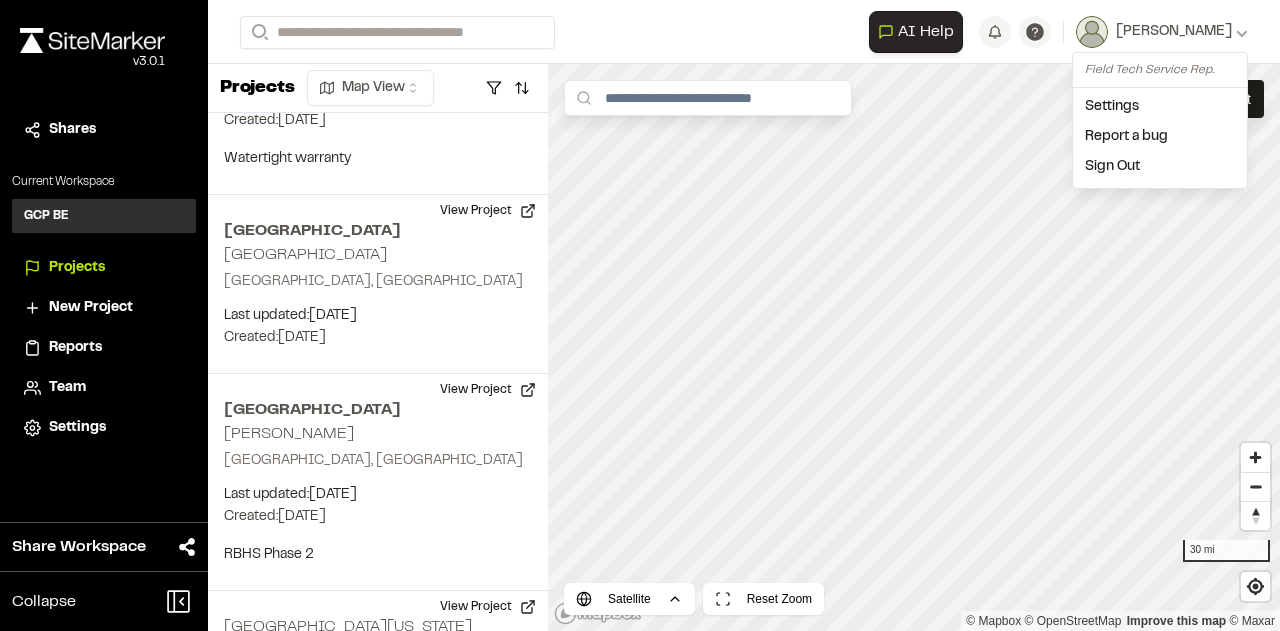 click on "Sign Out" at bounding box center [1160, 167] 